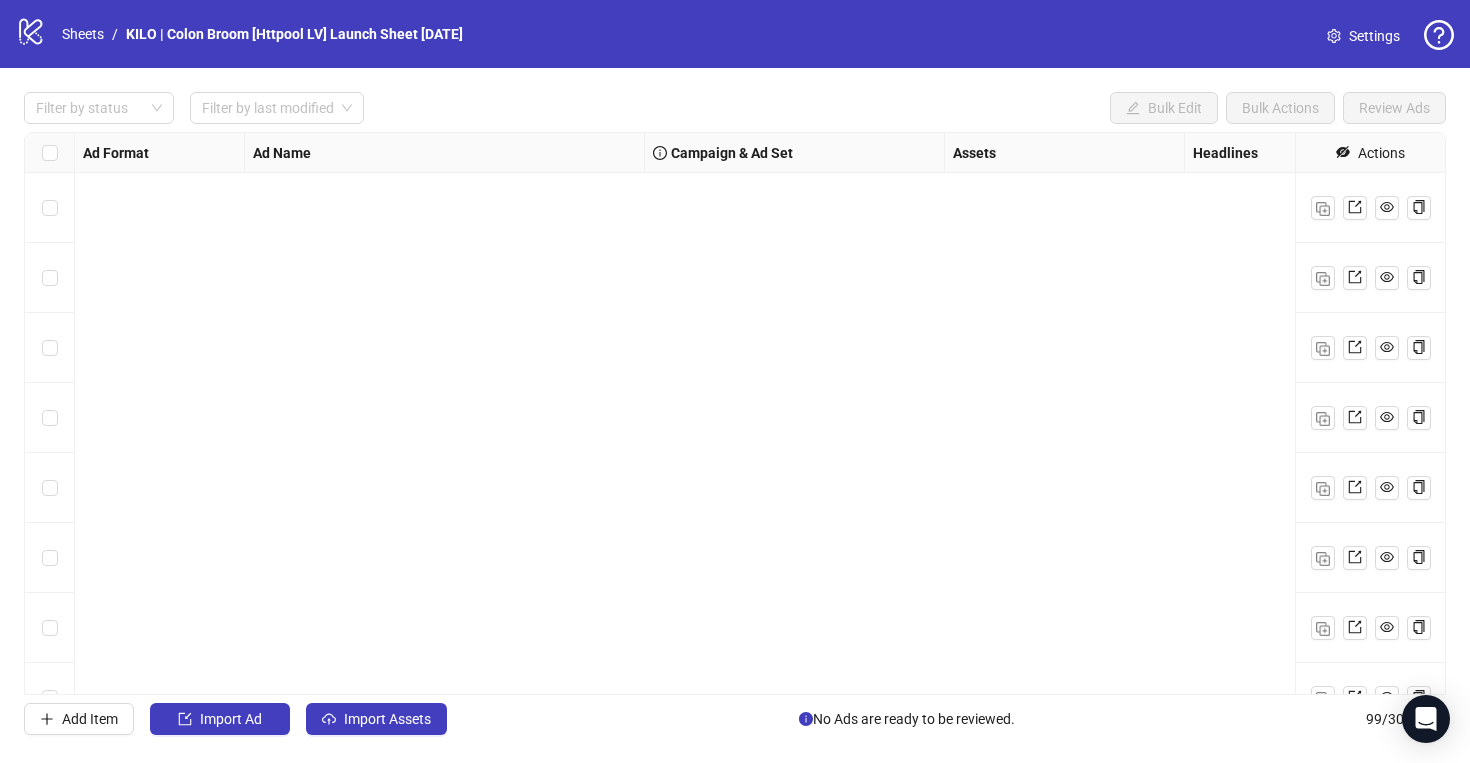 scroll, scrollTop: 0, scrollLeft: 0, axis: both 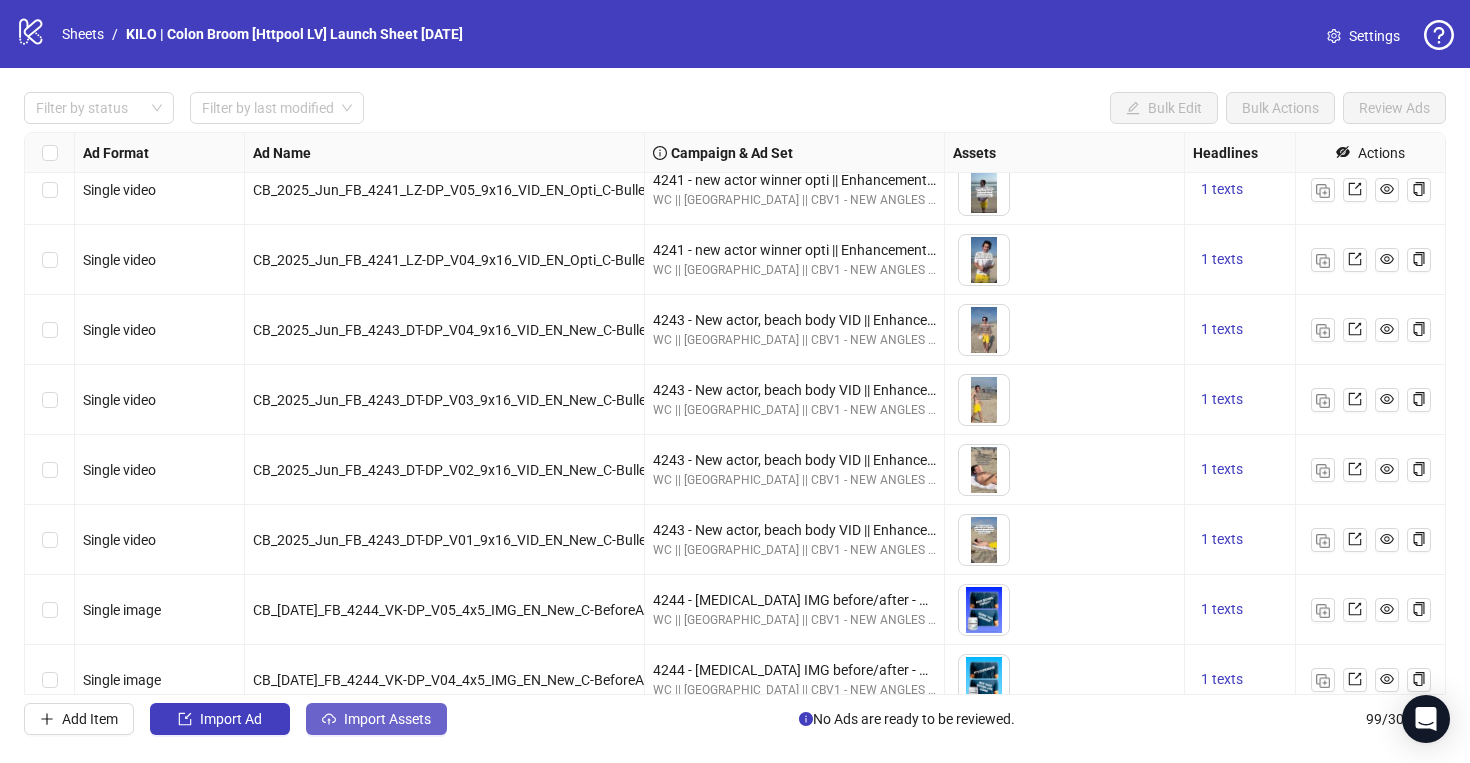 click on "Import Assets" at bounding box center (387, 719) 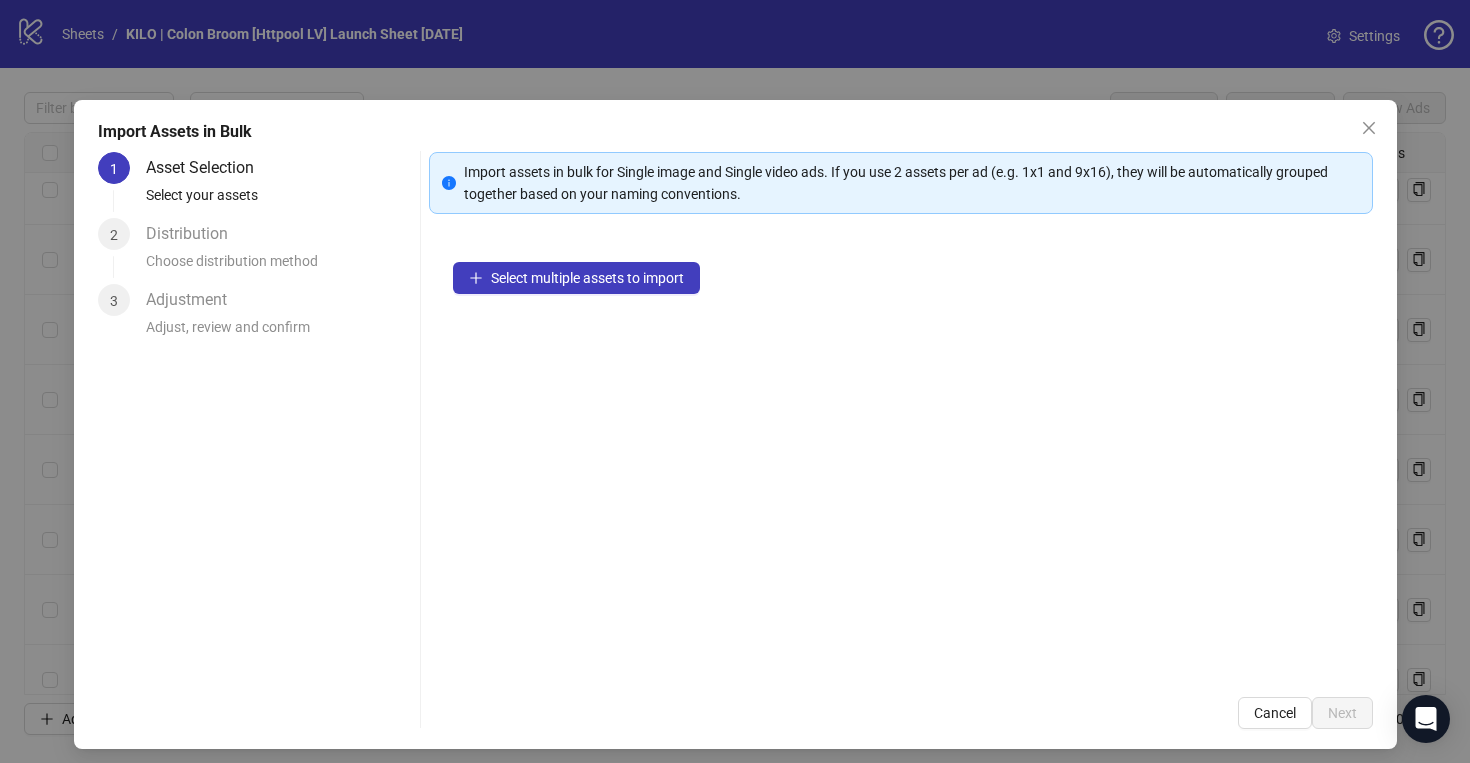 click on "Select multiple assets to import" at bounding box center [901, 455] 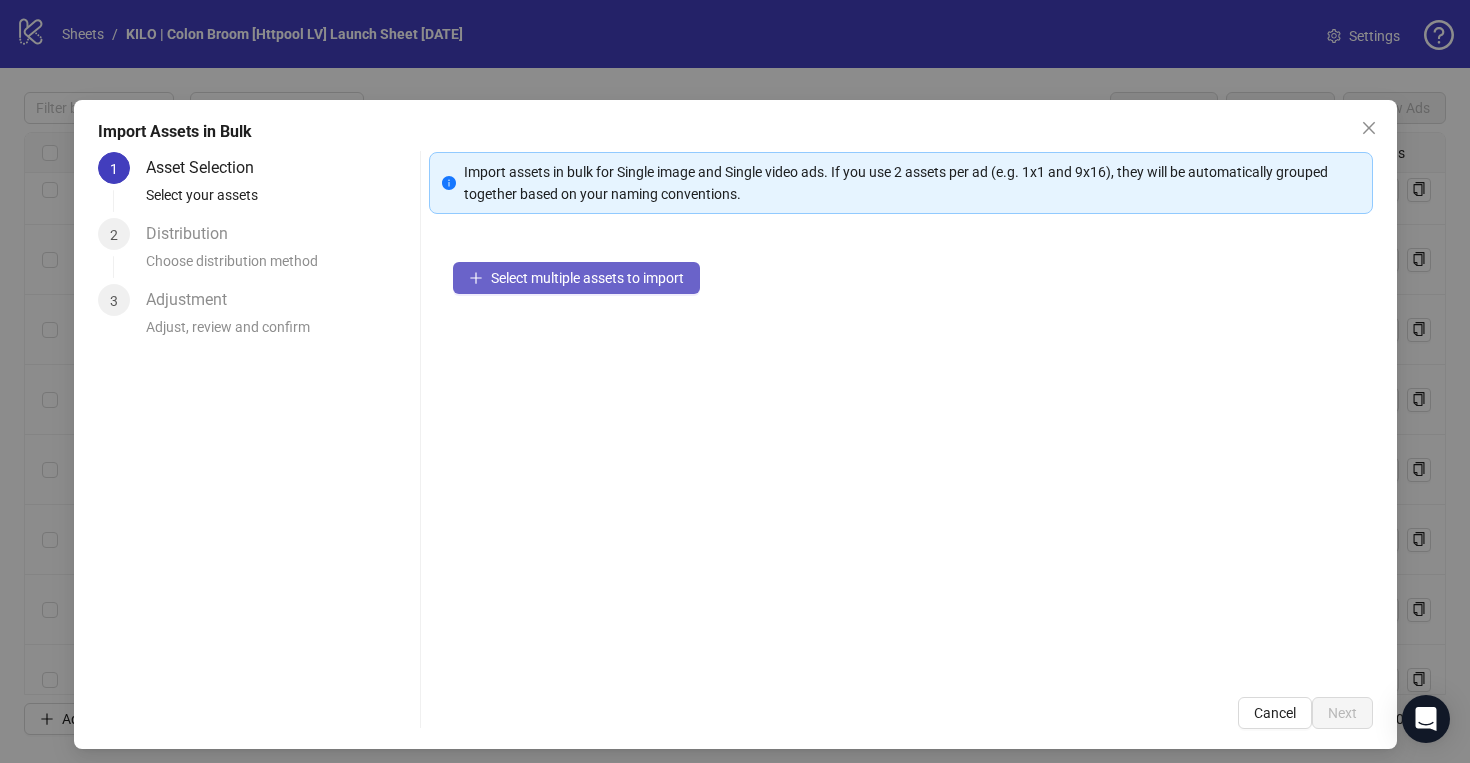 click on "Select multiple assets to import" at bounding box center [576, 278] 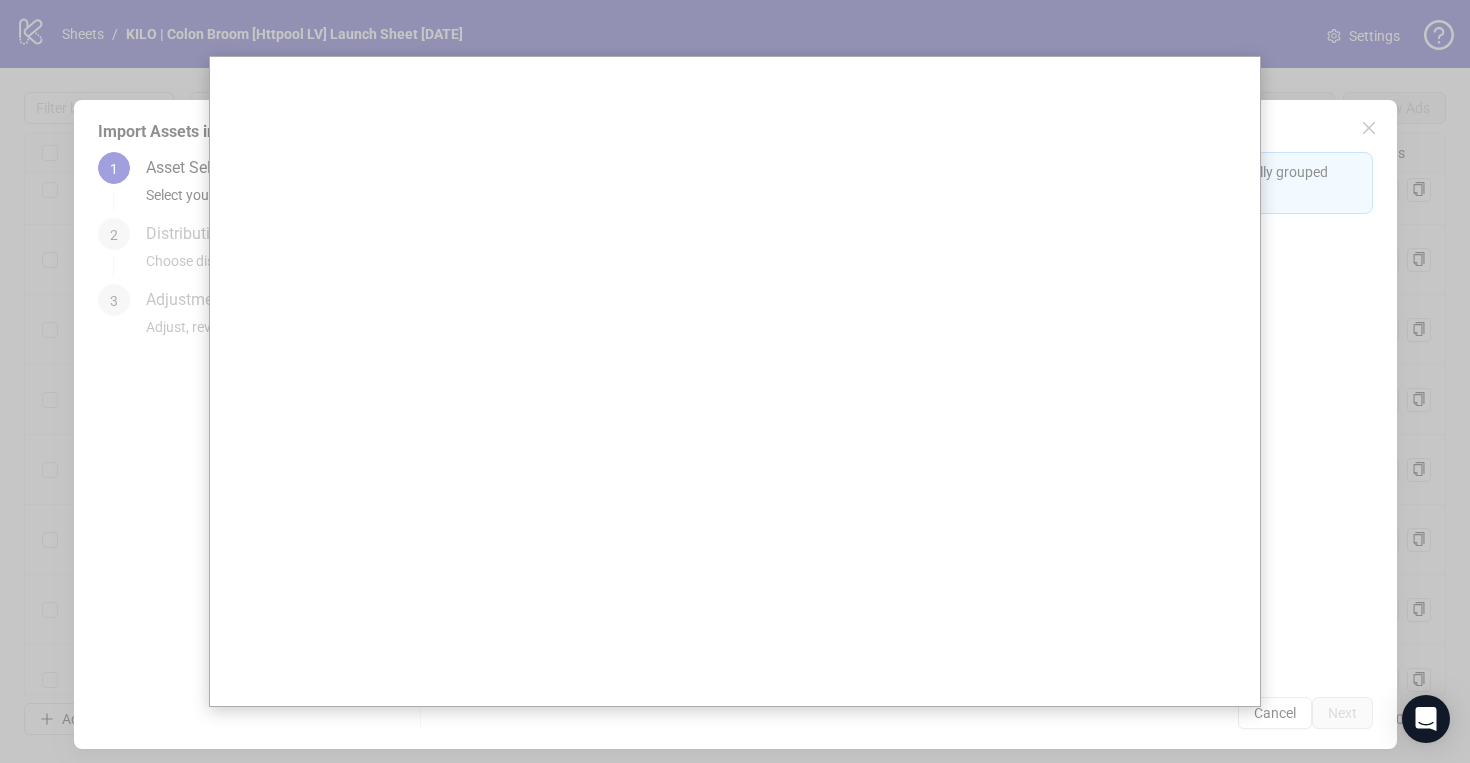 click at bounding box center (735, 381) 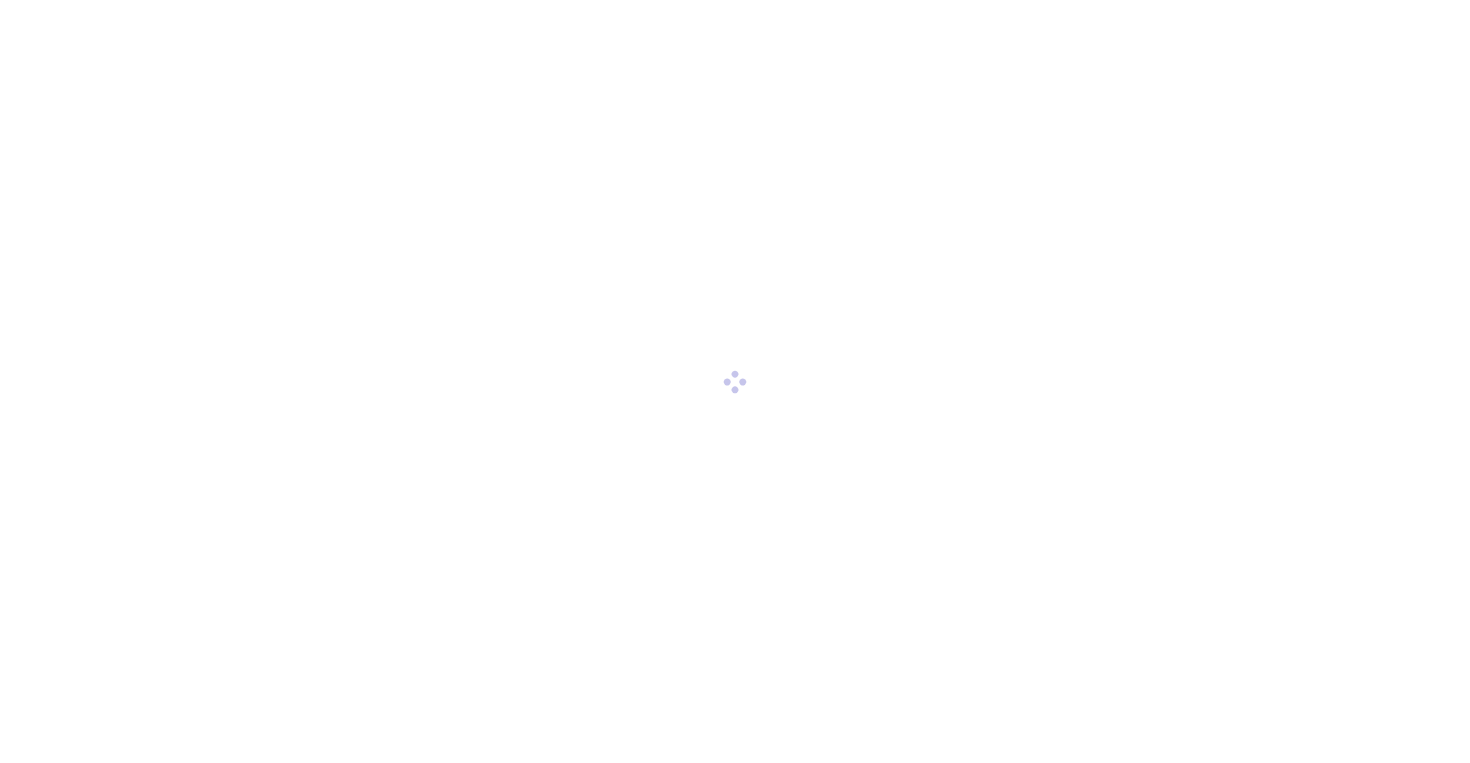scroll, scrollTop: 0, scrollLeft: 0, axis: both 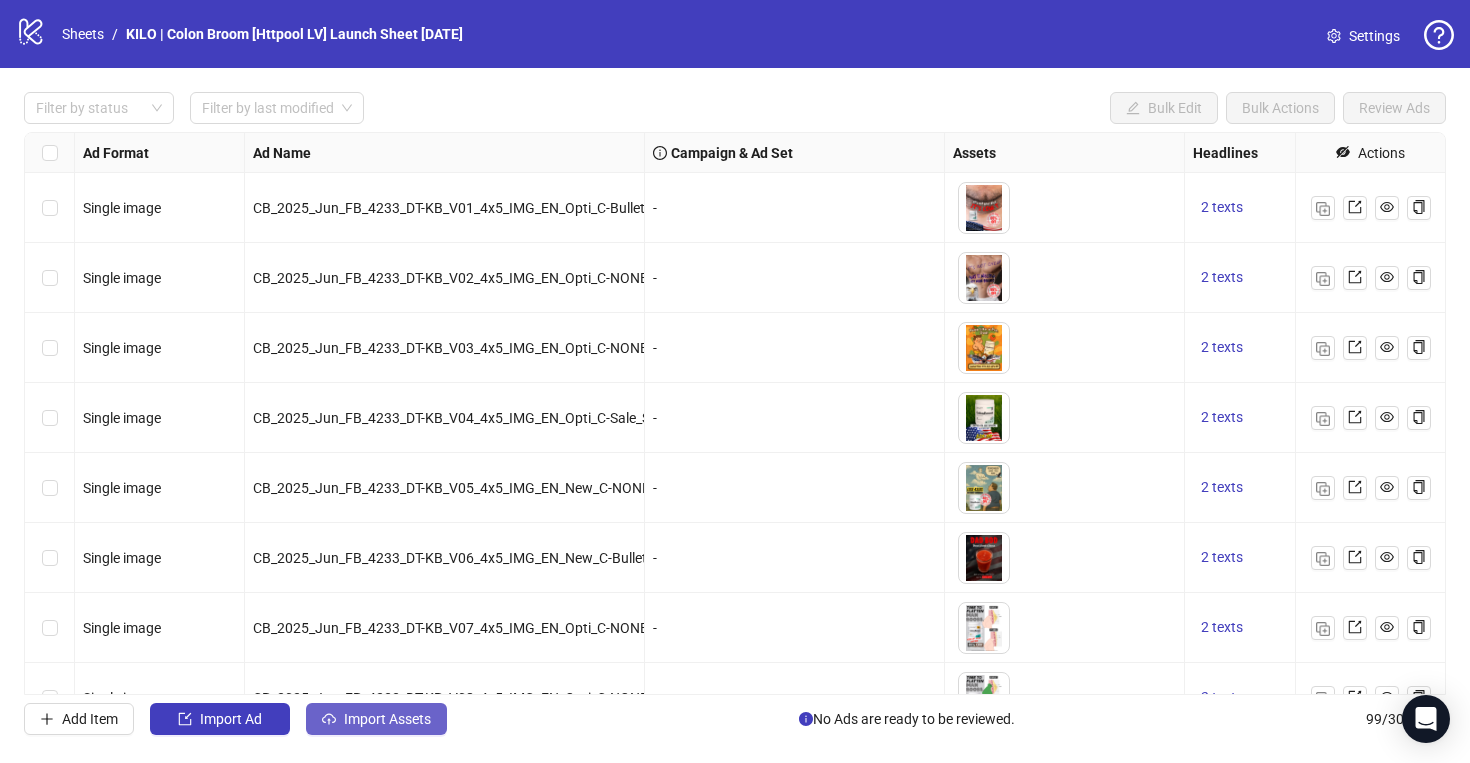click on "Import Assets" at bounding box center (387, 719) 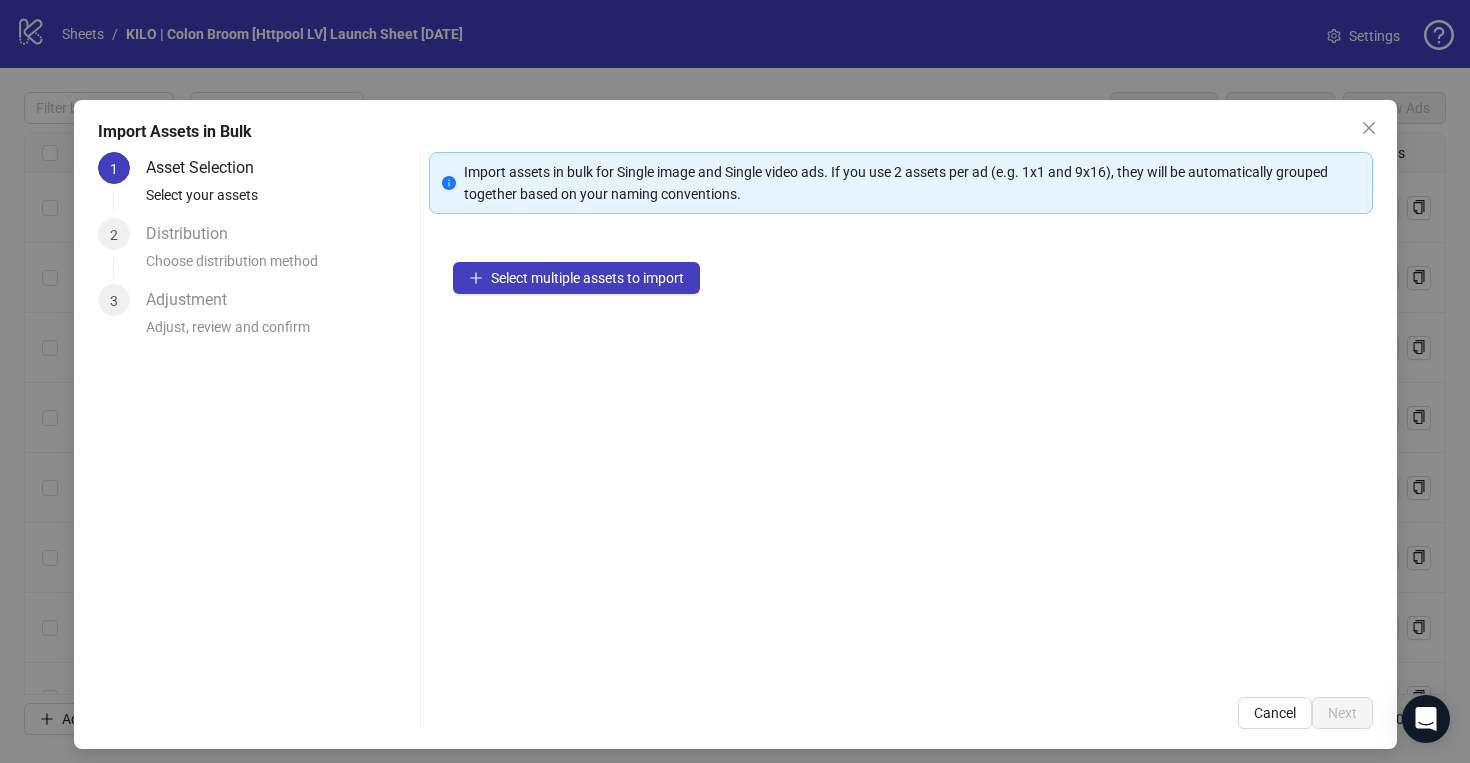click on "Select multiple assets to import" at bounding box center (901, 455) 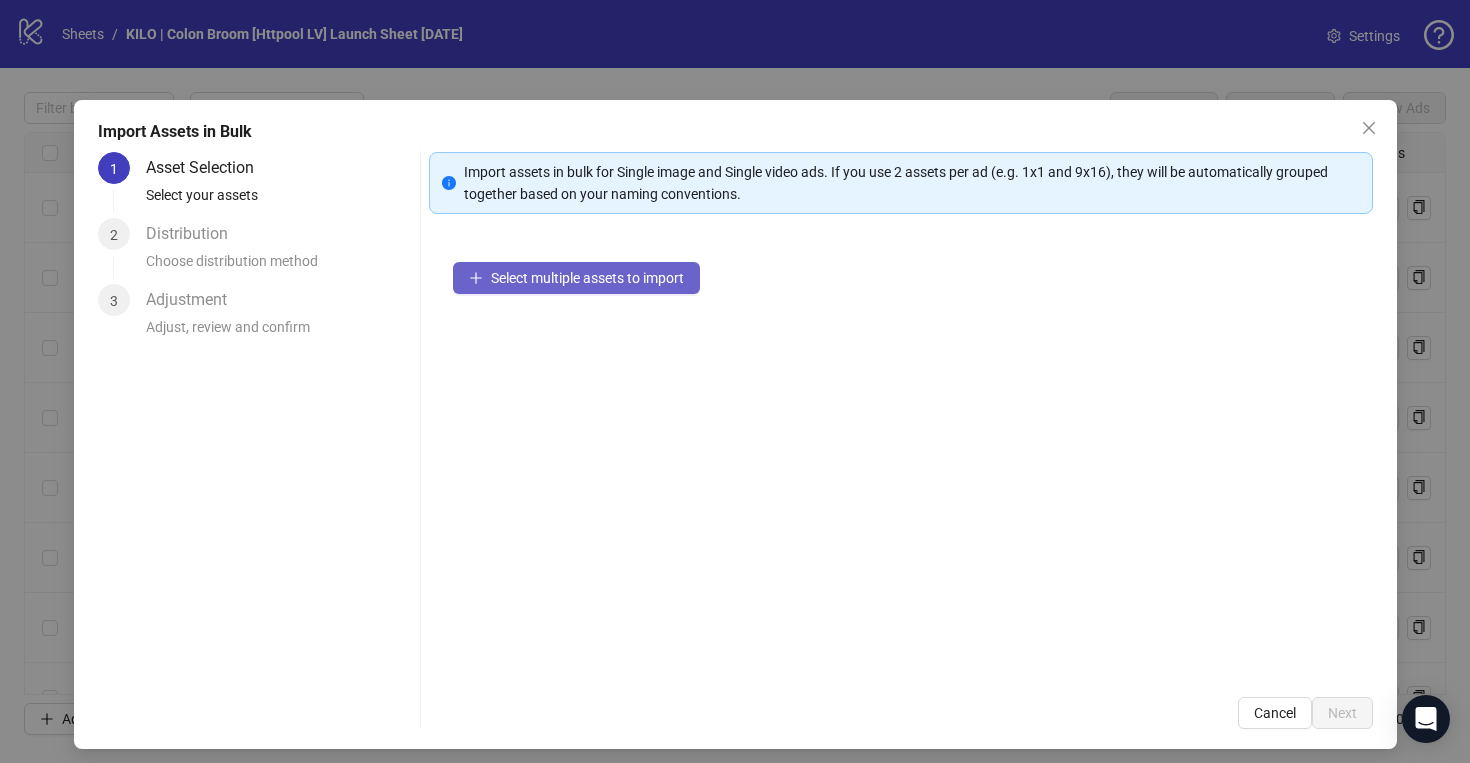 click on "Select multiple assets to import" at bounding box center (576, 278) 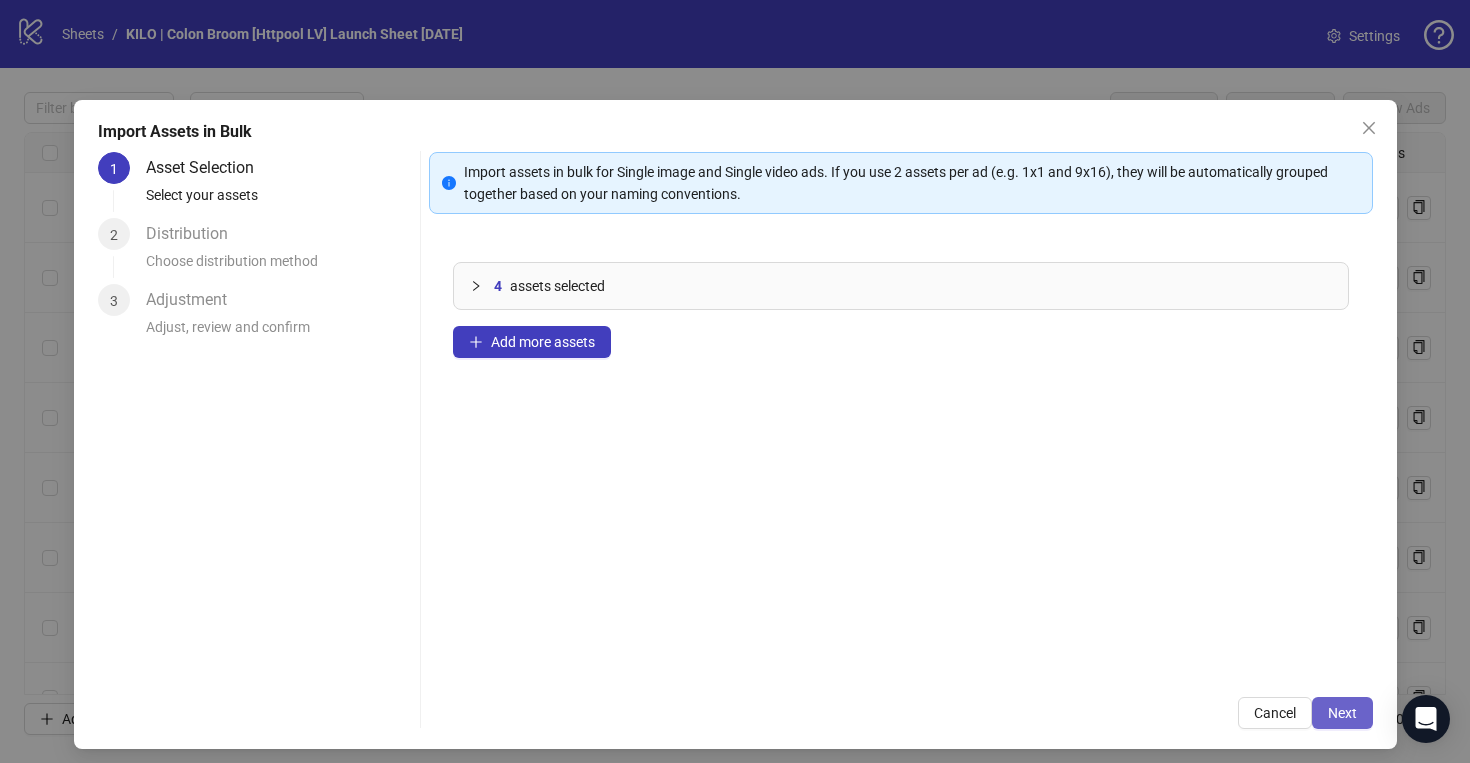 click on "Next" at bounding box center [1342, 713] 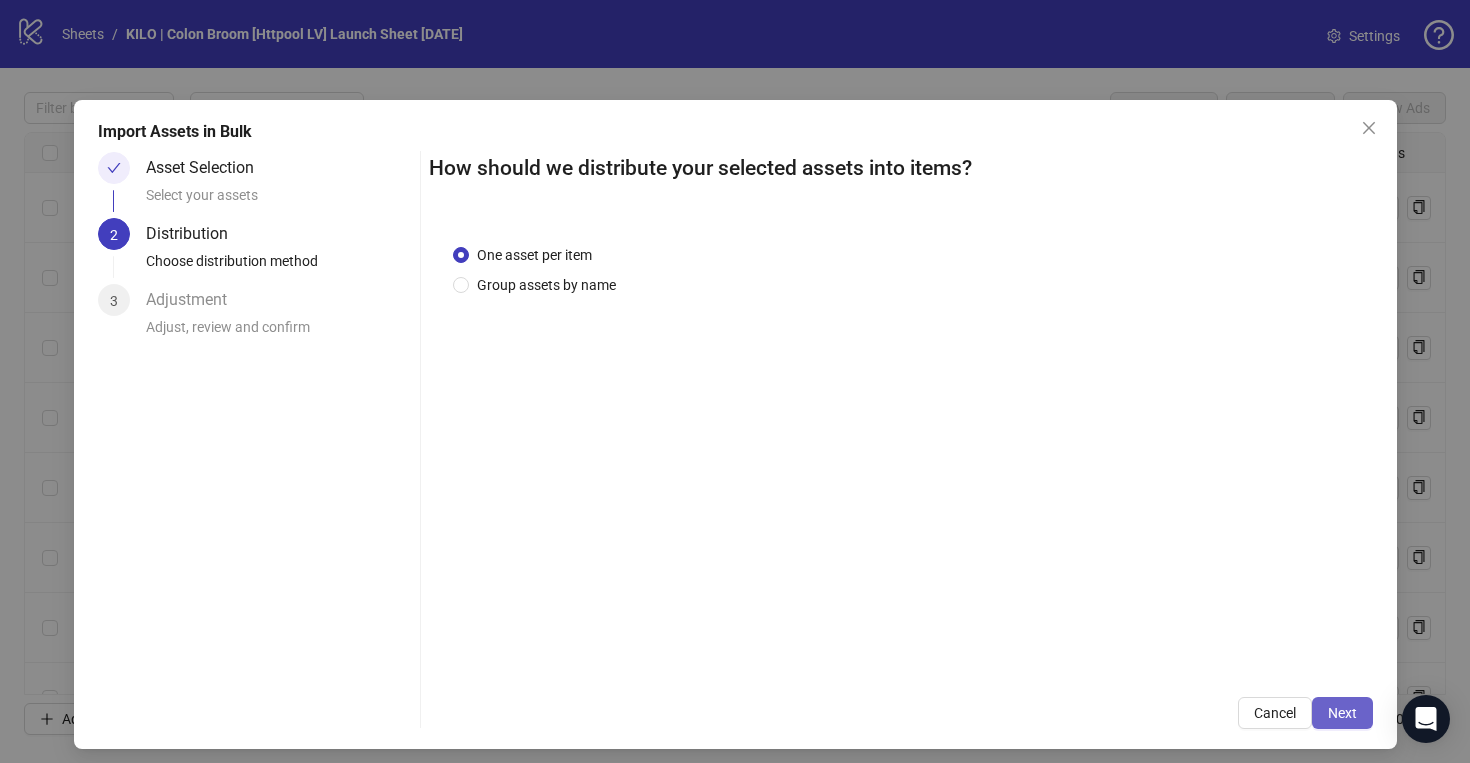click on "Next" at bounding box center (1342, 713) 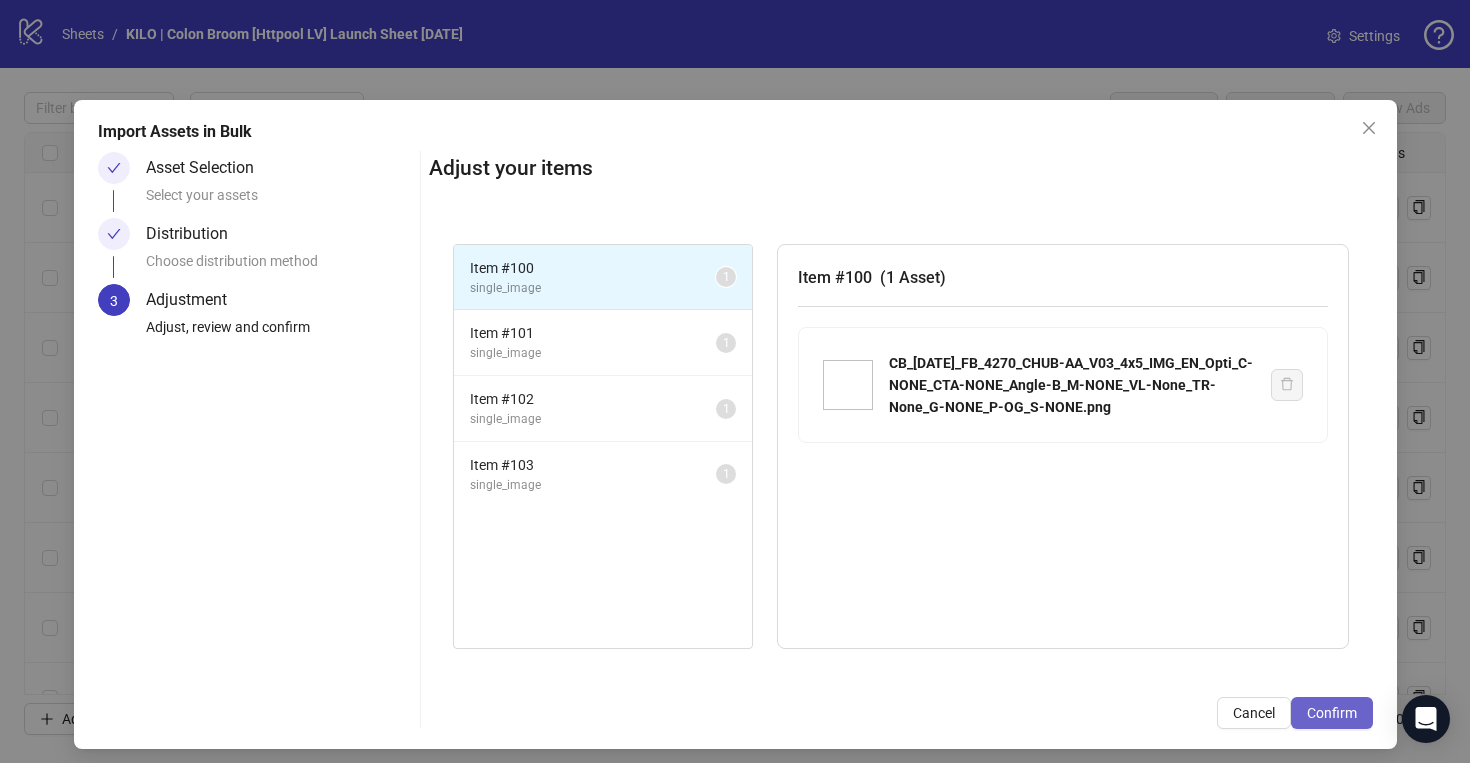 click on "Confirm" at bounding box center (1332, 713) 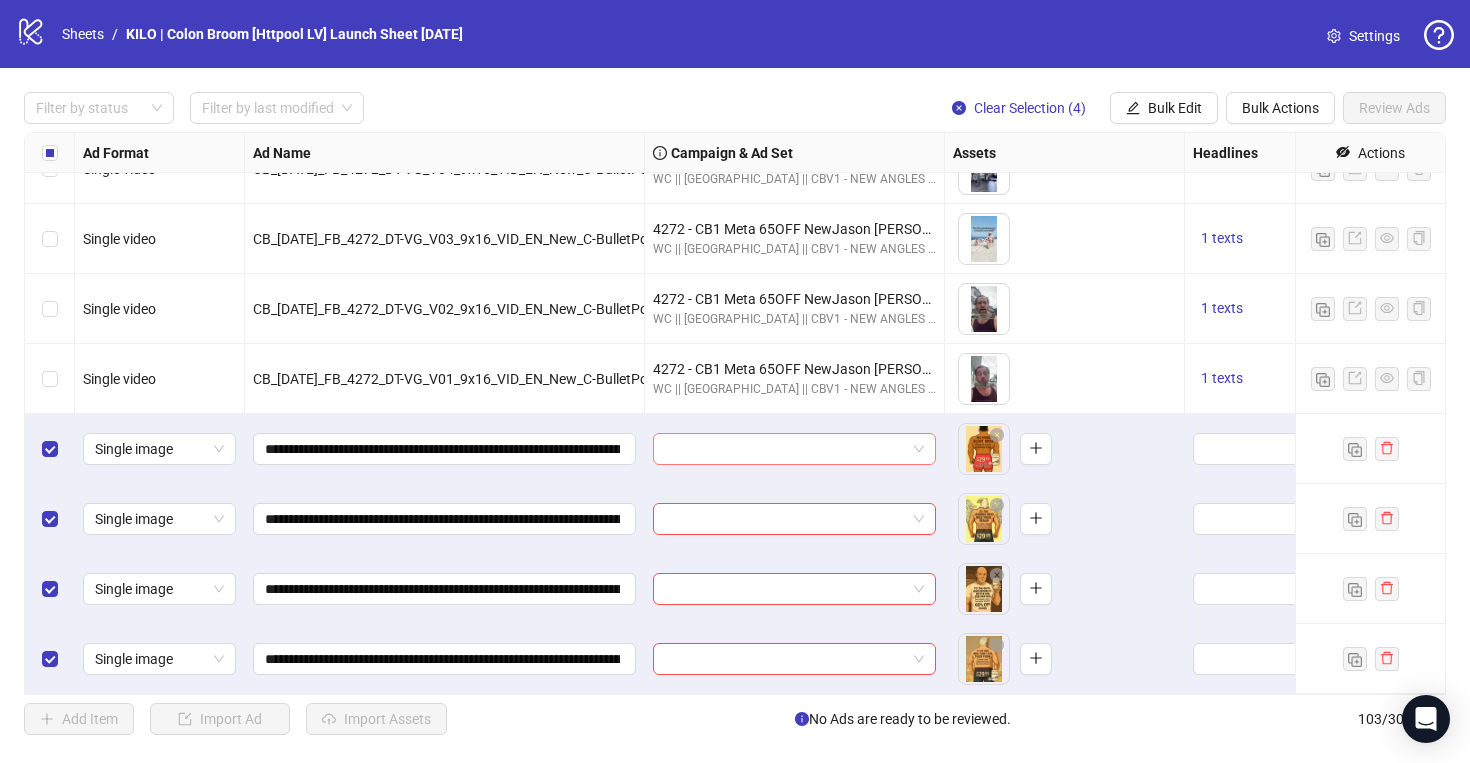 scroll, scrollTop: 6689, scrollLeft: 789, axis: both 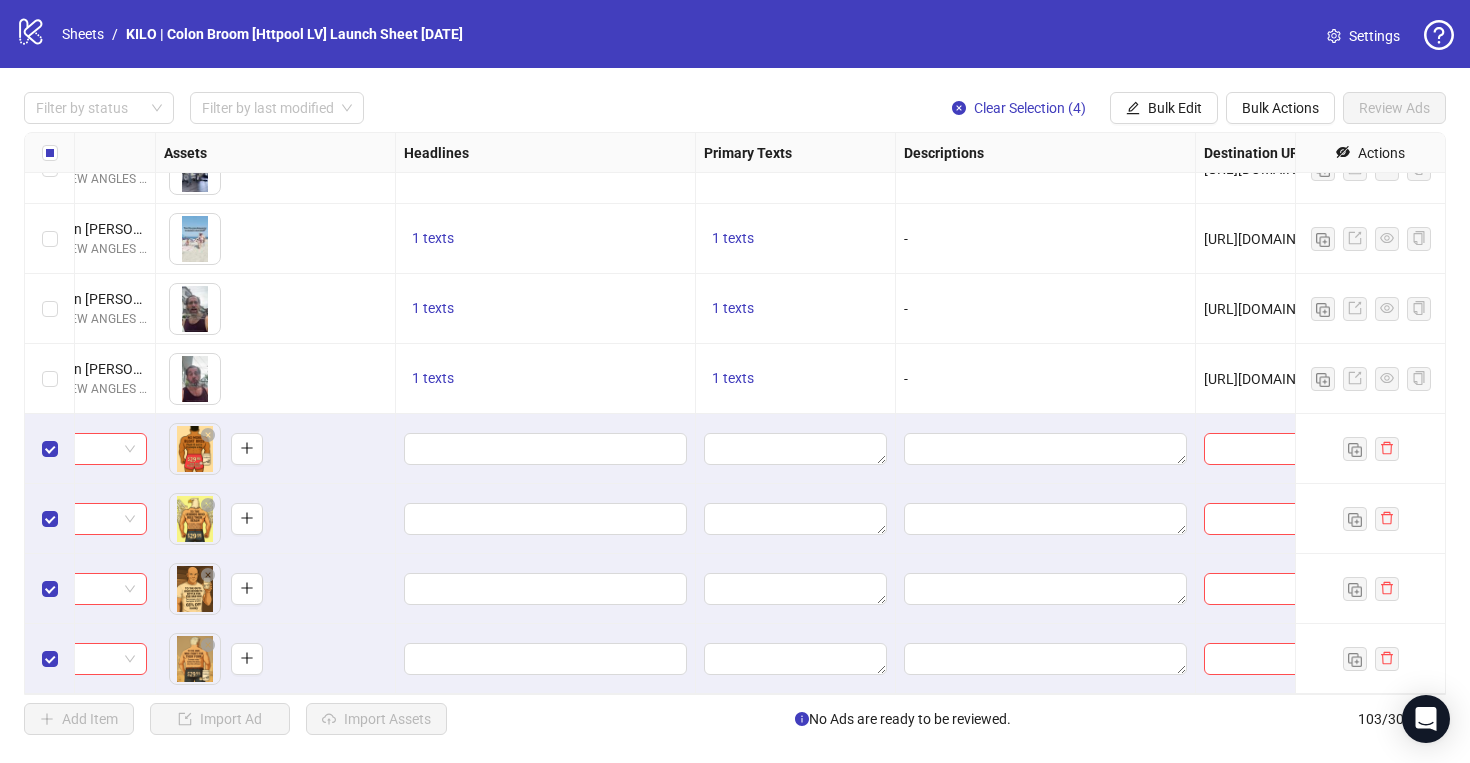 click on "1 texts" at bounding box center [546, 379] 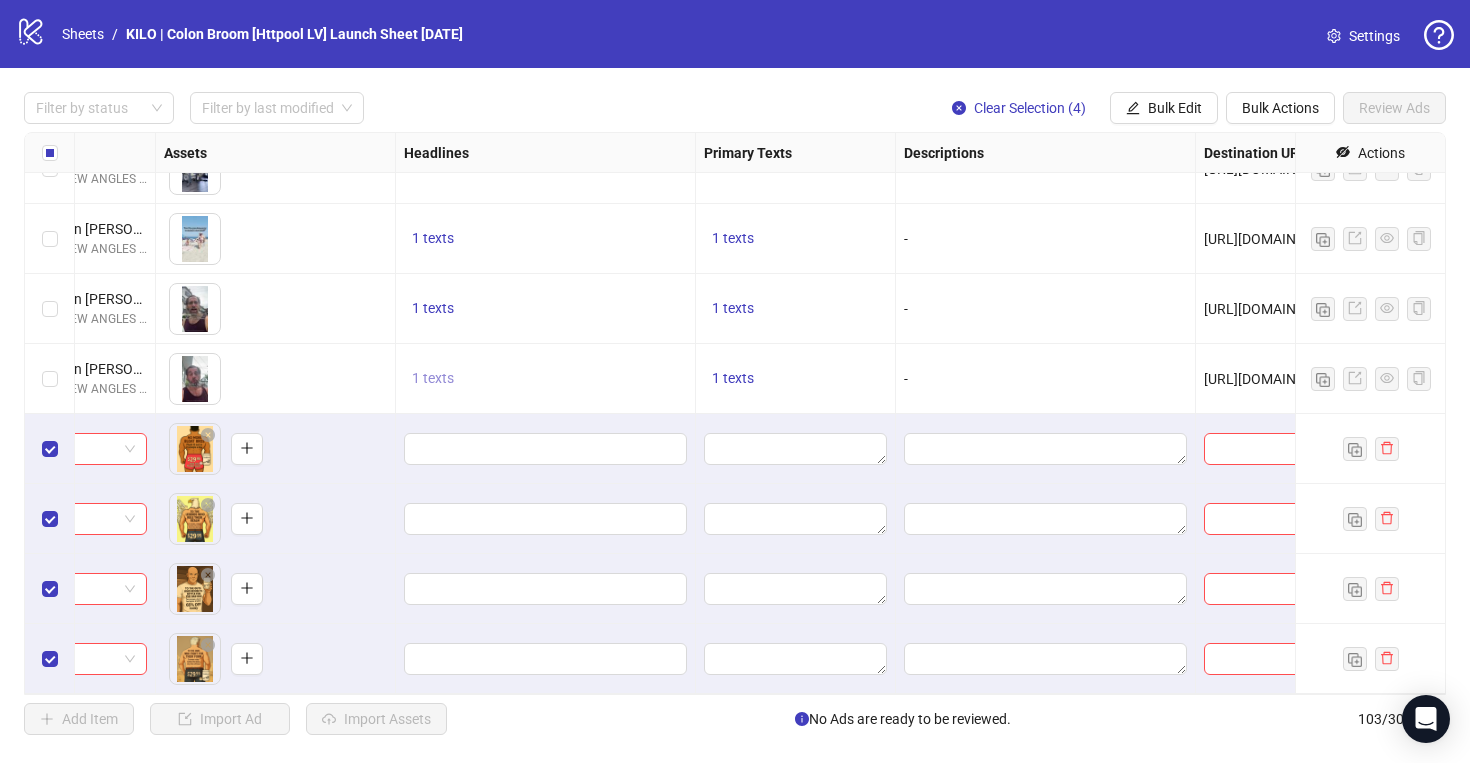 click on "1 texts" at bounding box center (433, 378) 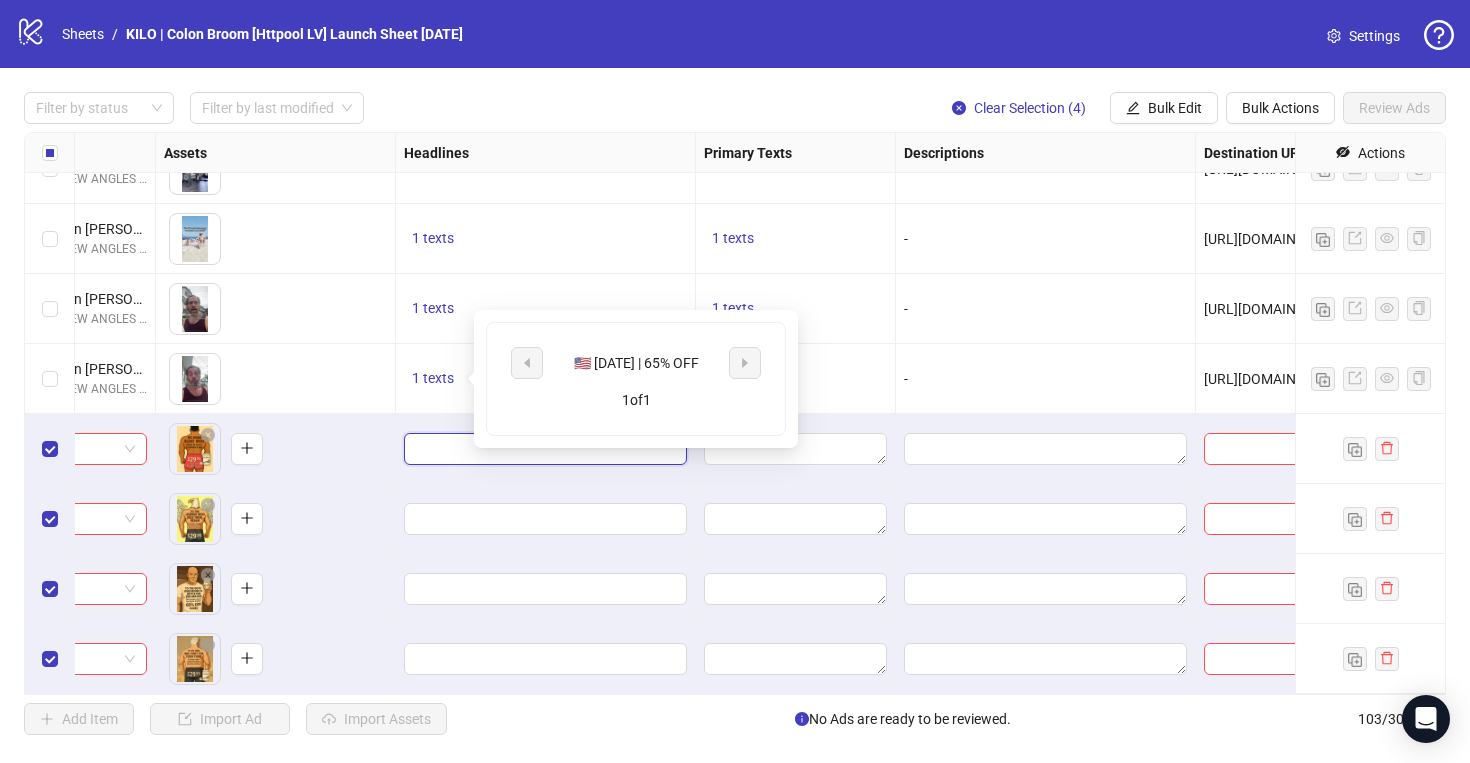 click at bounding box center [543, 449] 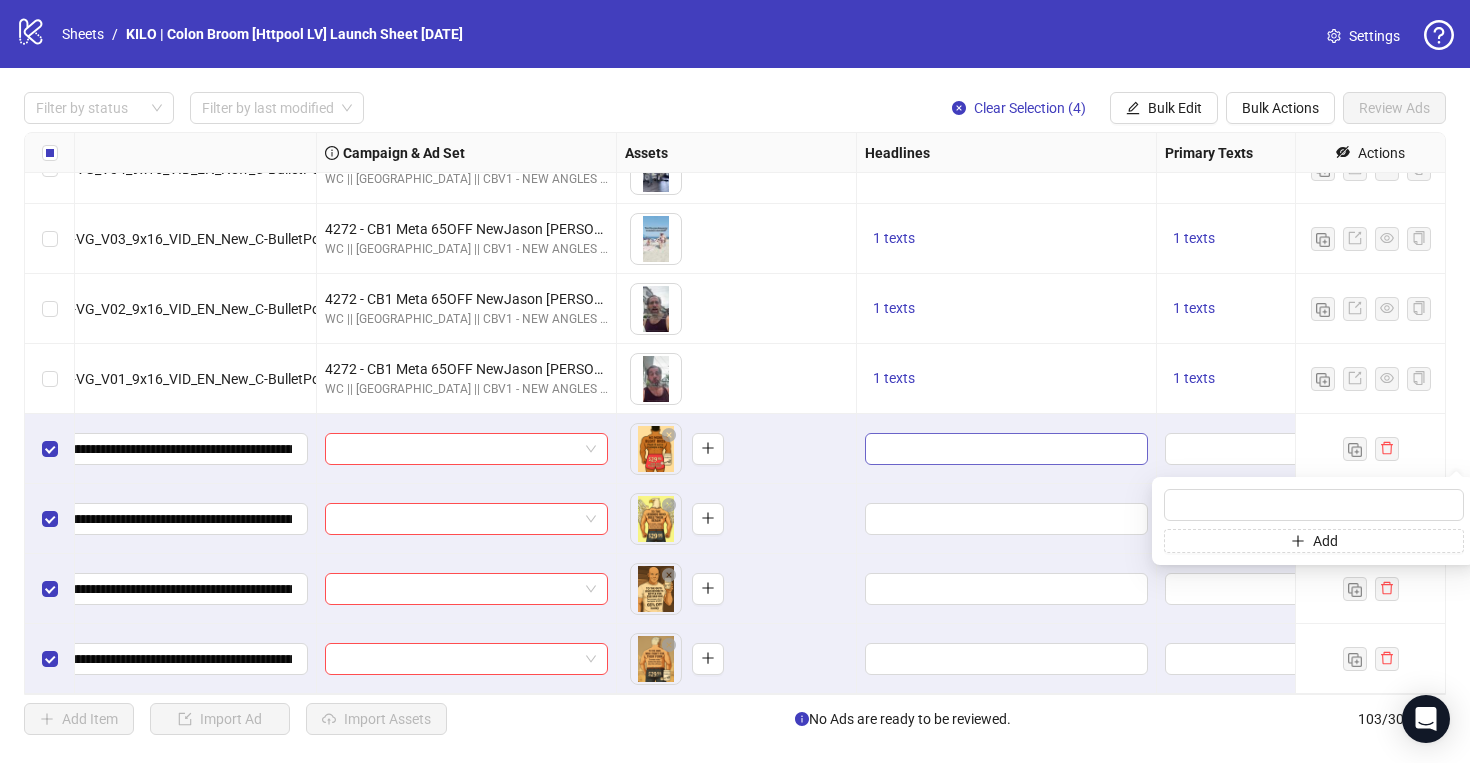 scroll, scrollTop: 6689, scrollLeft: 0, axis: vertical 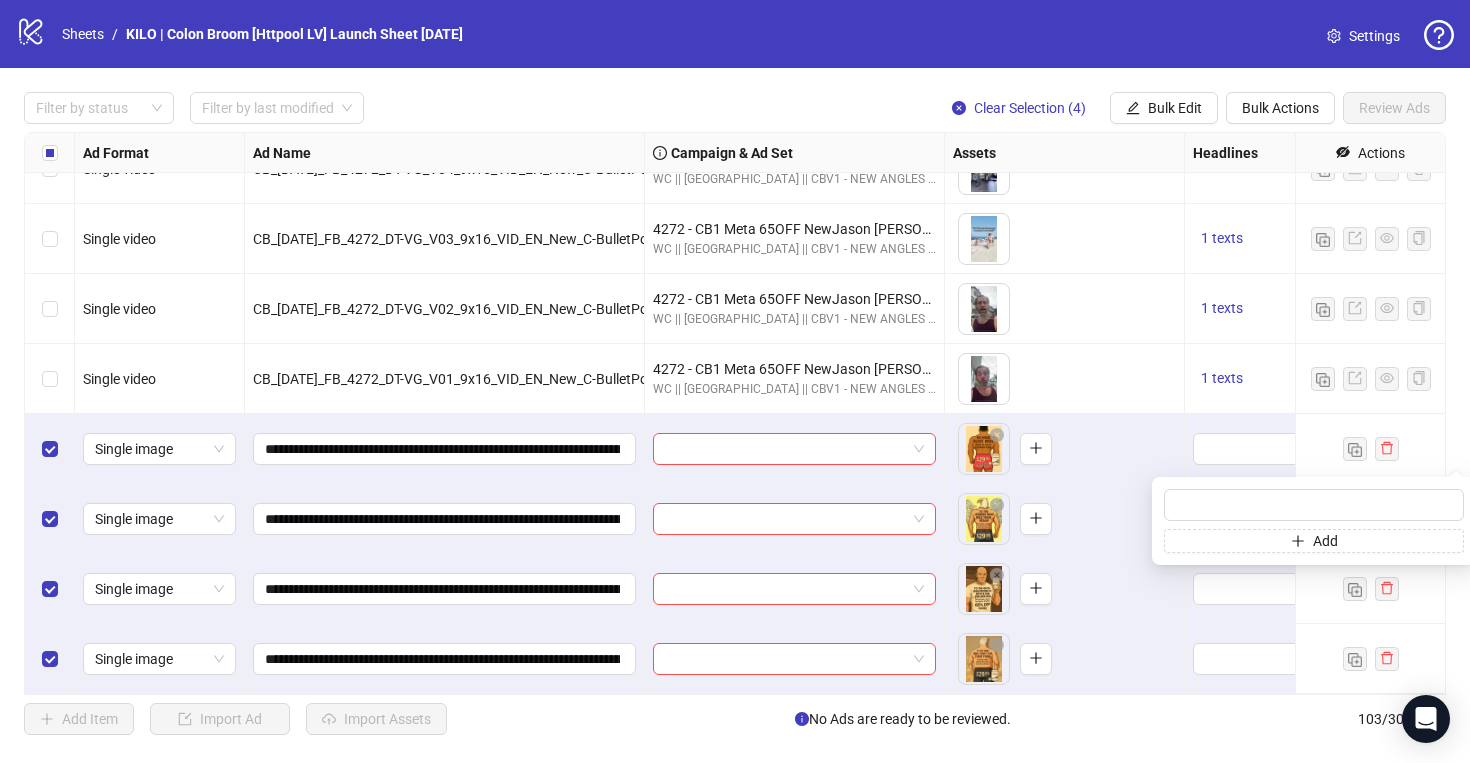 click at bounding box center [795, 449] 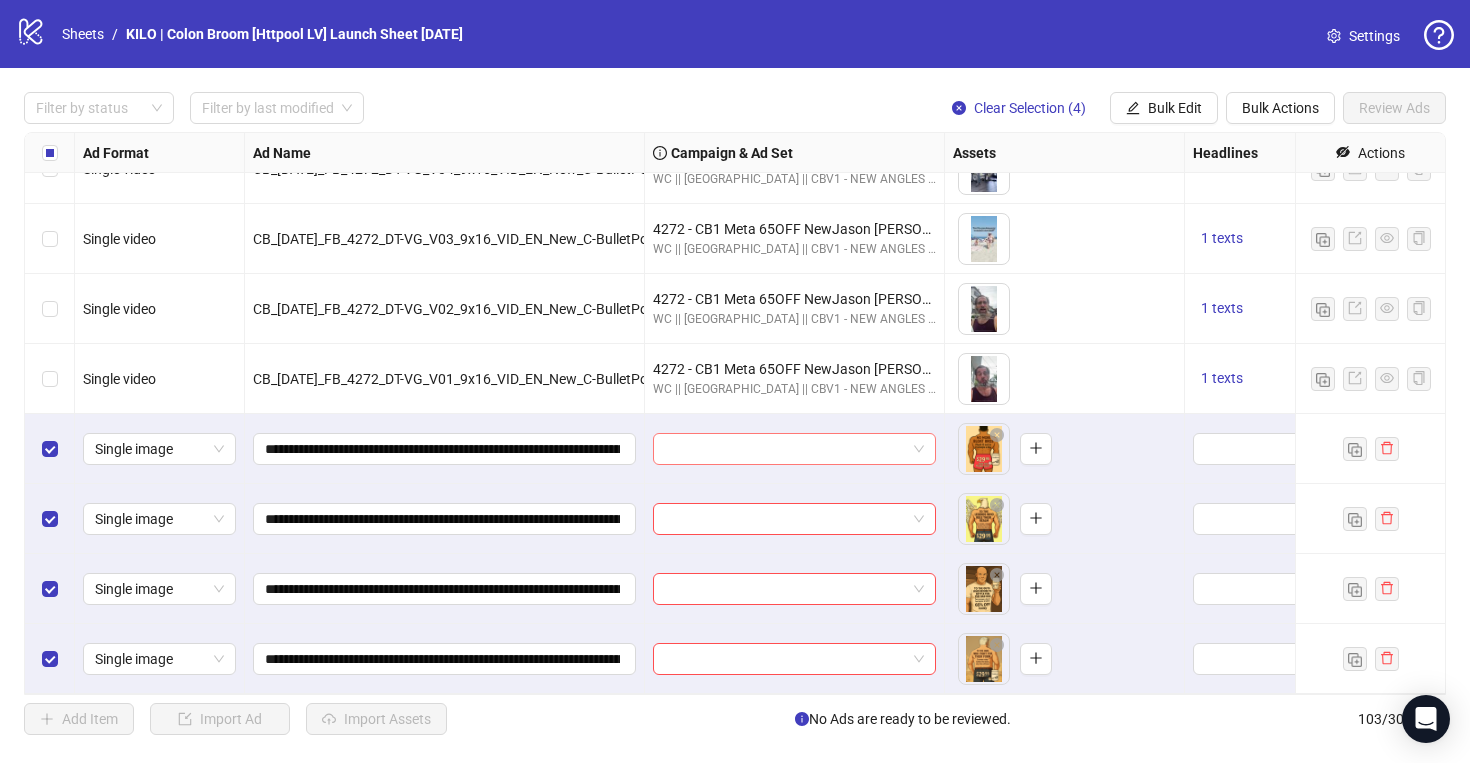 click at bounding box center [785, 449] 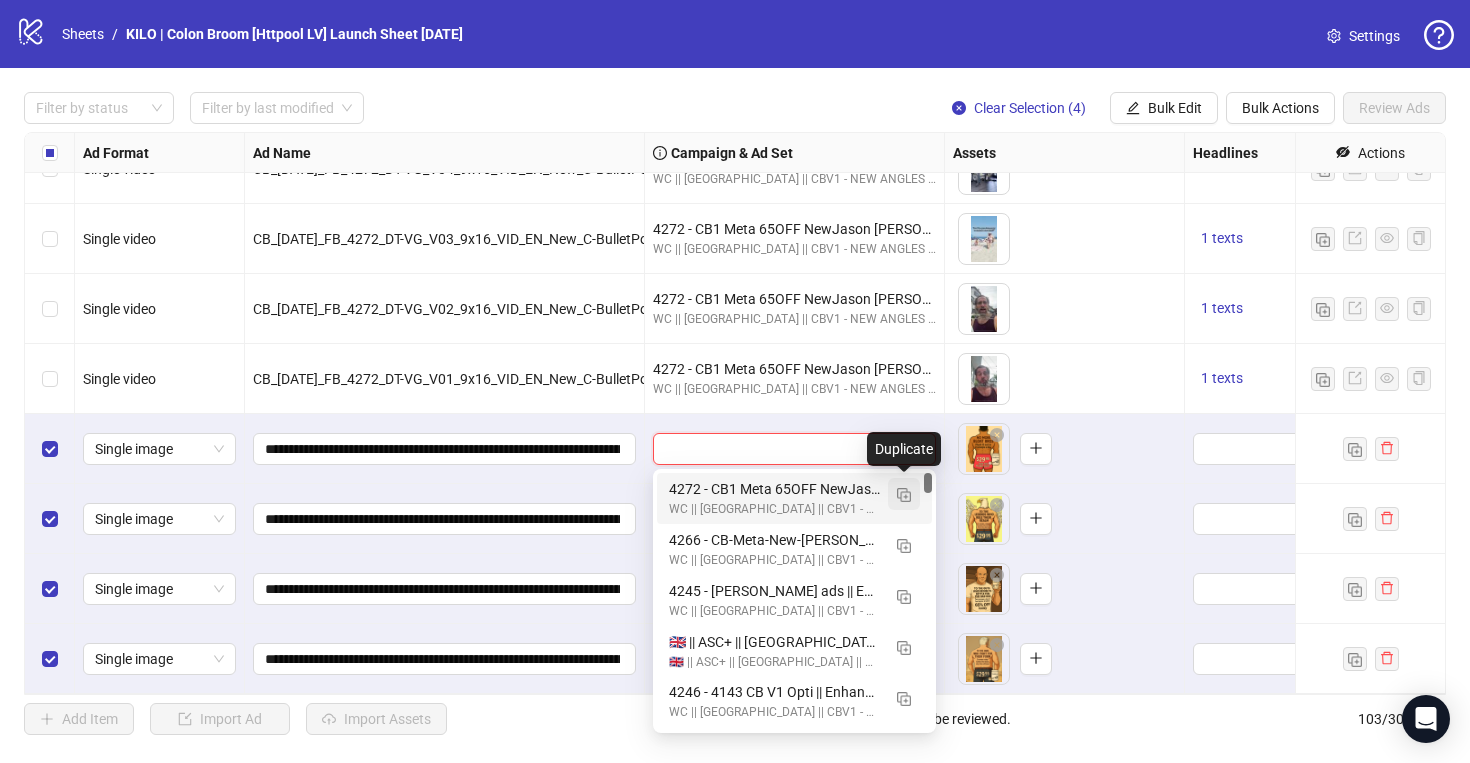 click at bounding box center (904, 494) 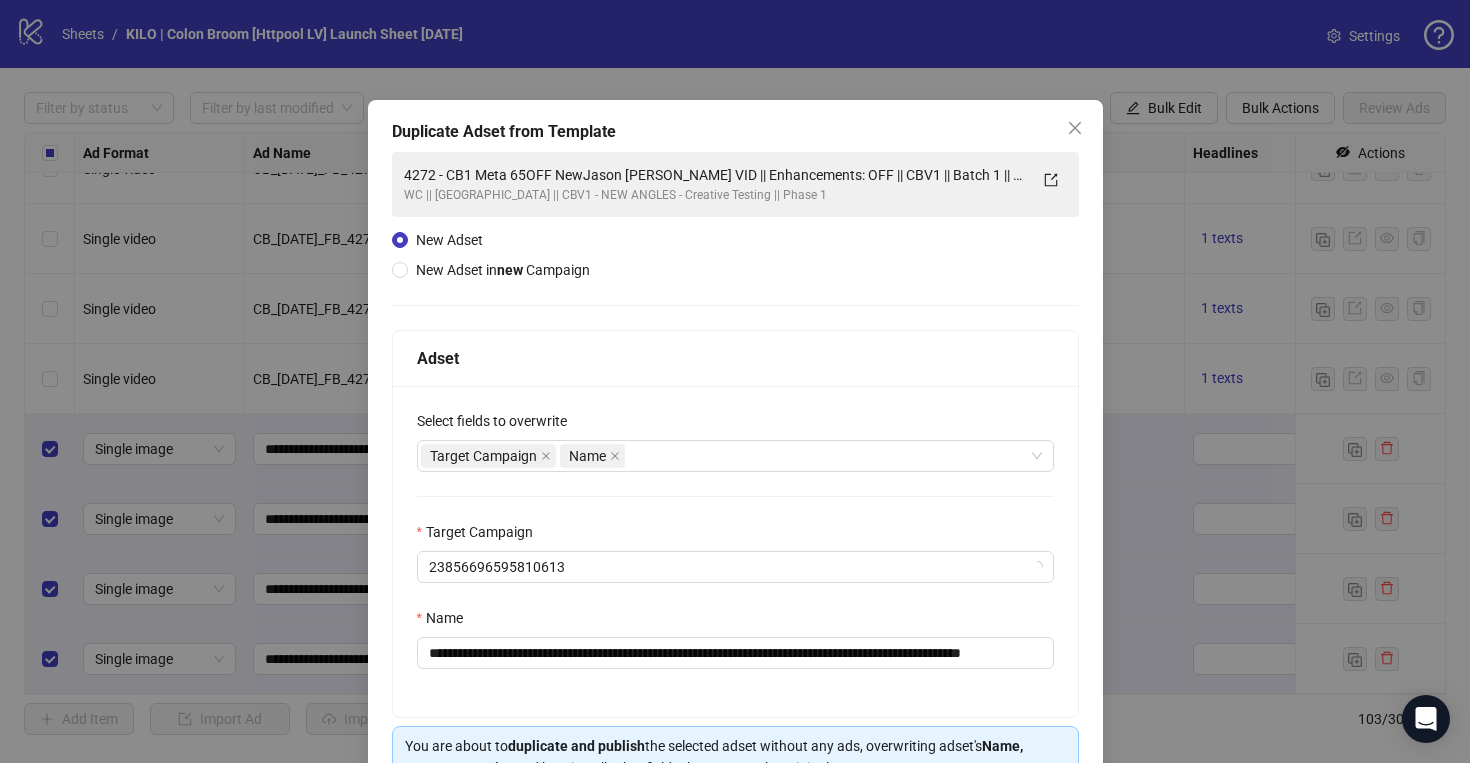 scroll, scrollTop: 114, scrollLeft: 0, axis: vertical 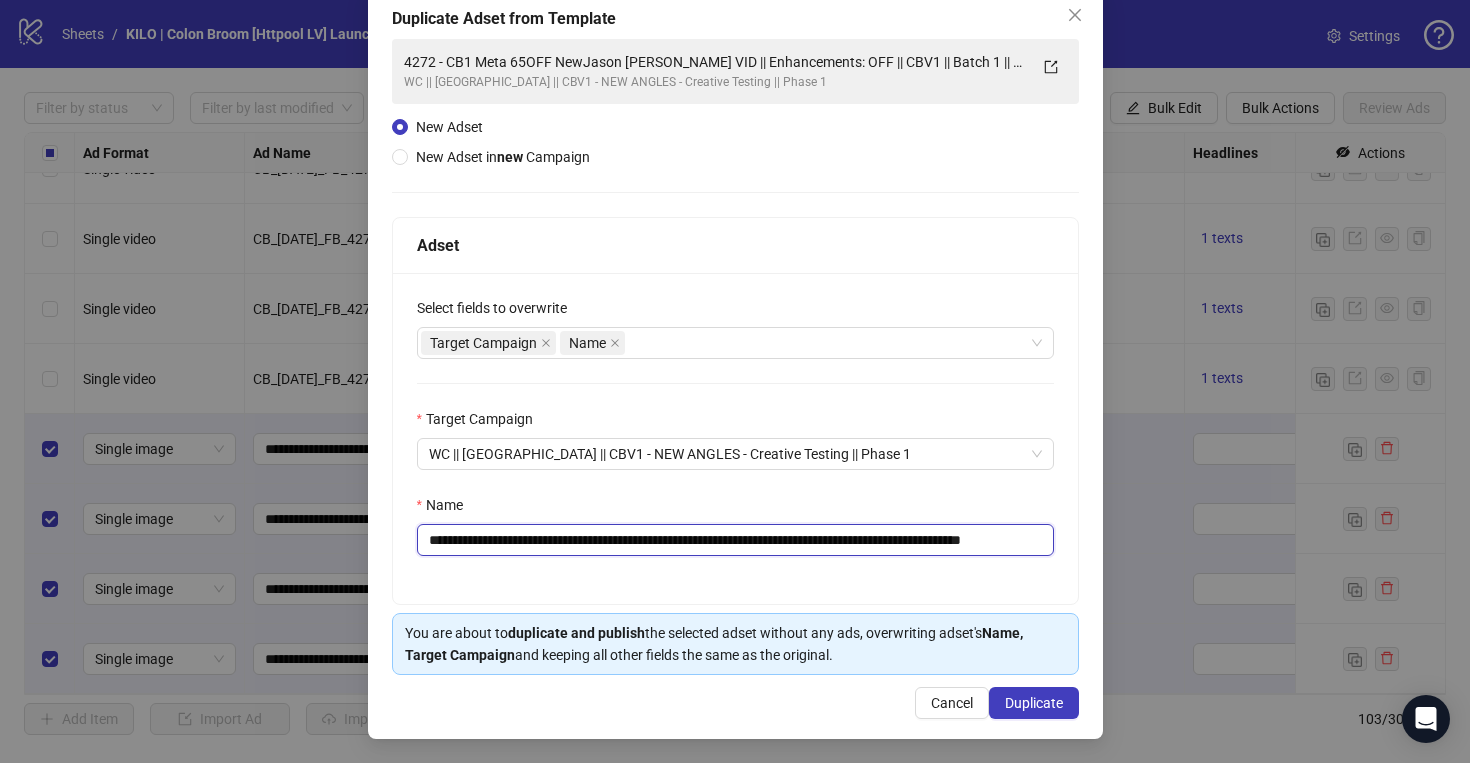 drag, startPoint x: 1029, startPoint y: 540, endPoint x: 1067, endPoint y: 539, distance: 38.013157 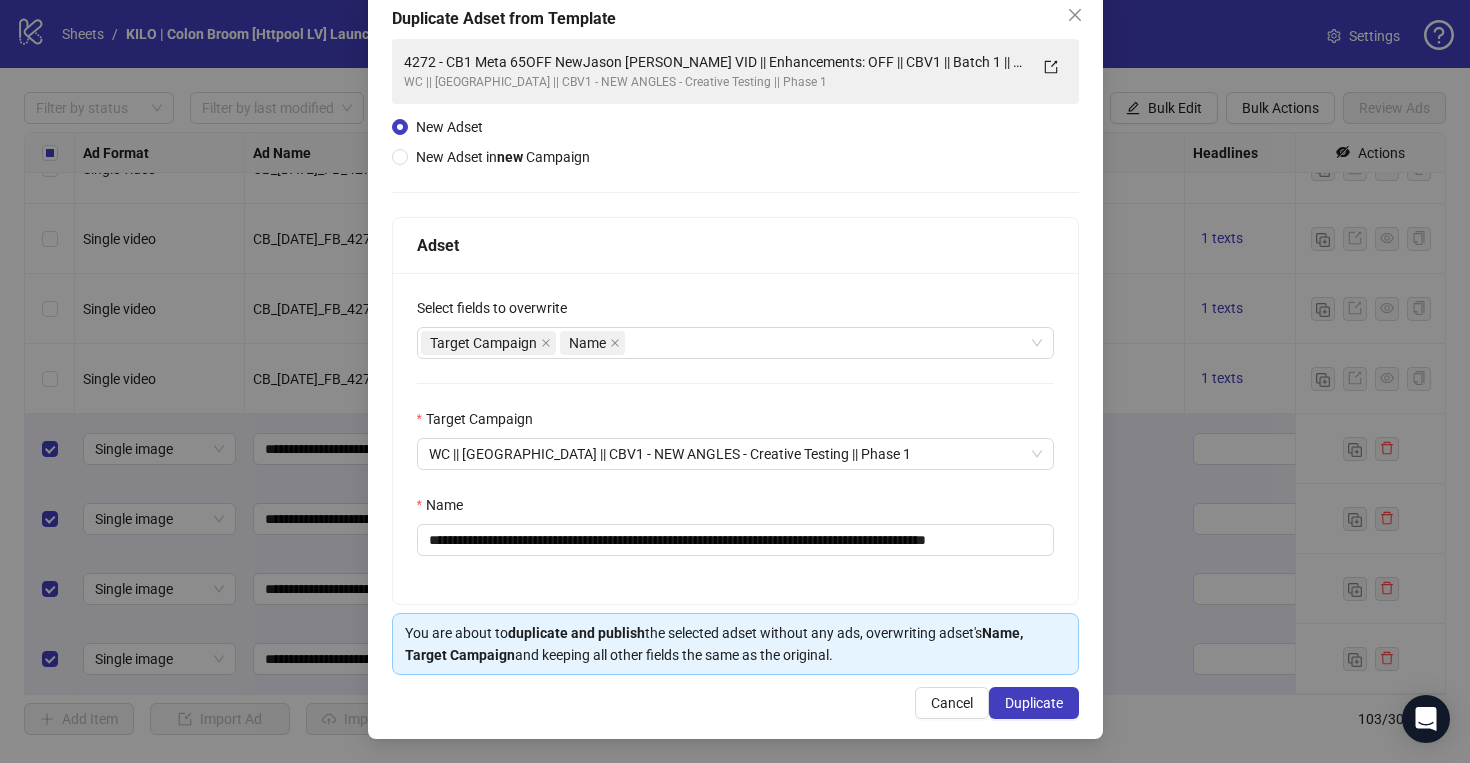 scroll, scrollTop: 0, scrollLeft: 0, axis: both 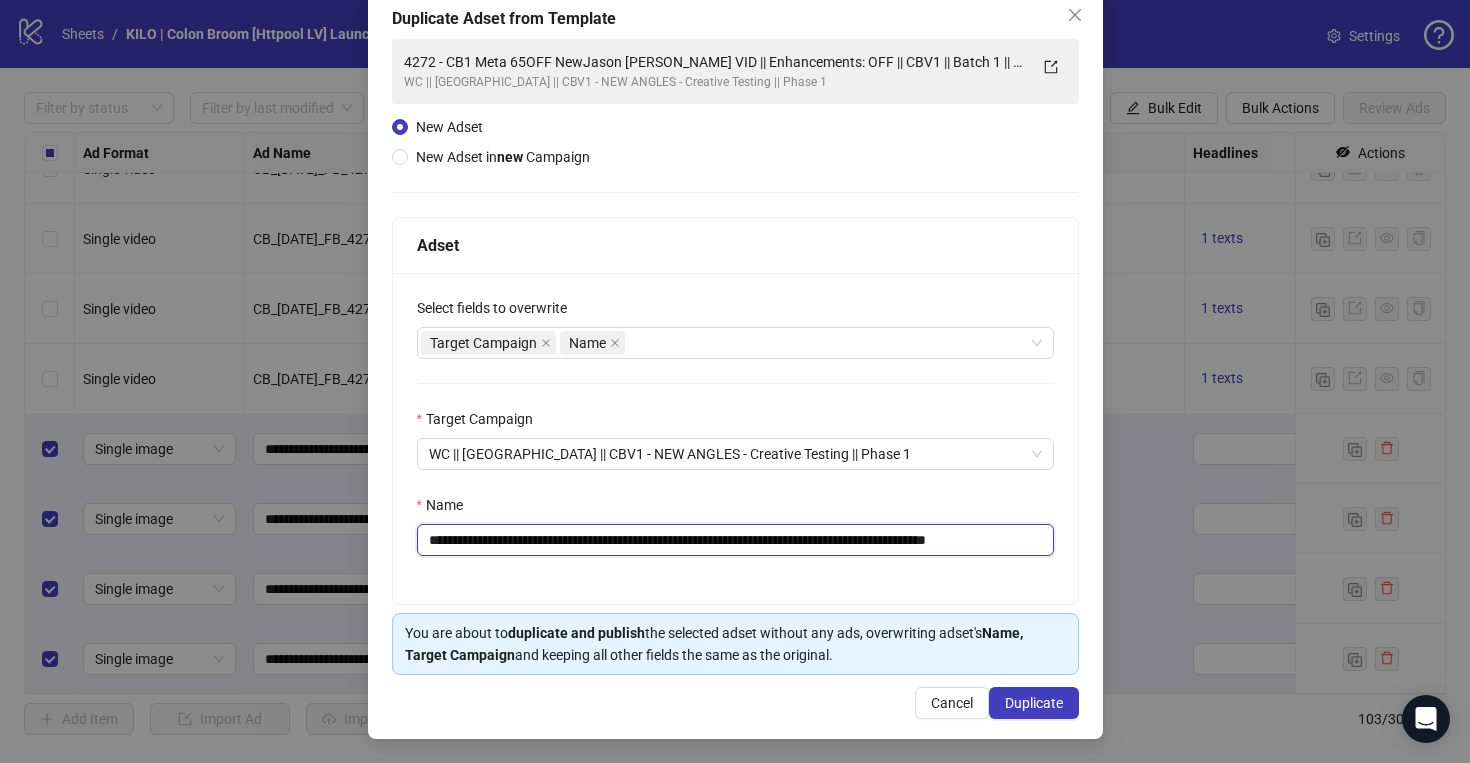 click on "**********" at bounding box center [735, 540] 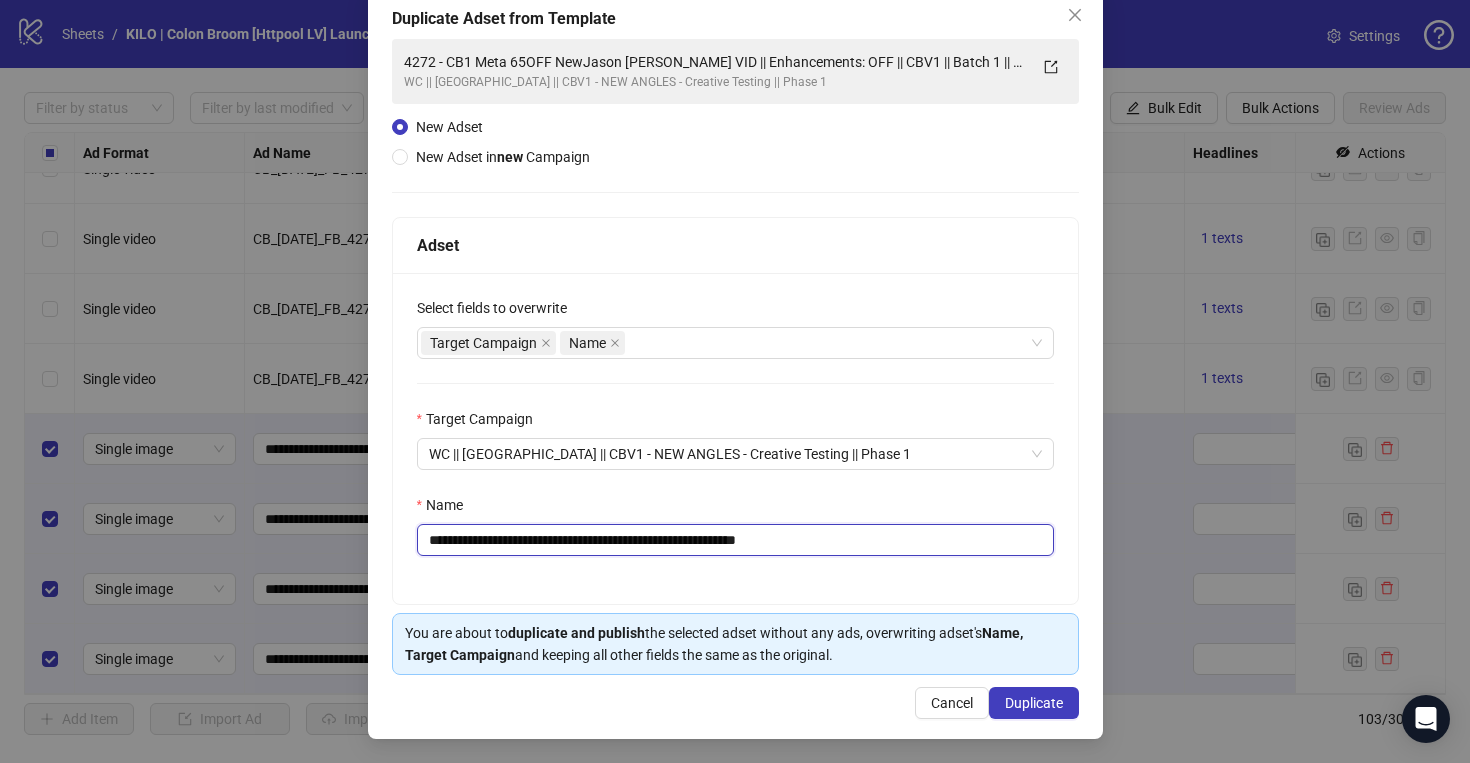 paste on "**********" 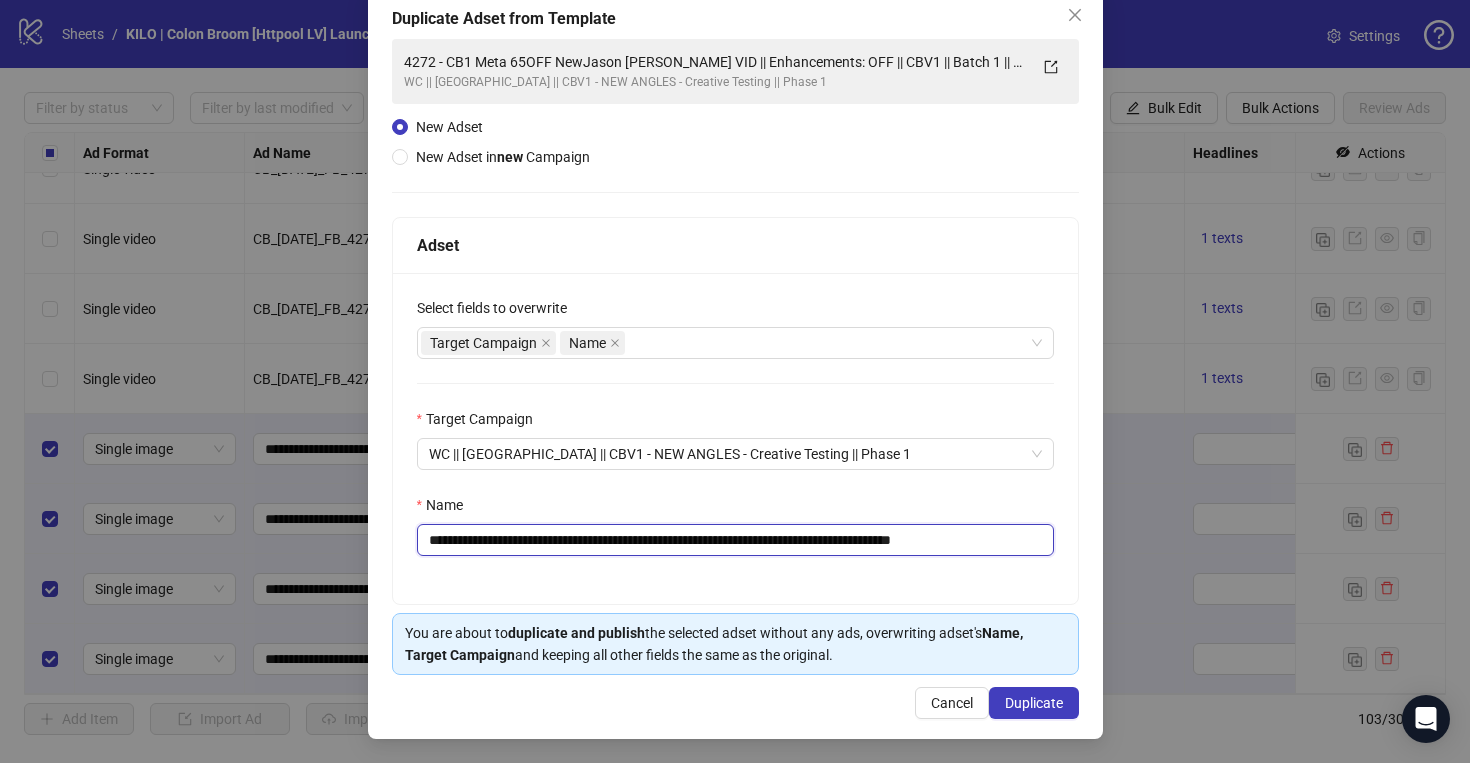 drag, startPoint x: 810, startPoint y: 536, endPoint x: 1035, endPoint y: 537, distance: 225.00223 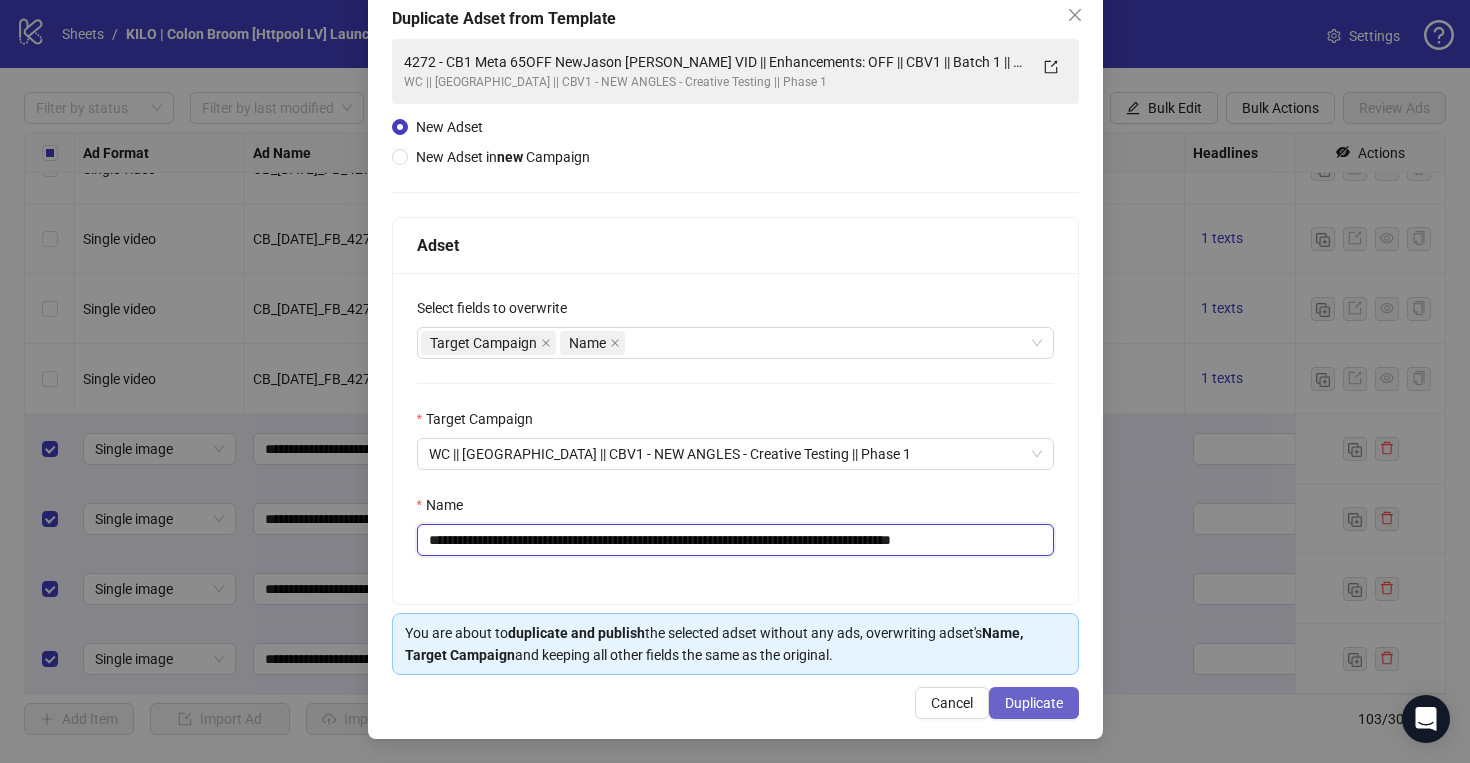 type on "**********" 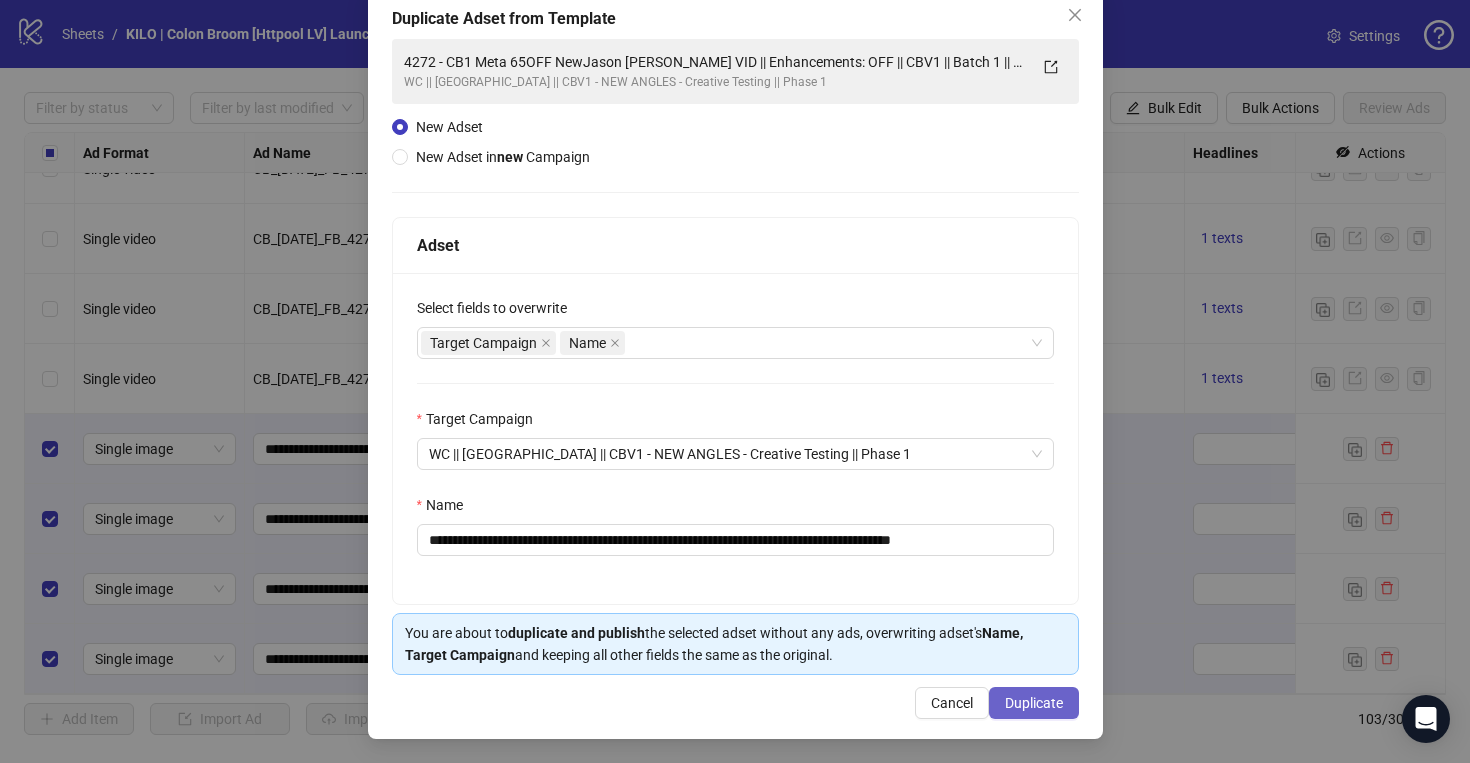 click on "Duplicate" at bounding box center [1034, 703] 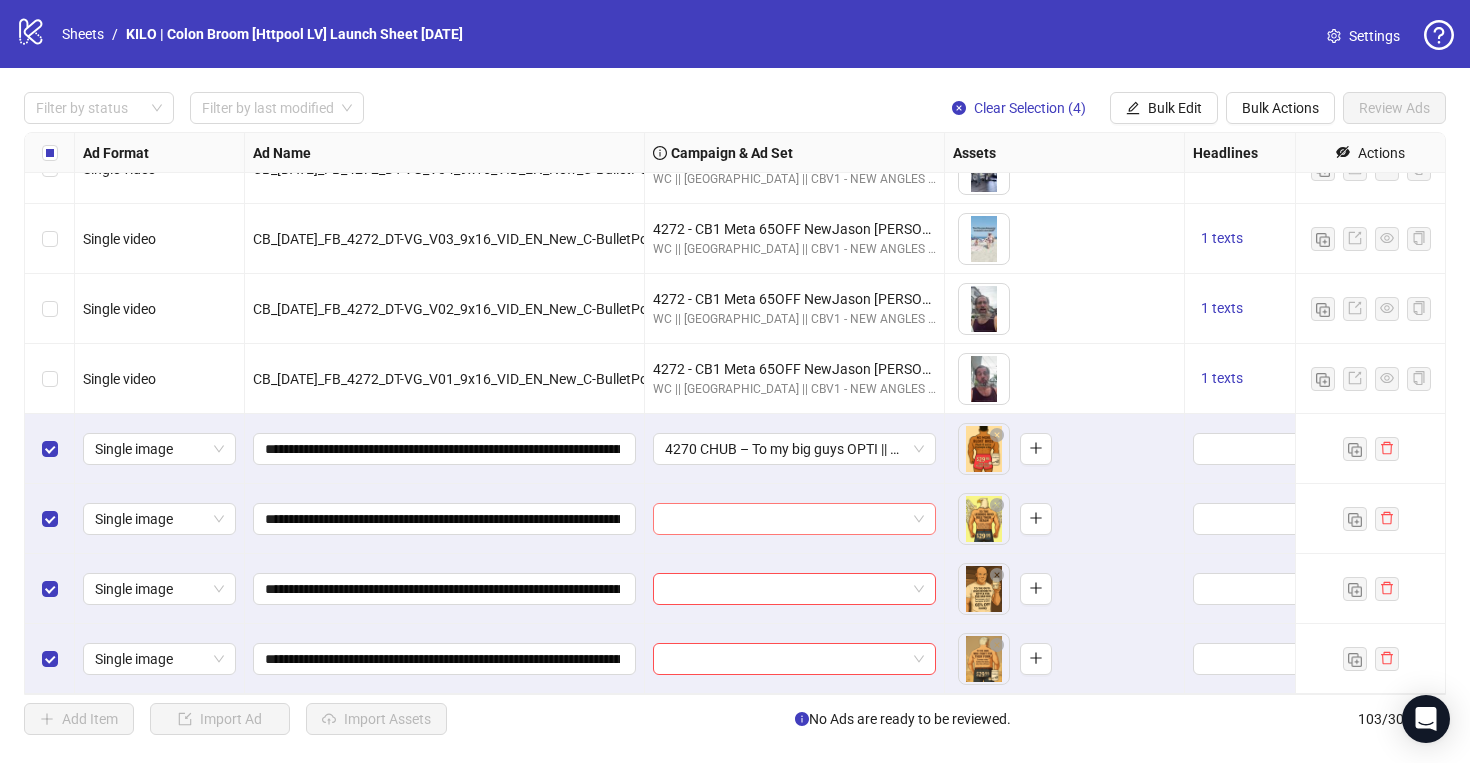 click at bounding box center (785, 519) 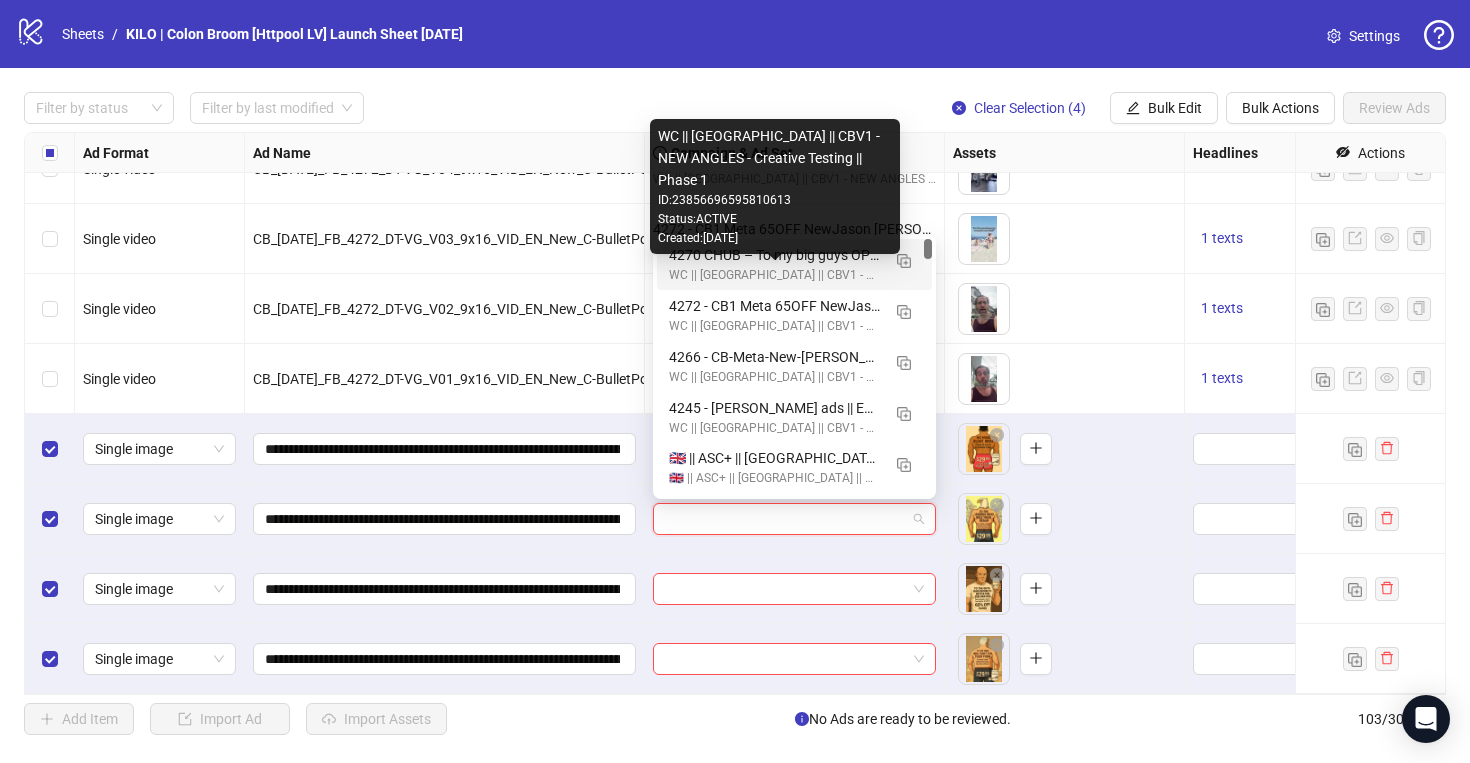 click on "WC || [GEOGRAPHIC_DATA] || CBV1 - NEW ANGLES - Creative Testing || Phase 1" at bounding box center [774, 275] 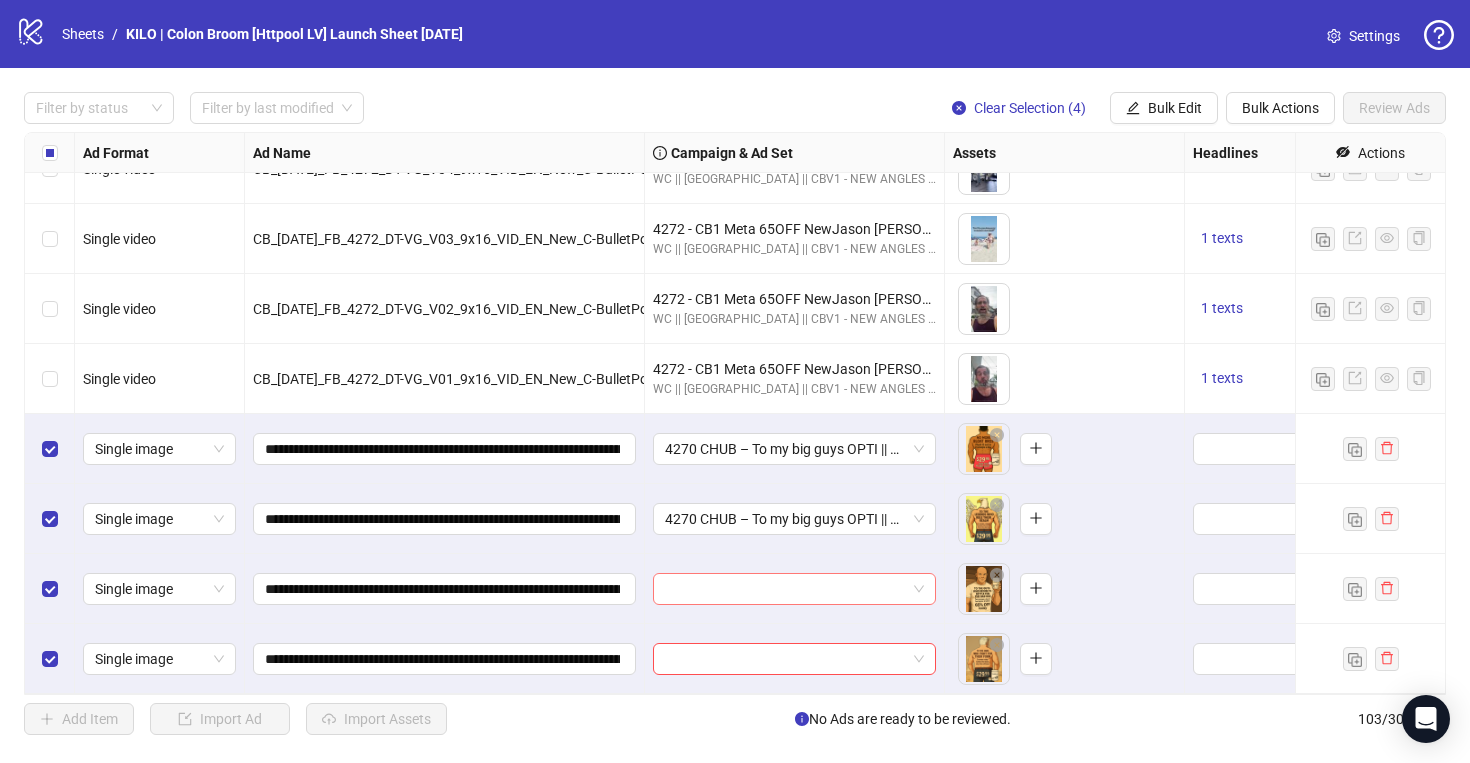 click at bounding box center [785, 589] 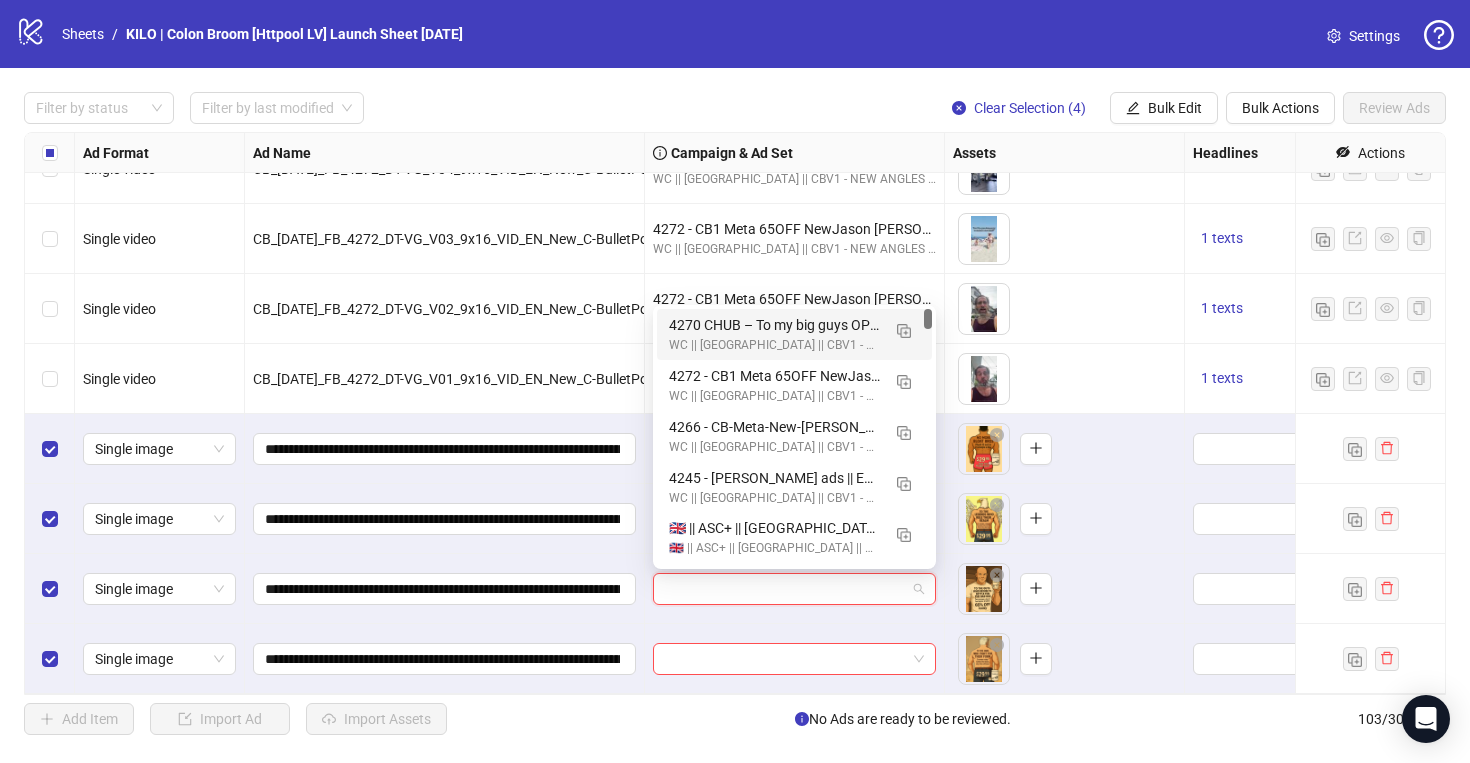 click on "WC || [GEOGRAPHIC_DATA] || CBV1 - NEW ANGLES - Creative Testing || Phase 1" at bounding box center (774, 345) 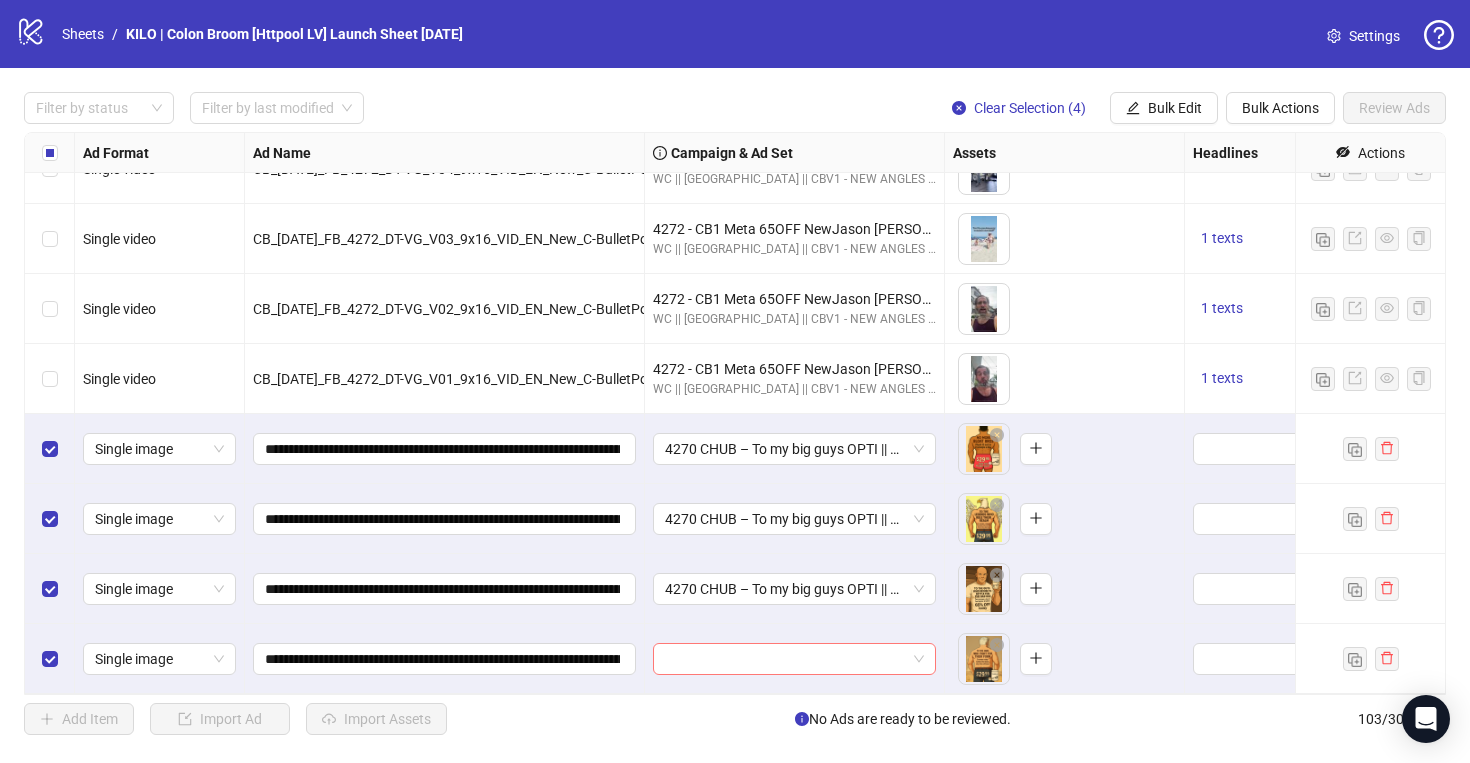 click at bounding box center [785, 659] 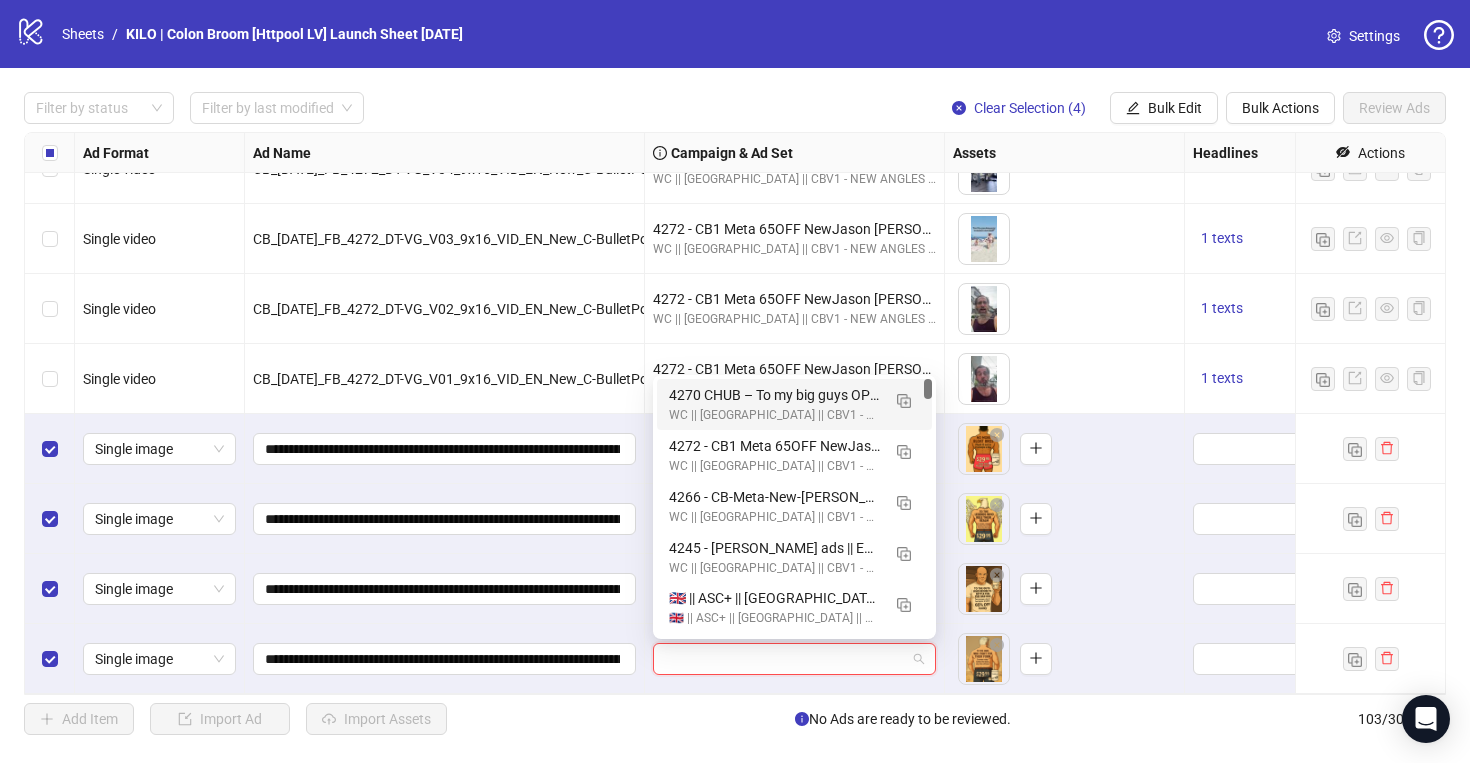 click on "WC || [GEOGRAPHIC_DATA] || CBV1 - NEW ANGLES - Creative Testing || Phase 1" at bounding box center [774, 415] 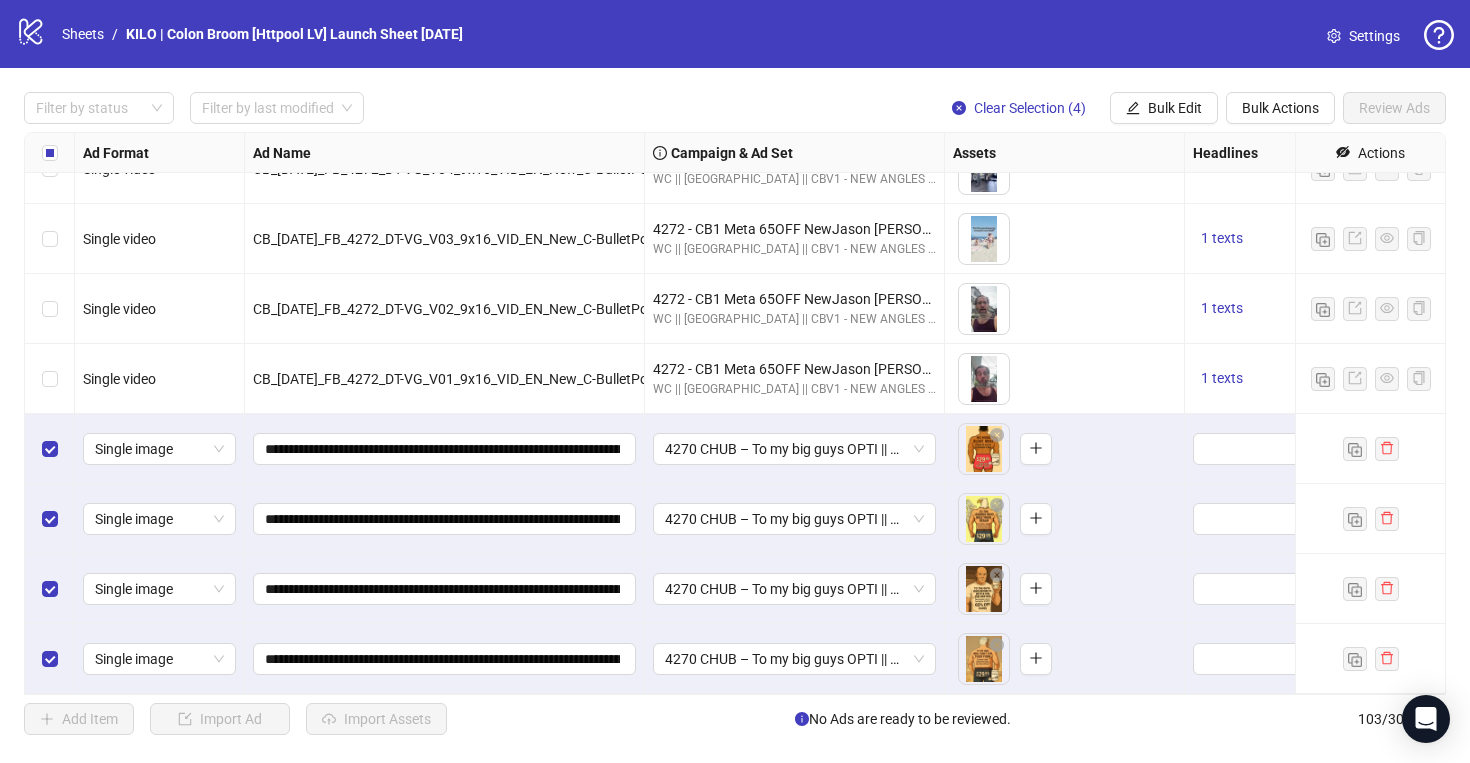 scroll, scrollTop: 6689, scrollLeft: 452, axis: both 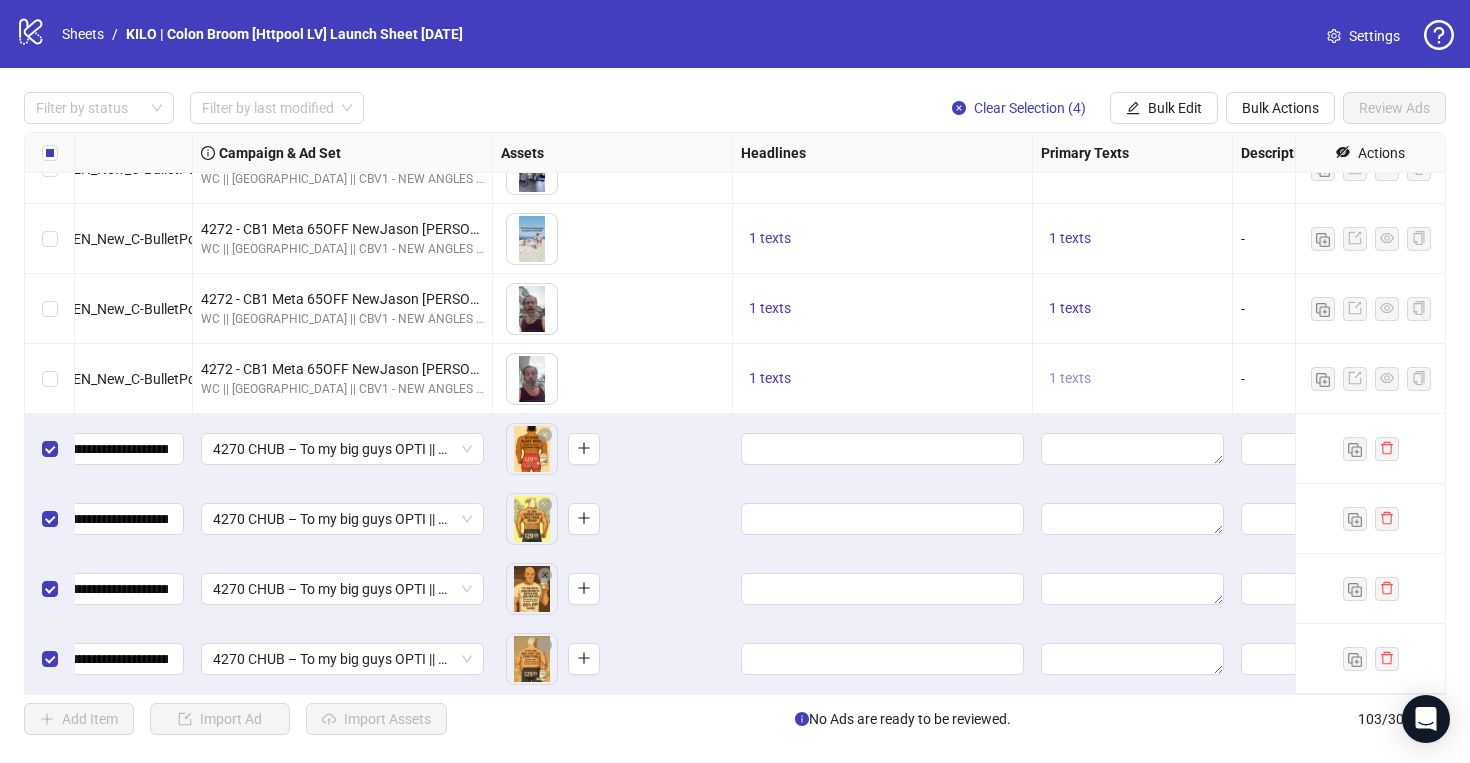 click on "1 texts" at bounding box center [1070, 378] 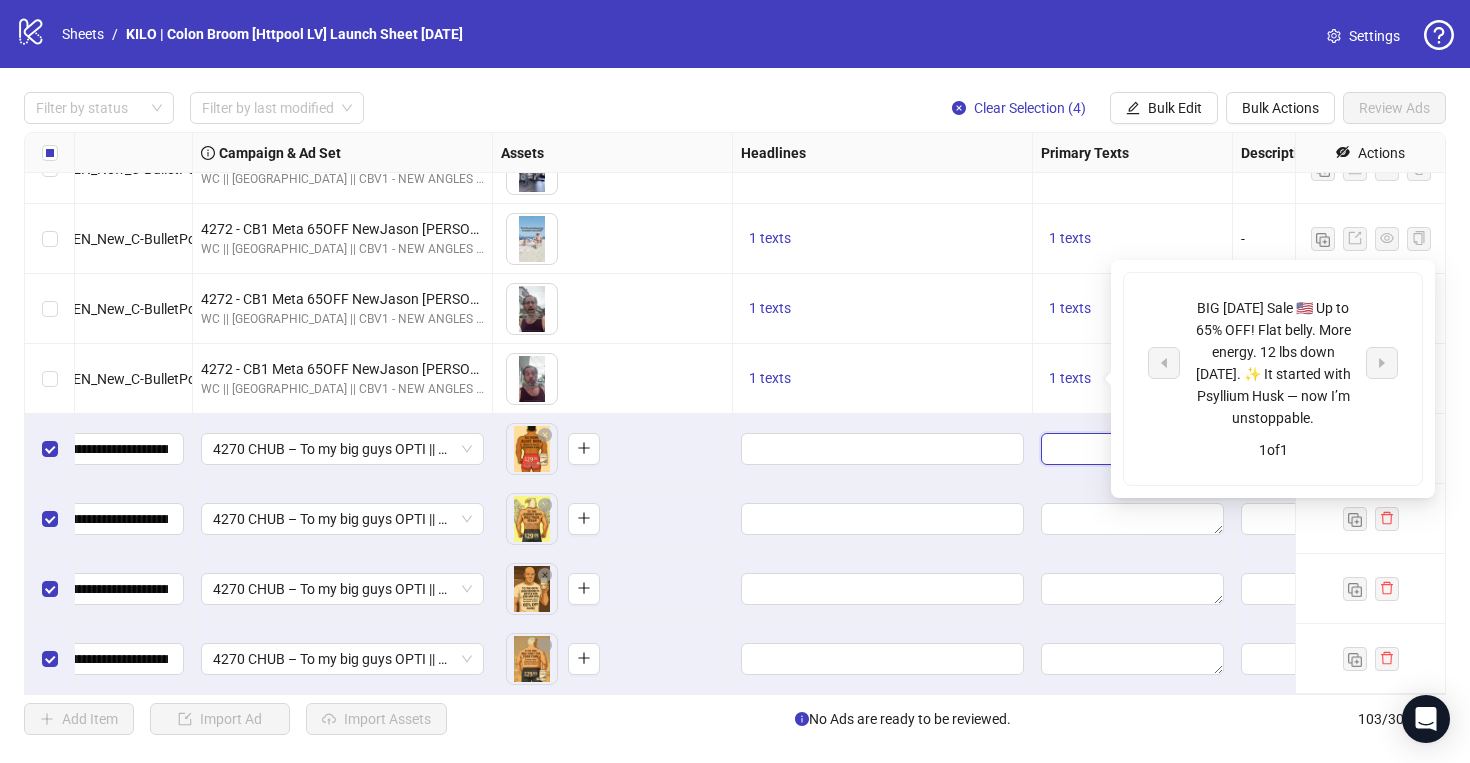 click at bounding box center (1132, 449) 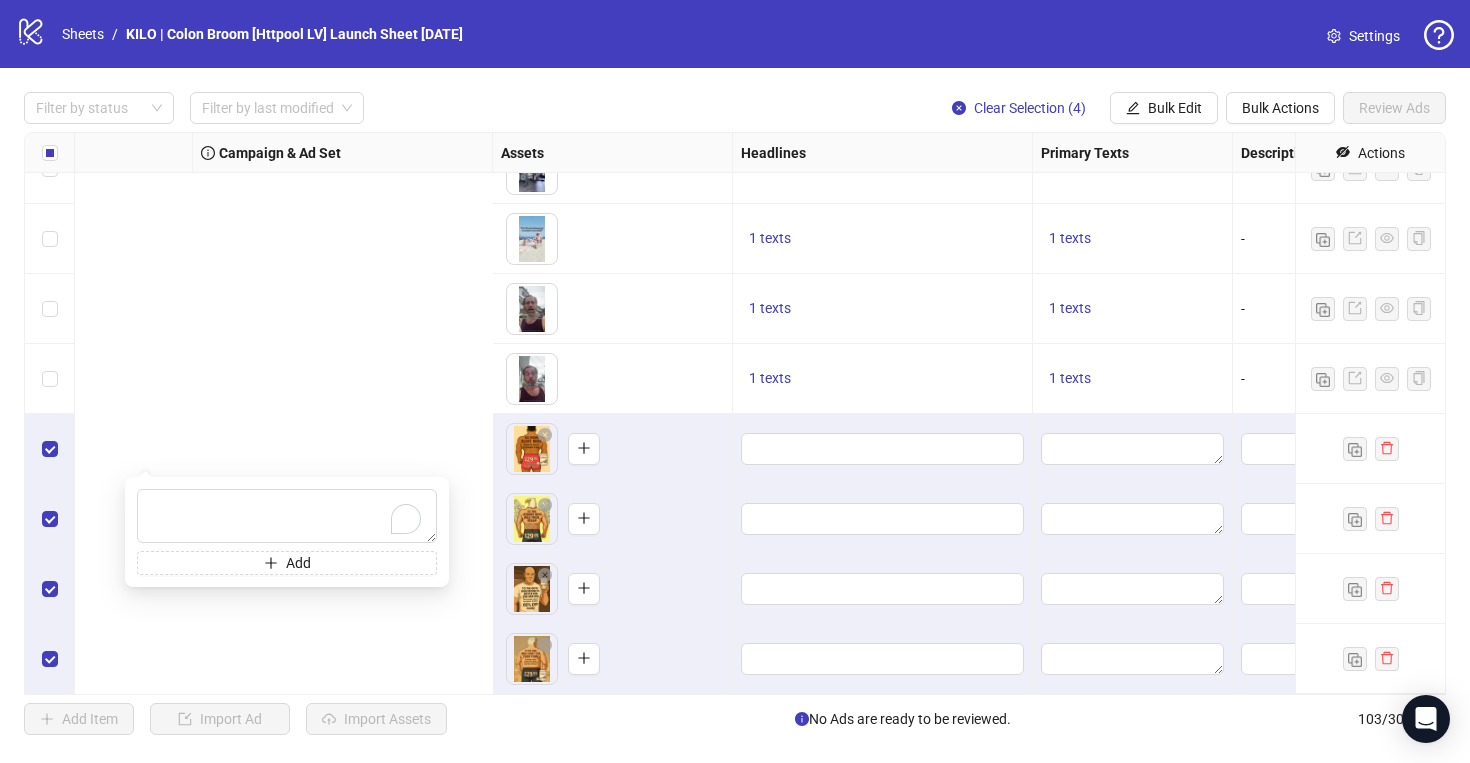 scroll, scrollTop: 6689, scrollLeft: 1368, axis: both 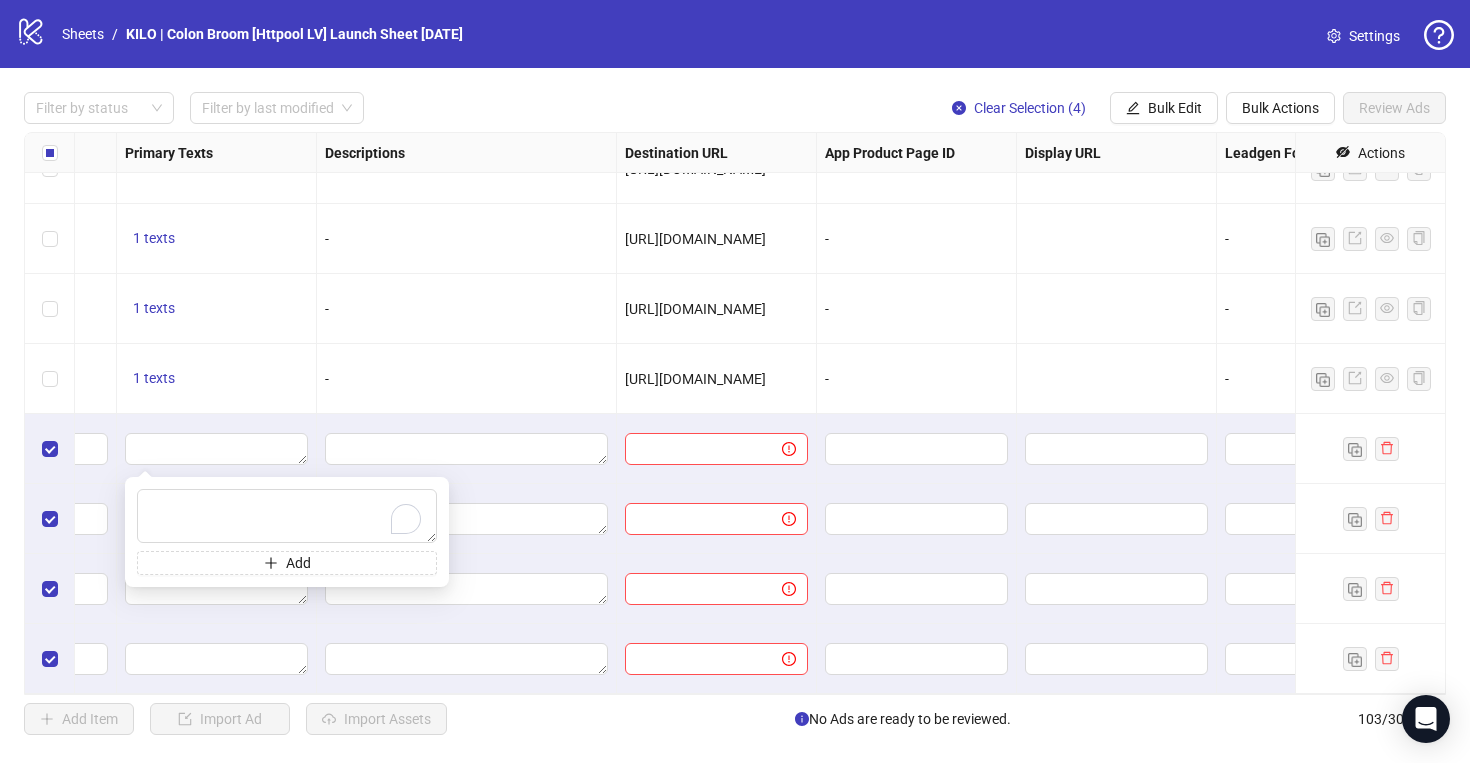 click on "https://colonbroom.com/quiz" at bounding box center (695, 379) 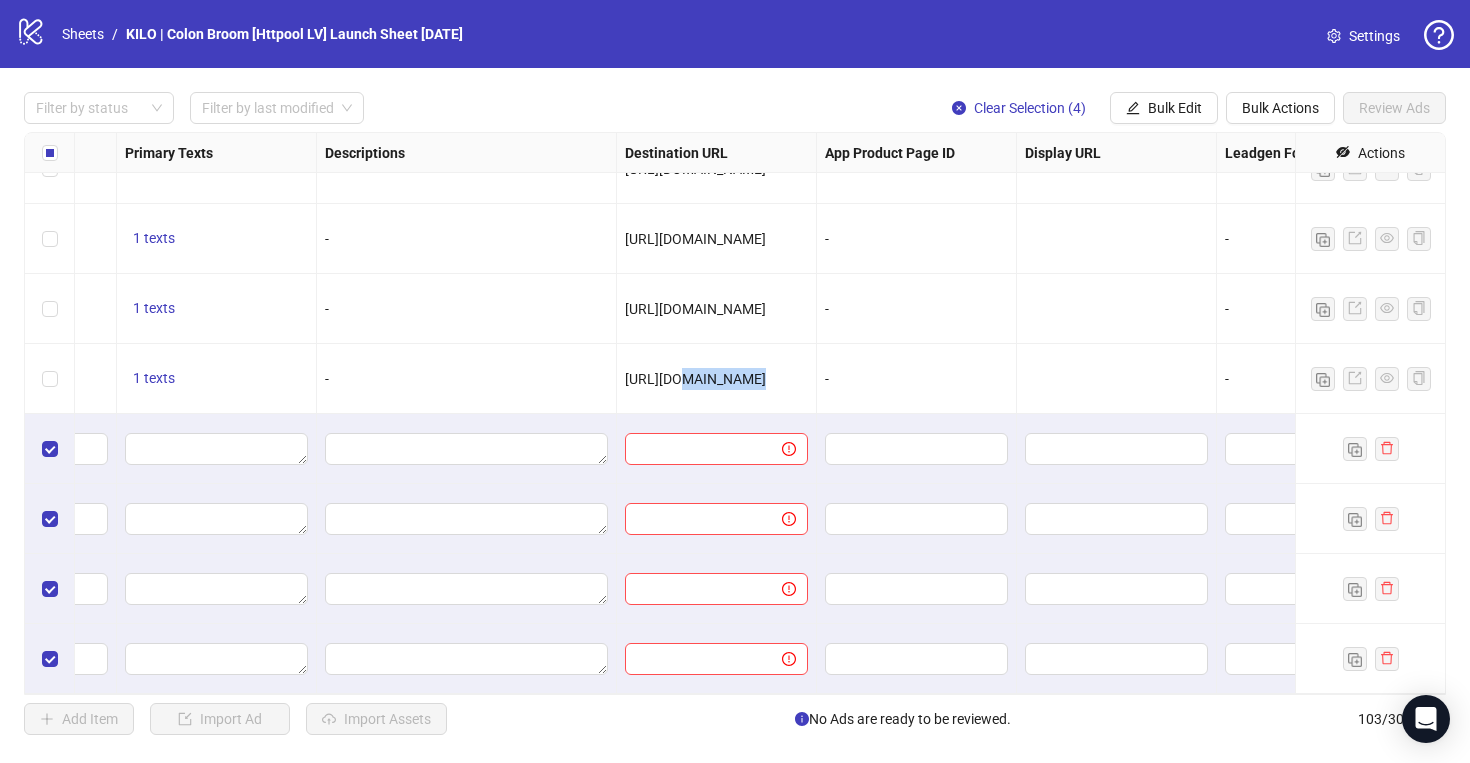 click on "https://colonbroom.com/quiz" at bounding box center (695, 379) 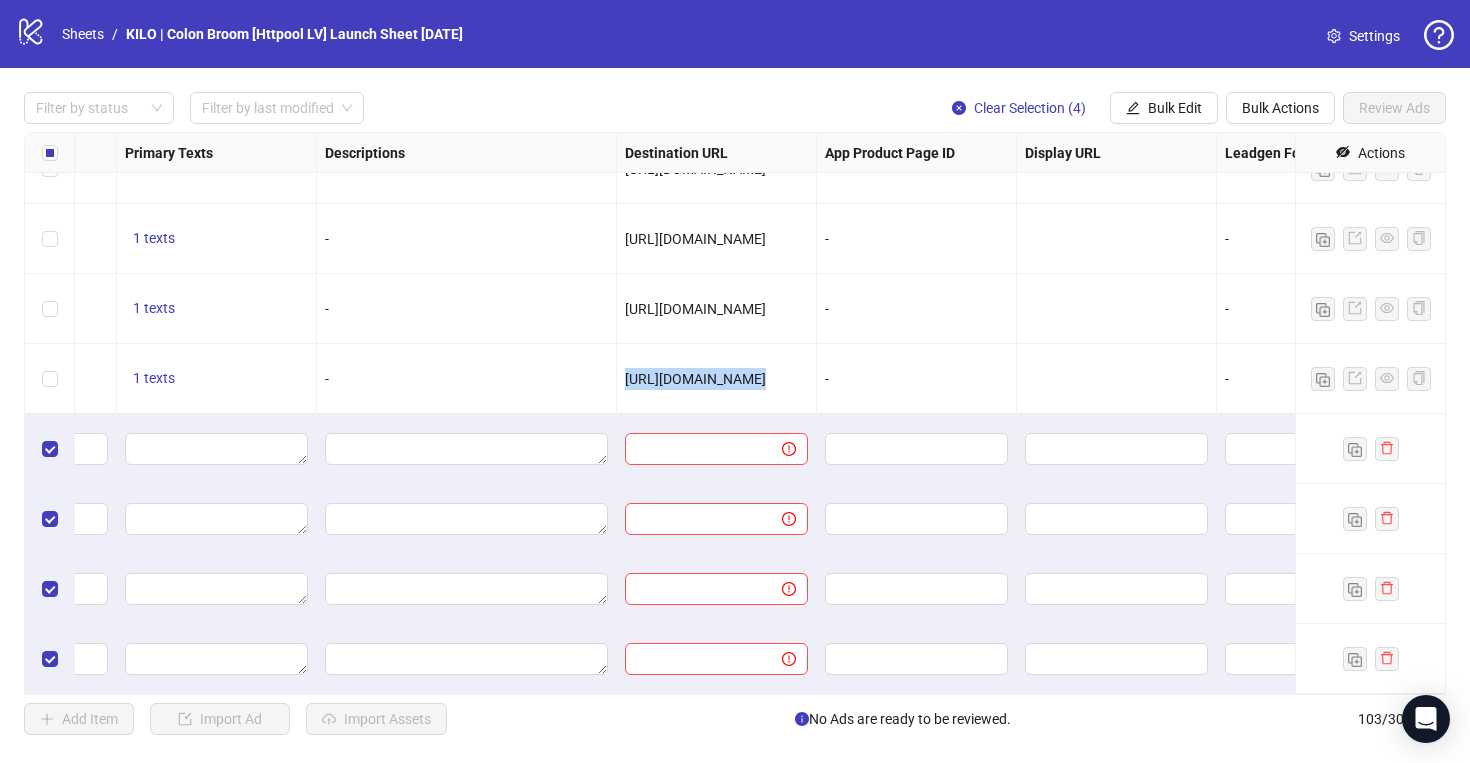 click on "https://colonbroom.com/quiz" at bounding box center (695, 379) 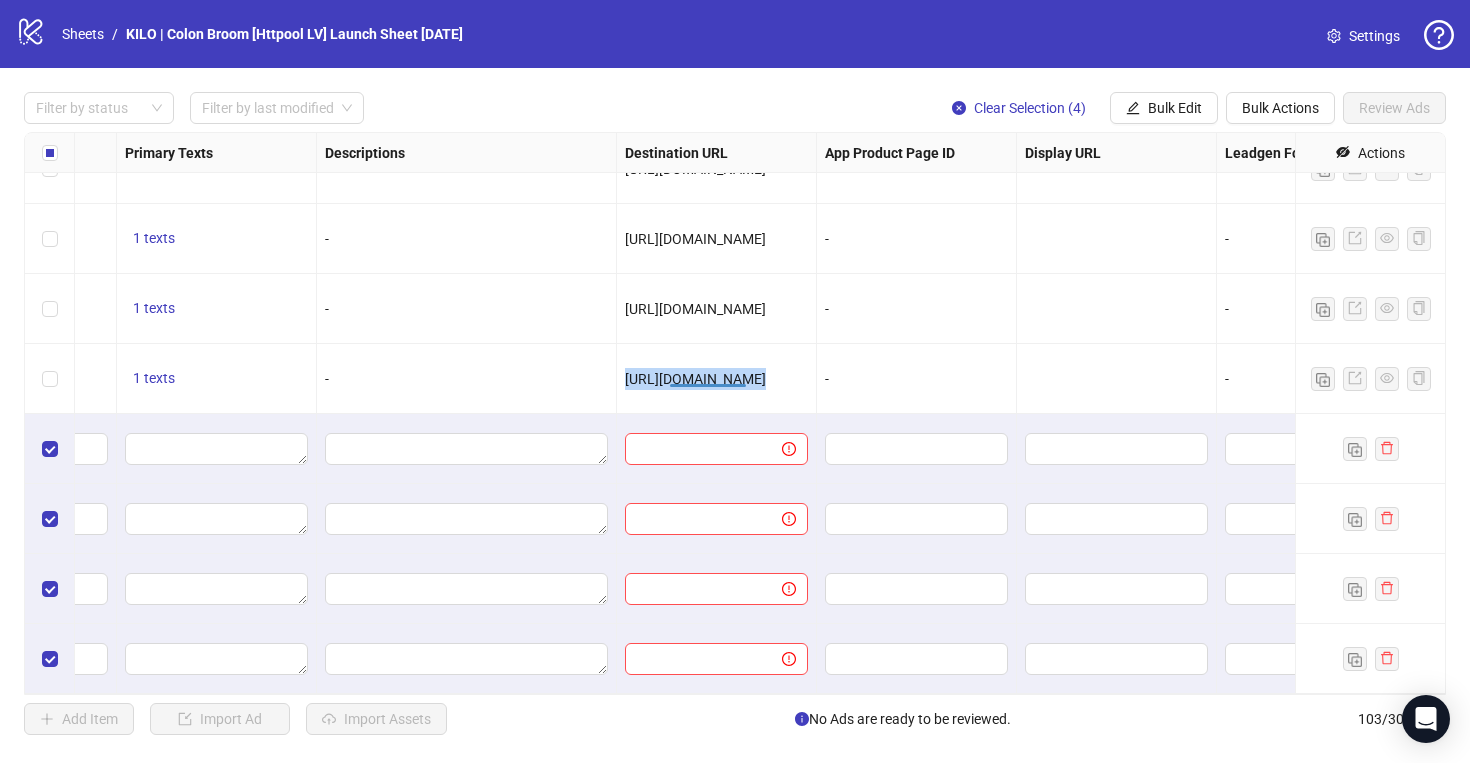 copy on "https://colonbroom.com/quiz" 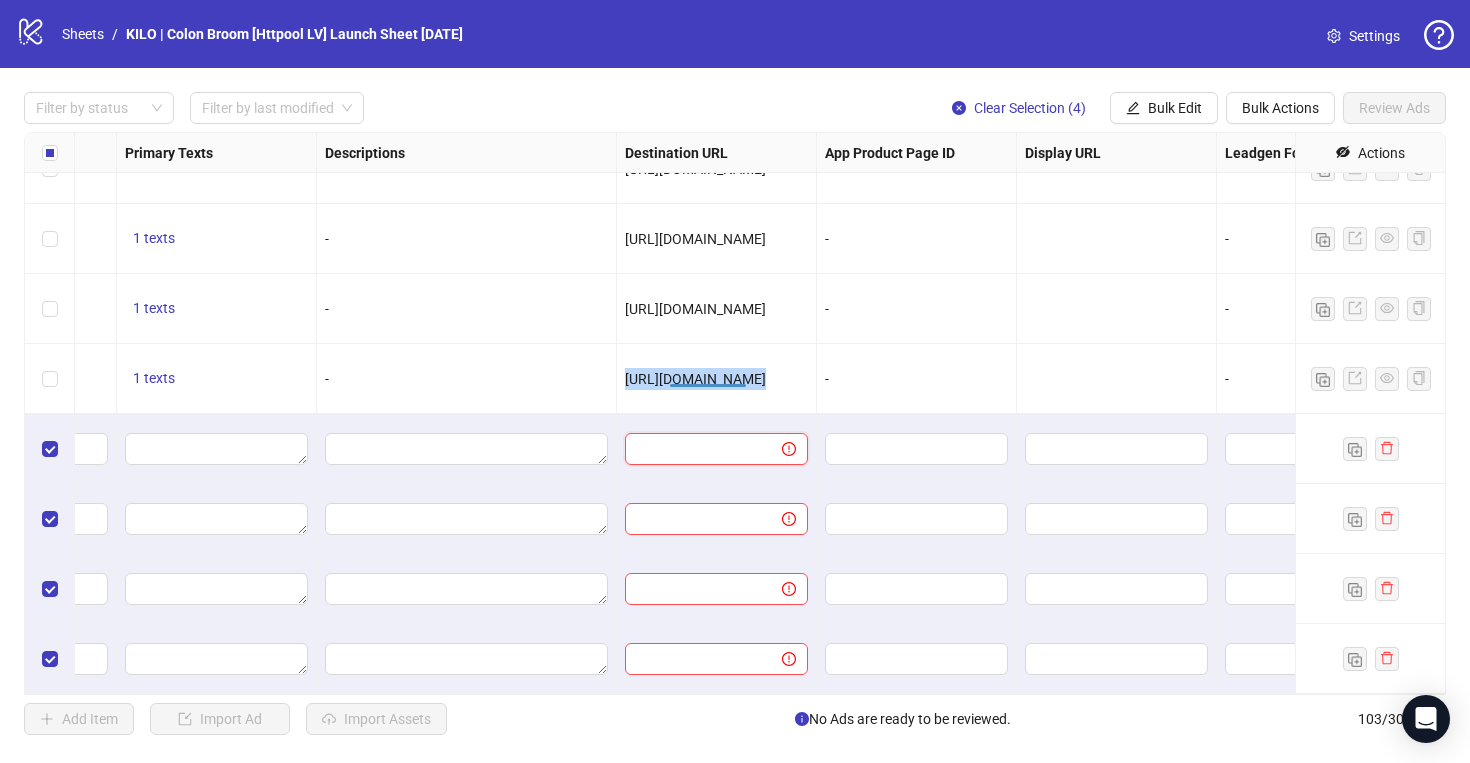 click at bounding box center (695, 449) 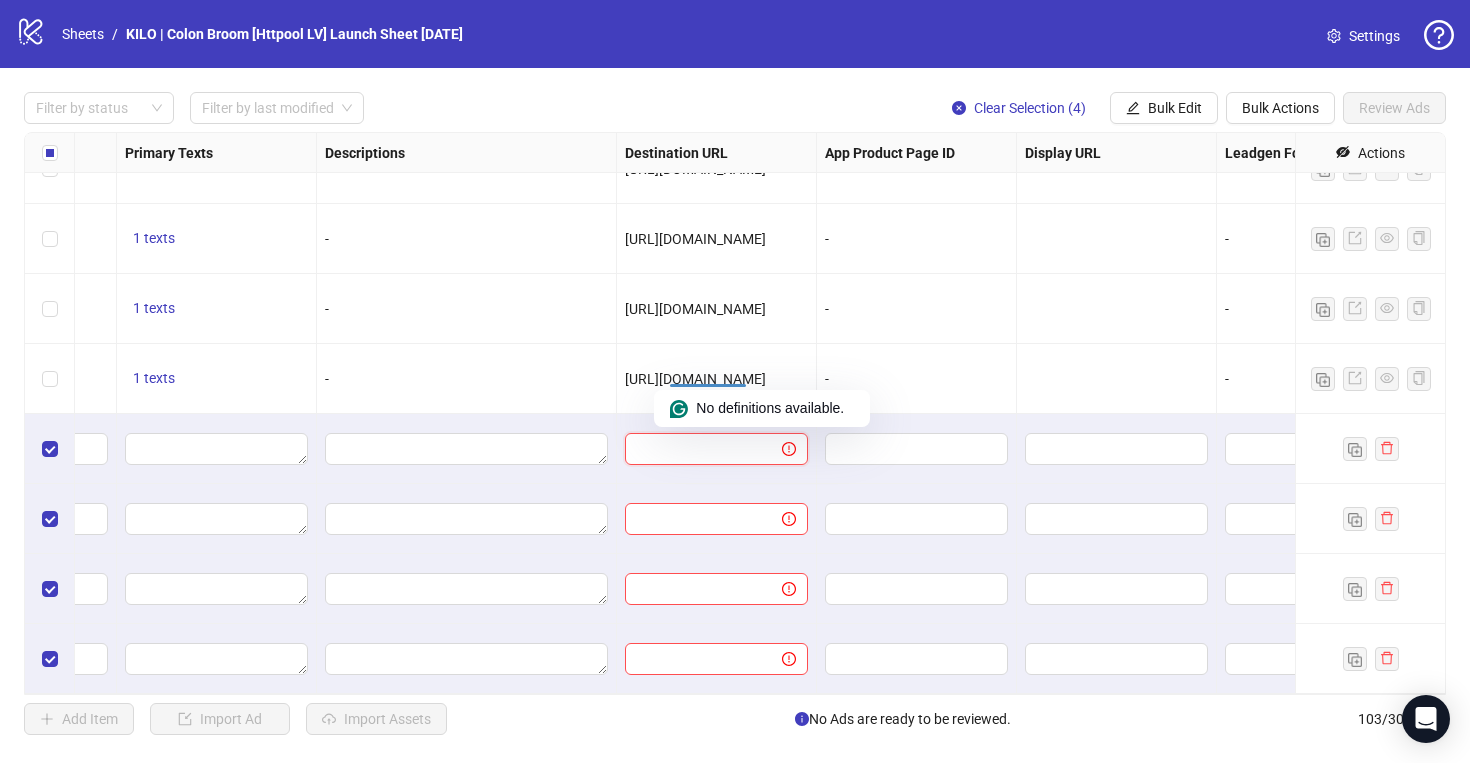paste on "**********" 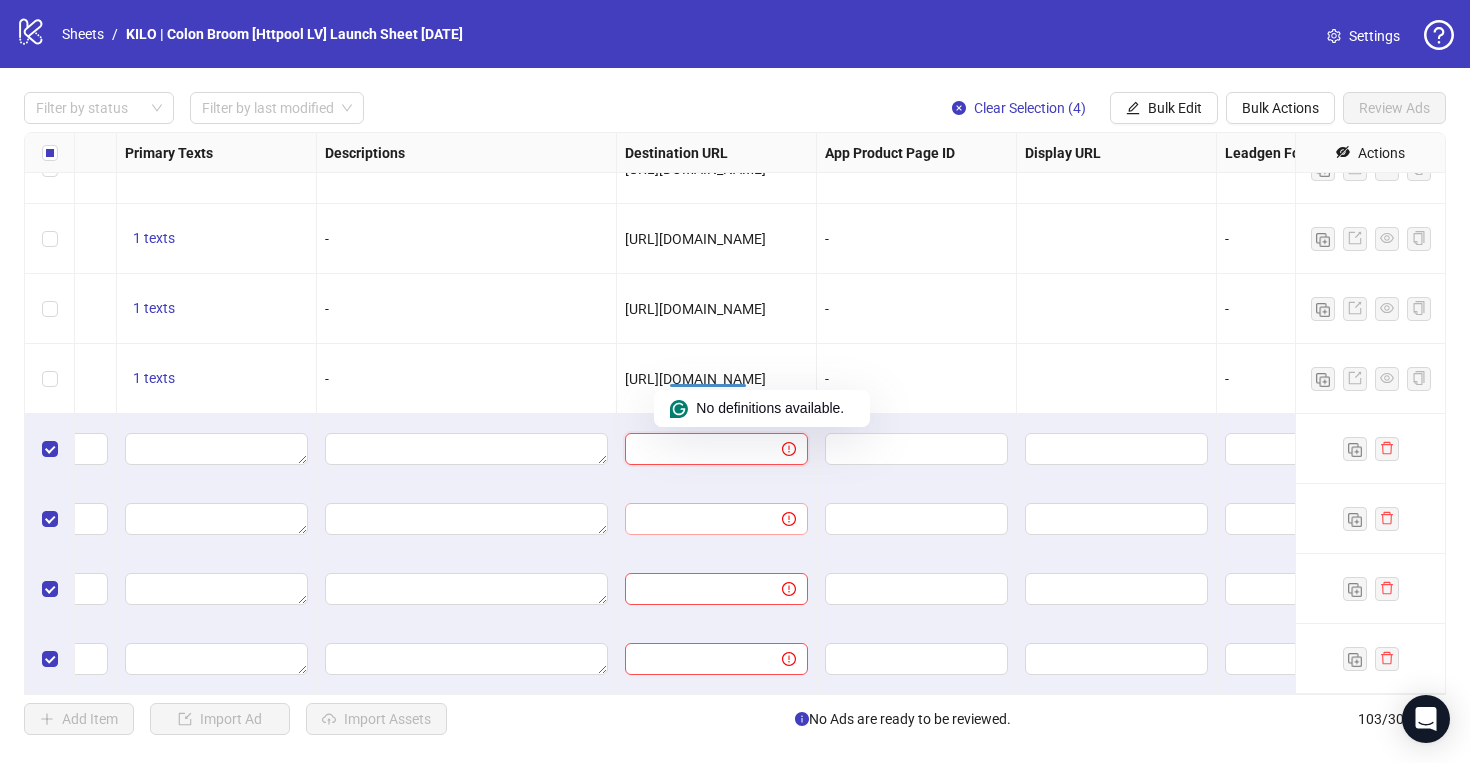 type on "**********" 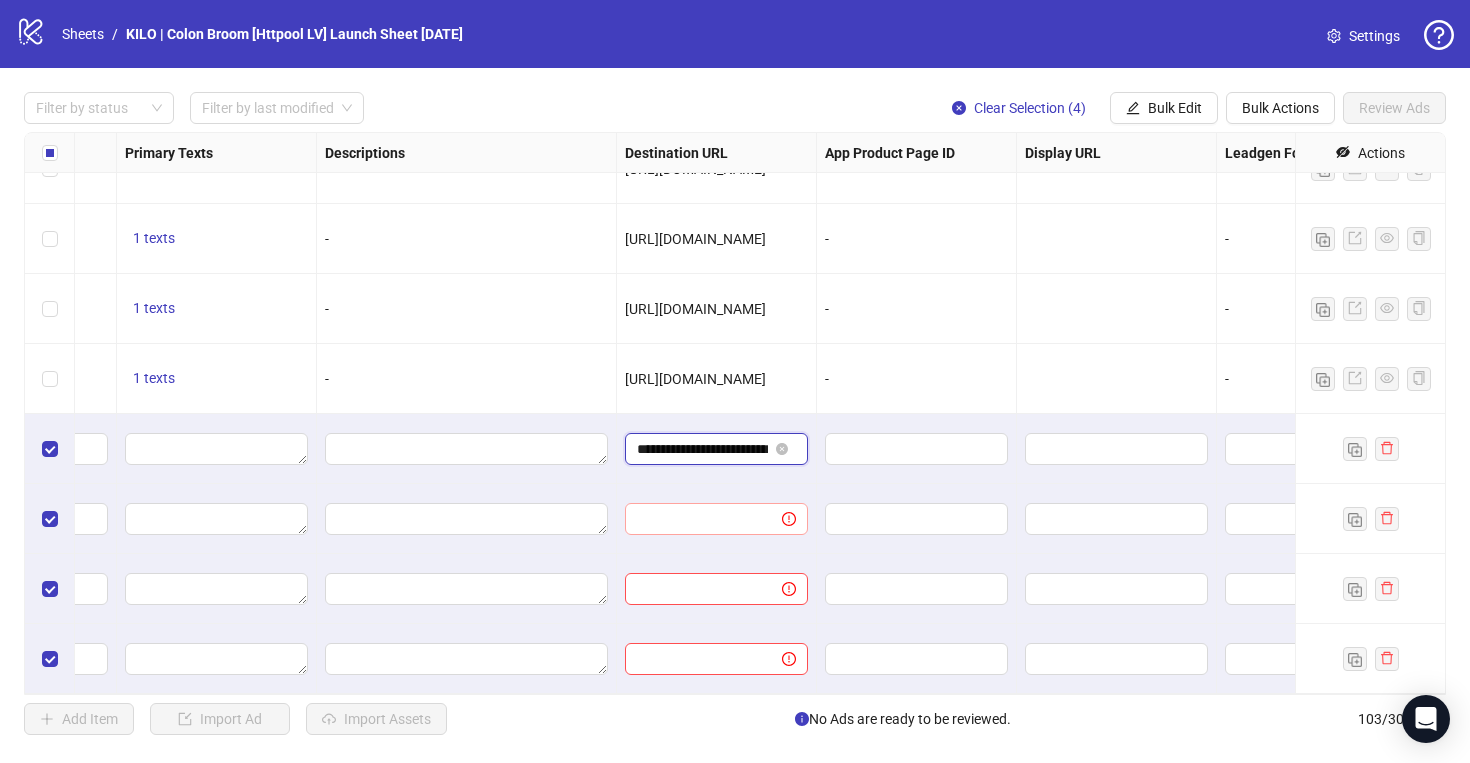 scroll, scrollTop: 0, scrollLeft: 52, axis: horizontal 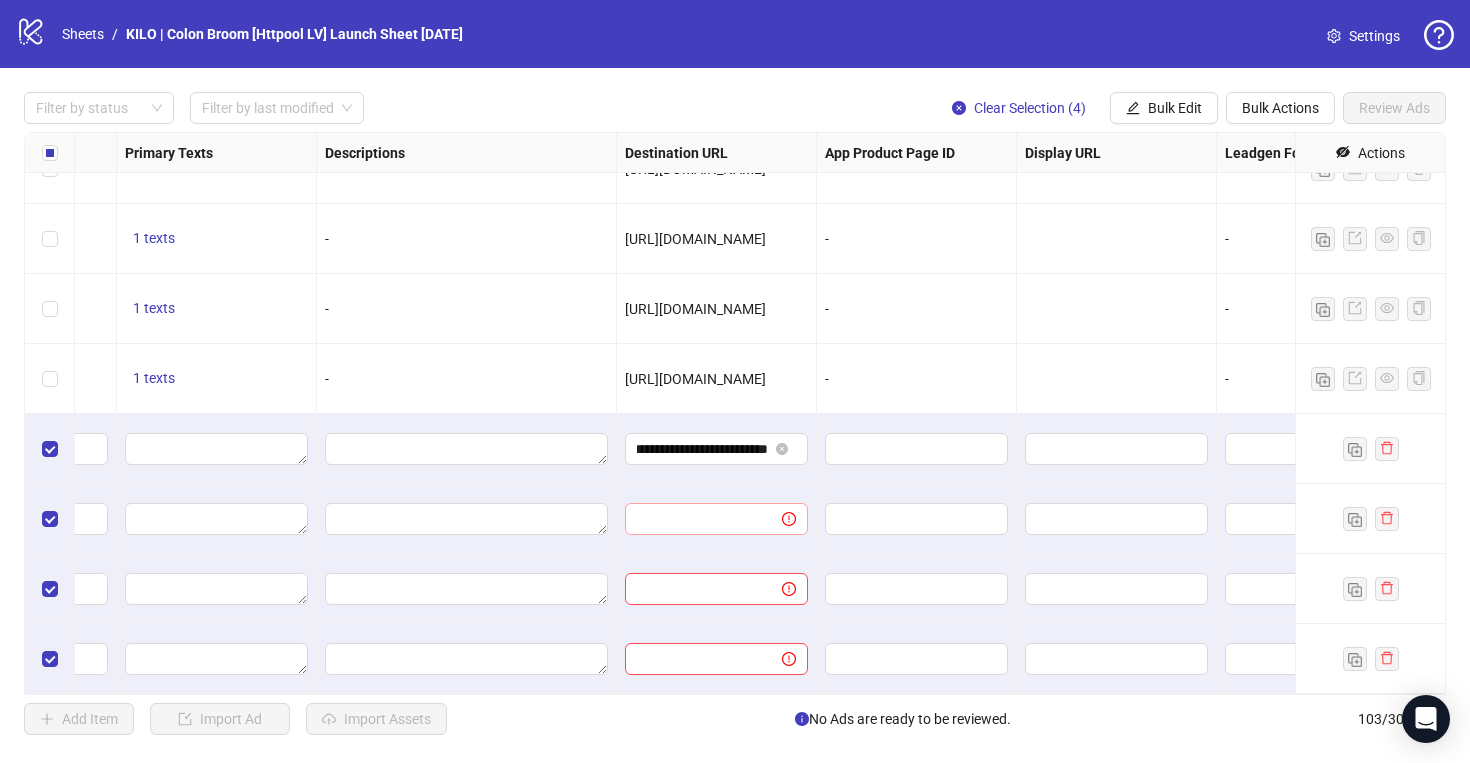 click at bounding box center (716, 519) 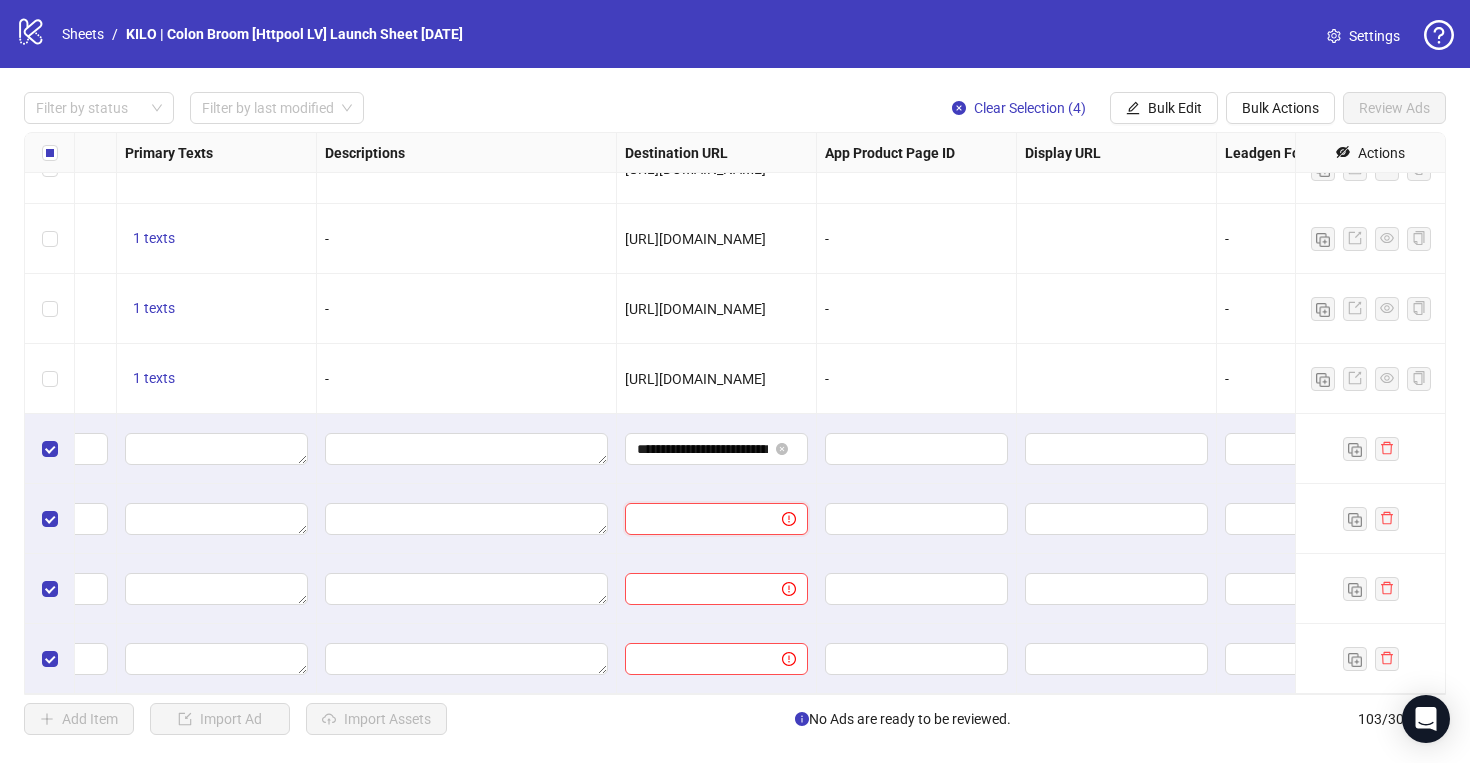 click at bounding box center (695, 519) 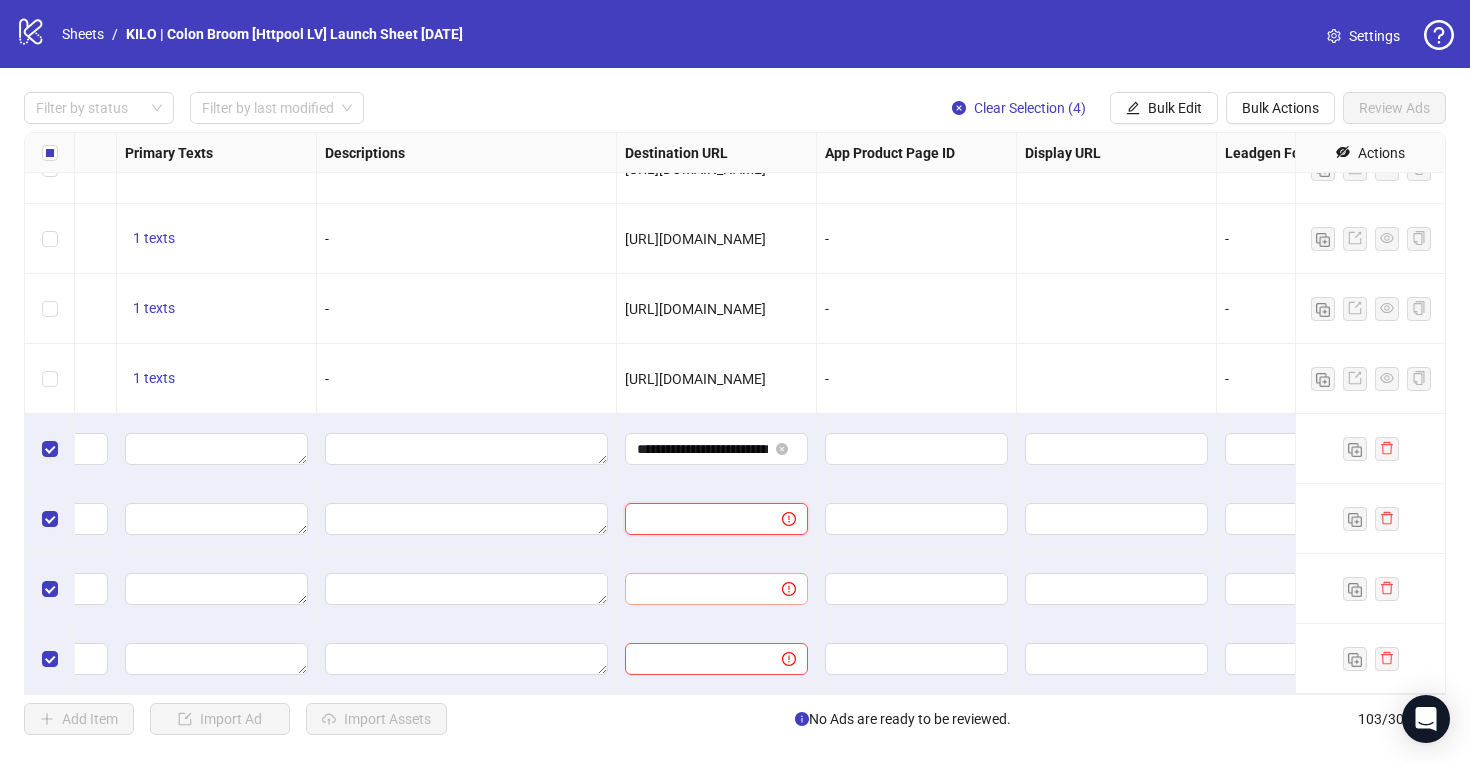 type on "**********" 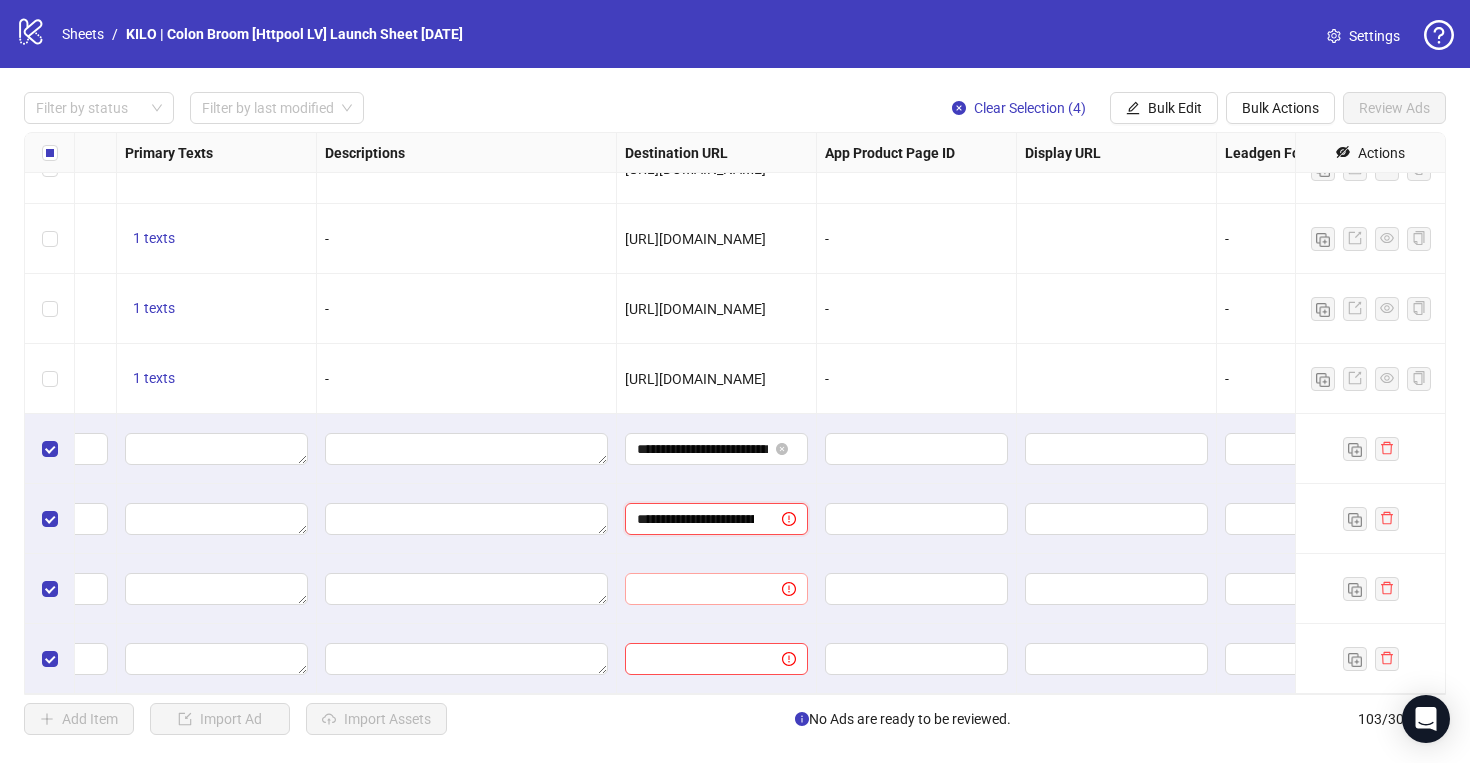 scroll, scrollTop: 0, scrollLeft: 52, axis: horizontal 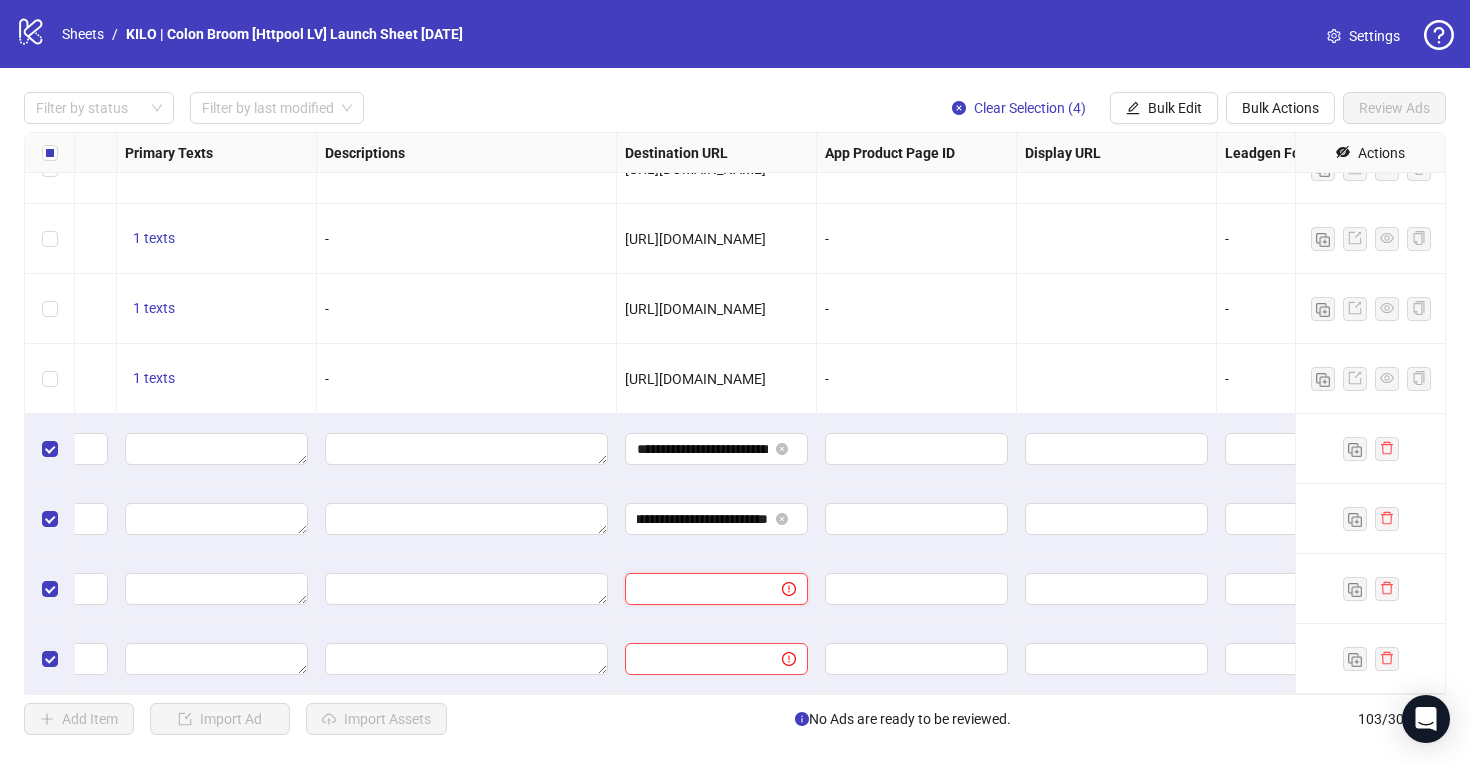 click at bounding box center (695, 589) 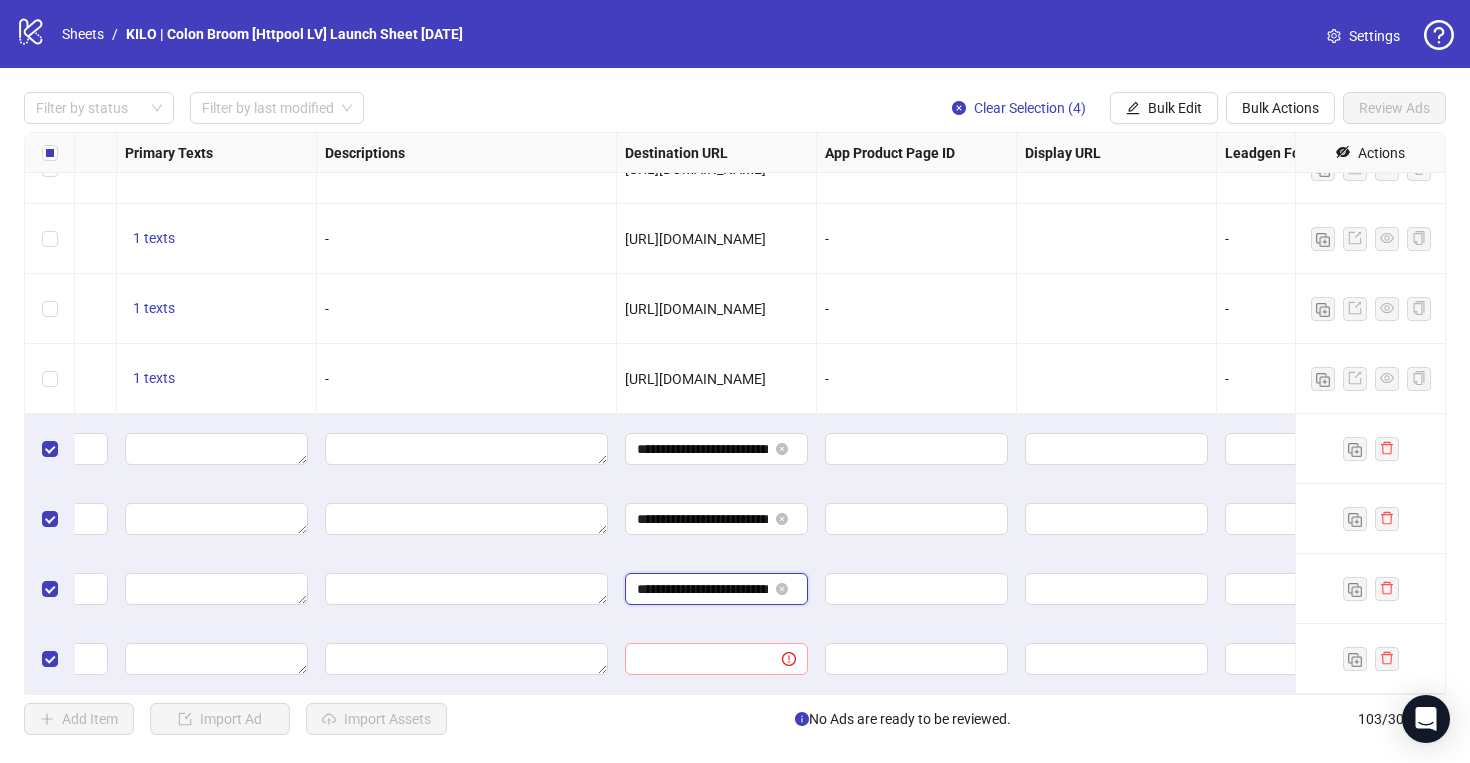 type on "**********" 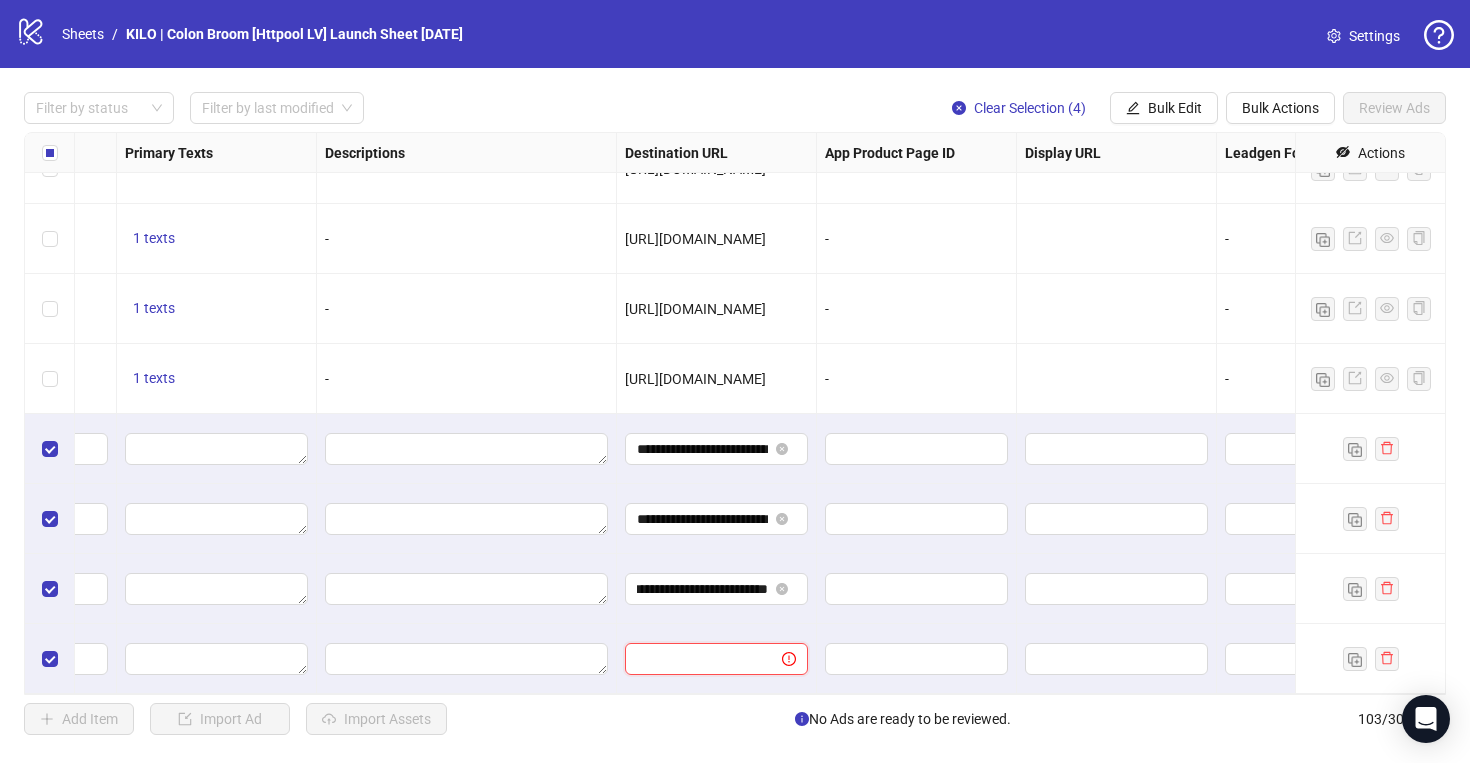 click at bounding box center (695, 659) 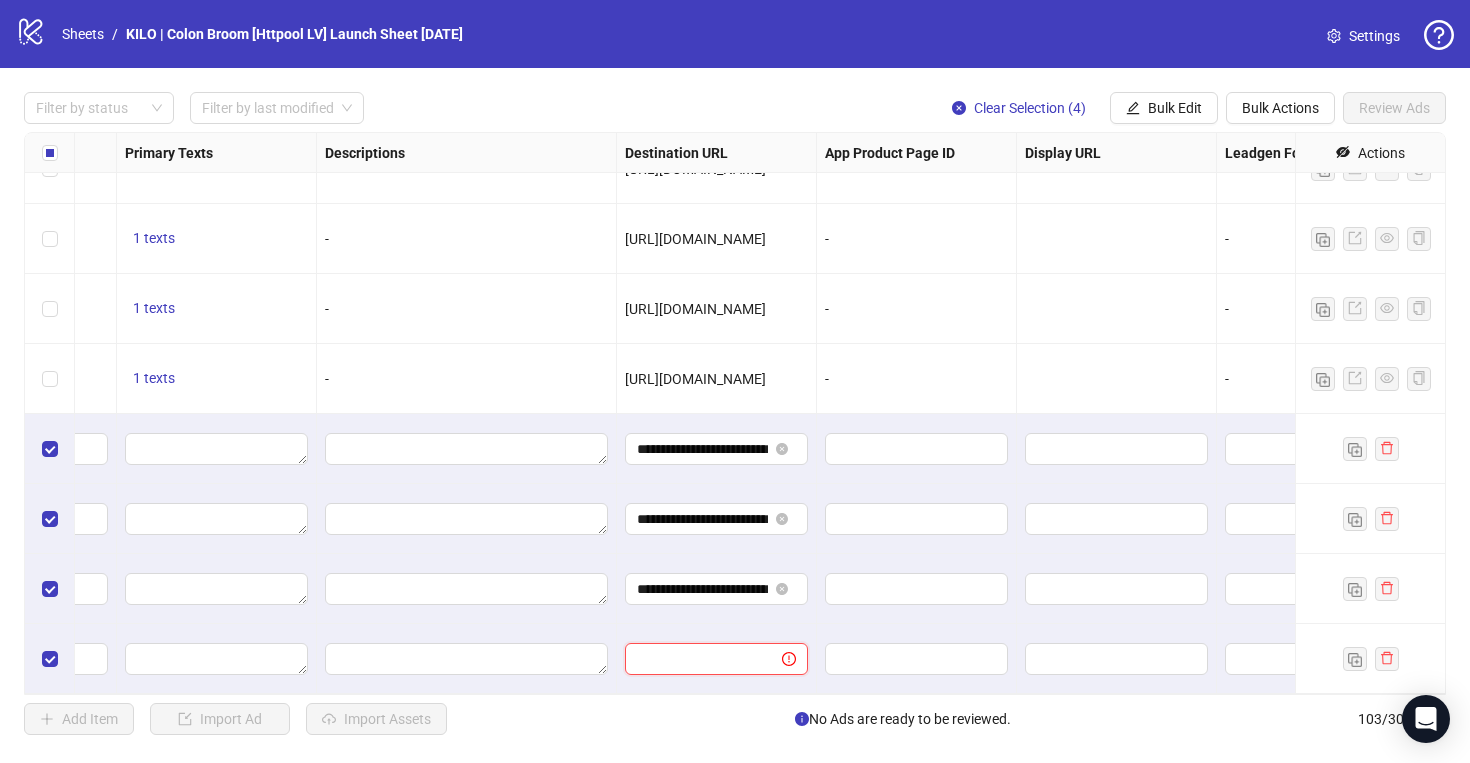 paste on "**********" 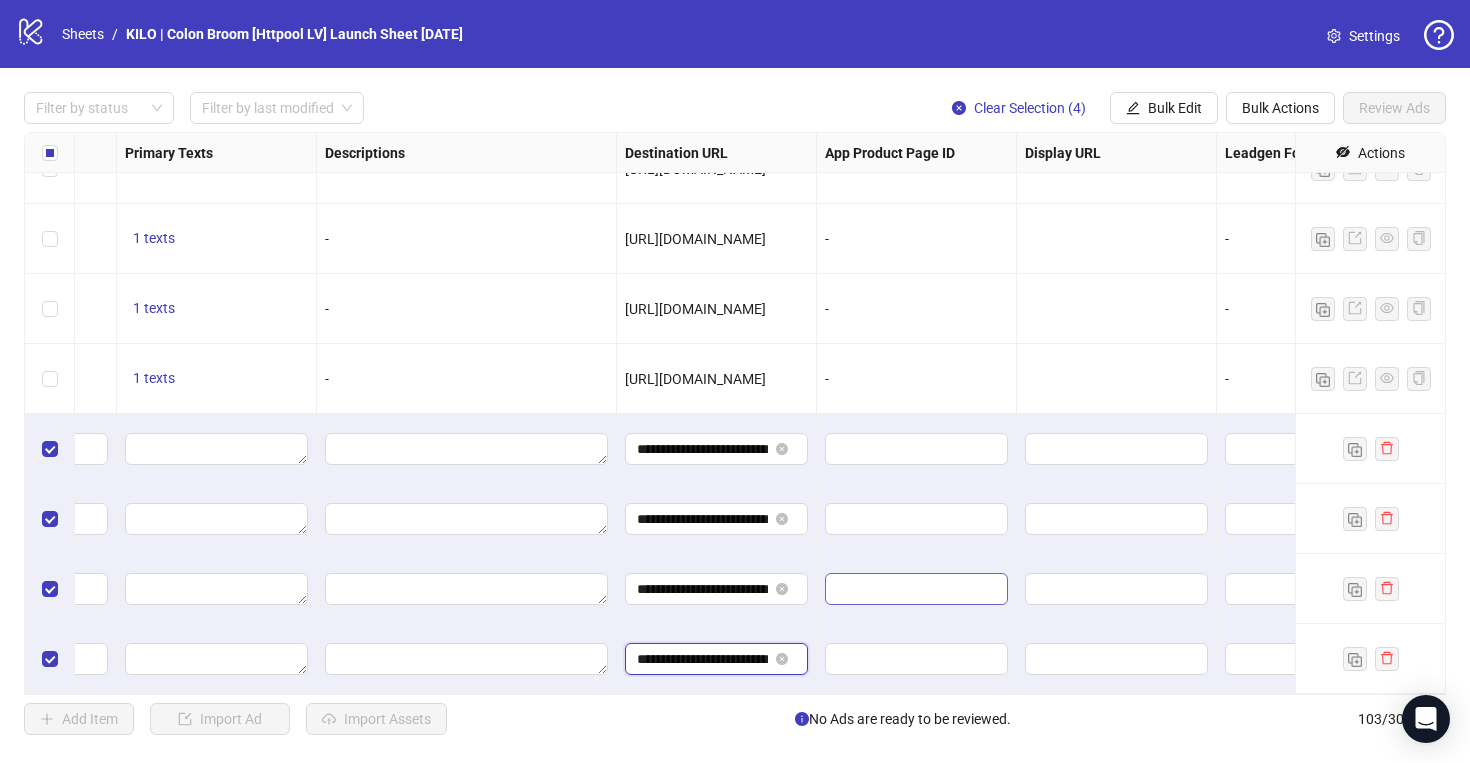 scroll, scrollTop: 0, scrollLeft: 52, axis: horizontal 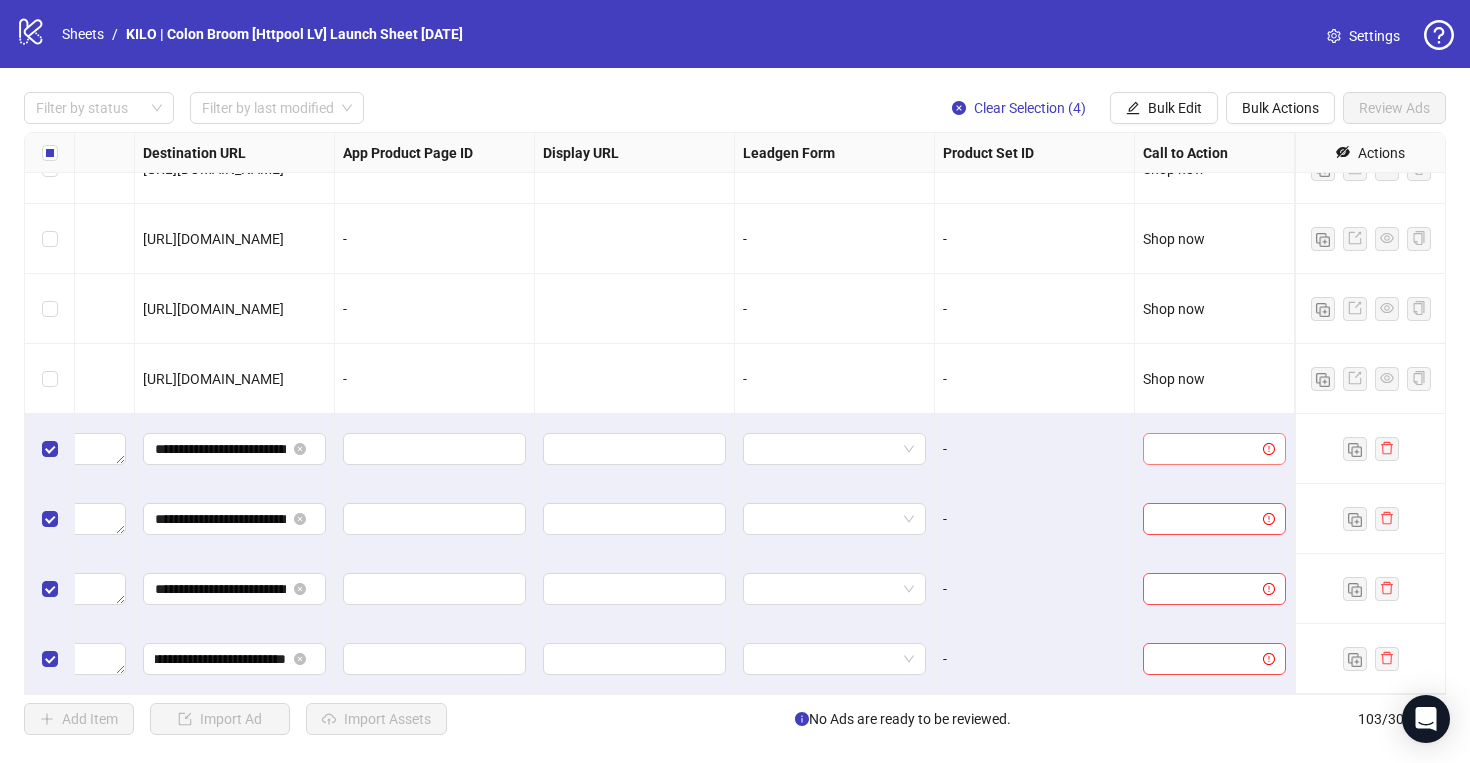 click at bounding box center [1205, 449] 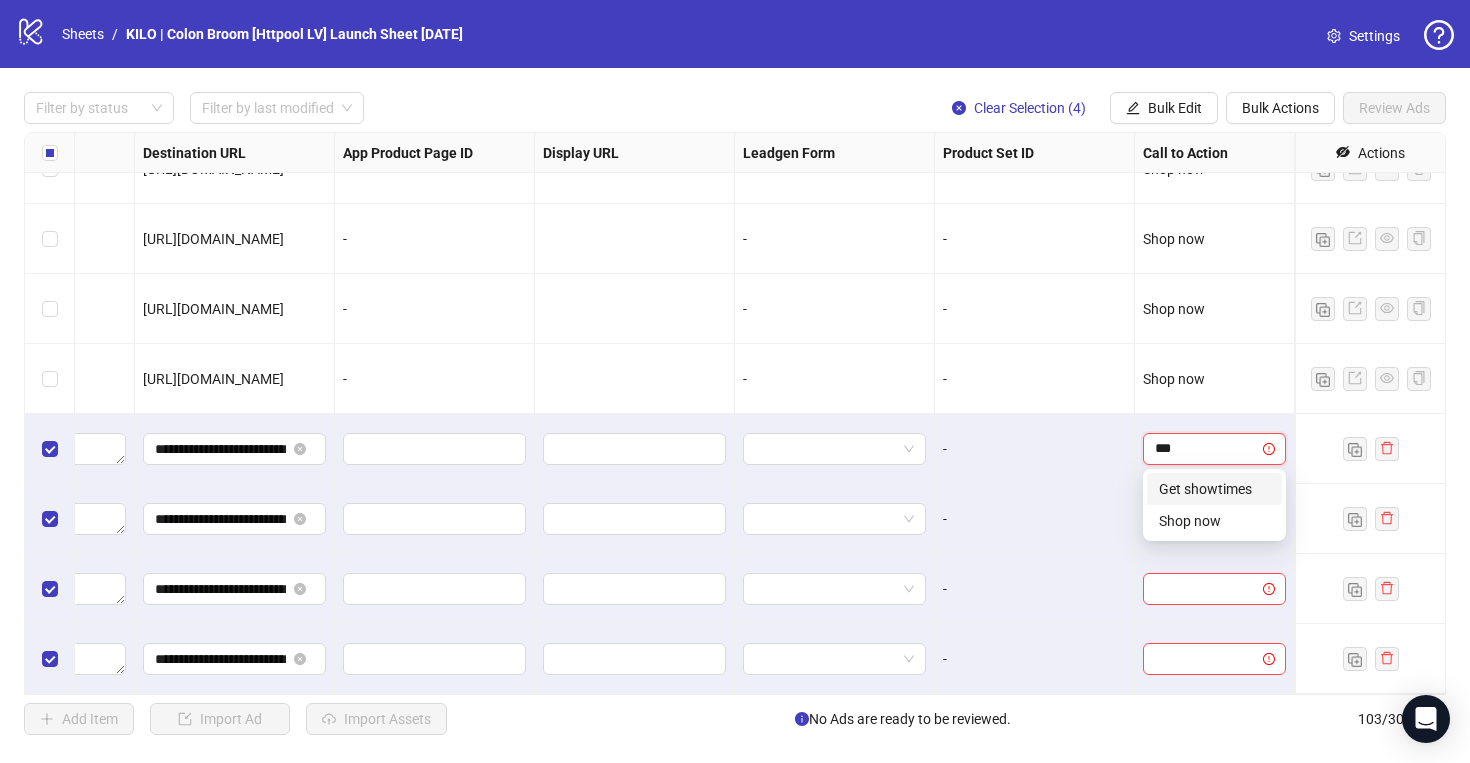 type on "****" 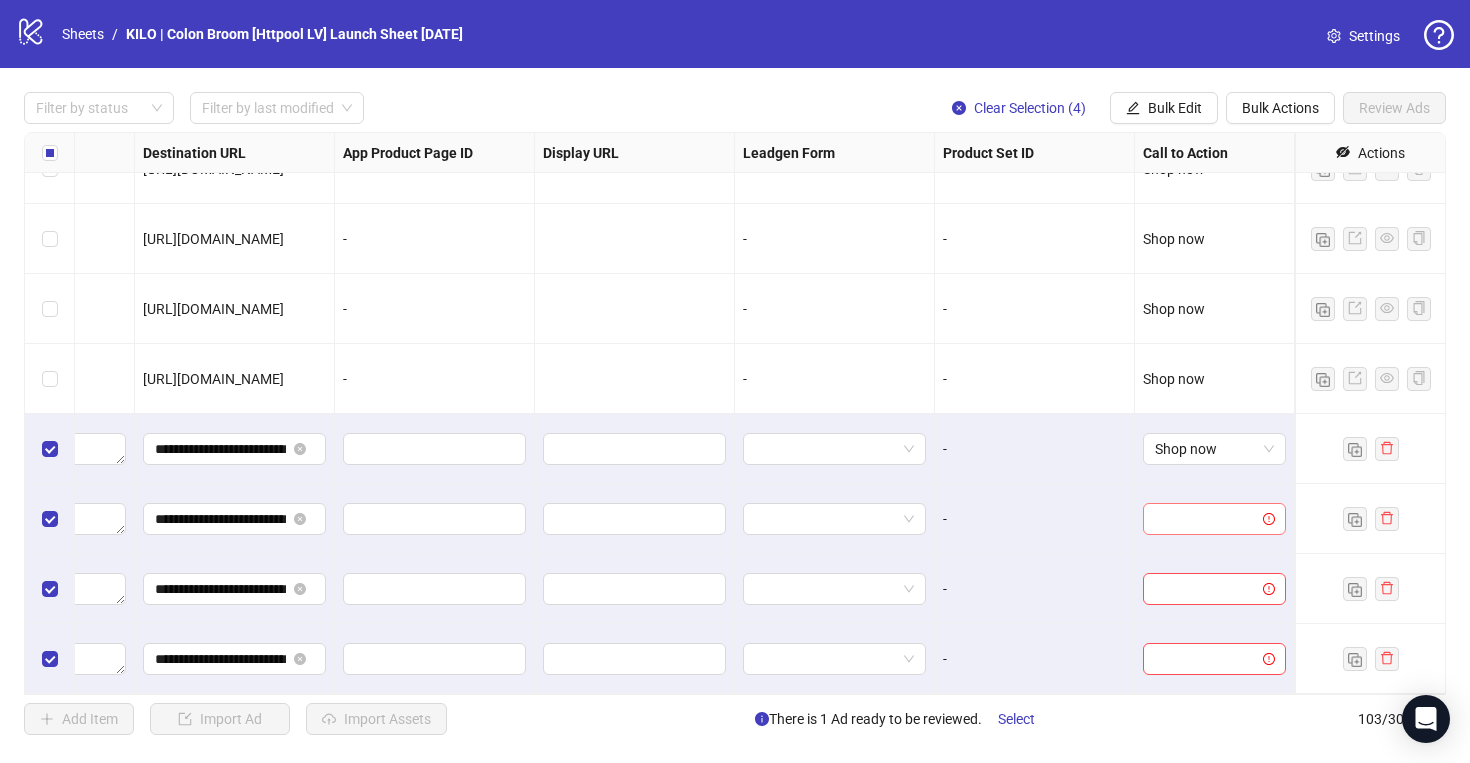 click at bounding box center [1205, 519] 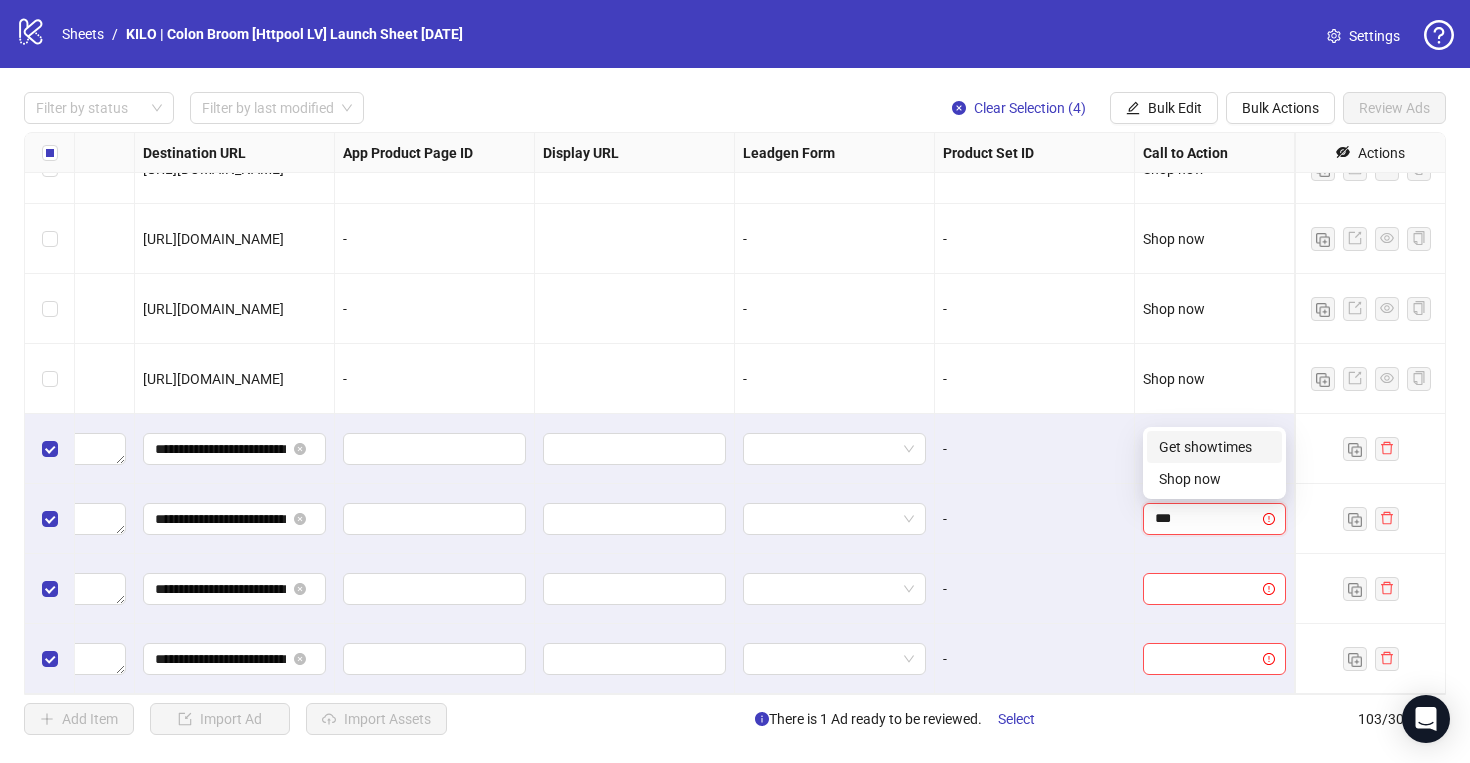 type on "****" 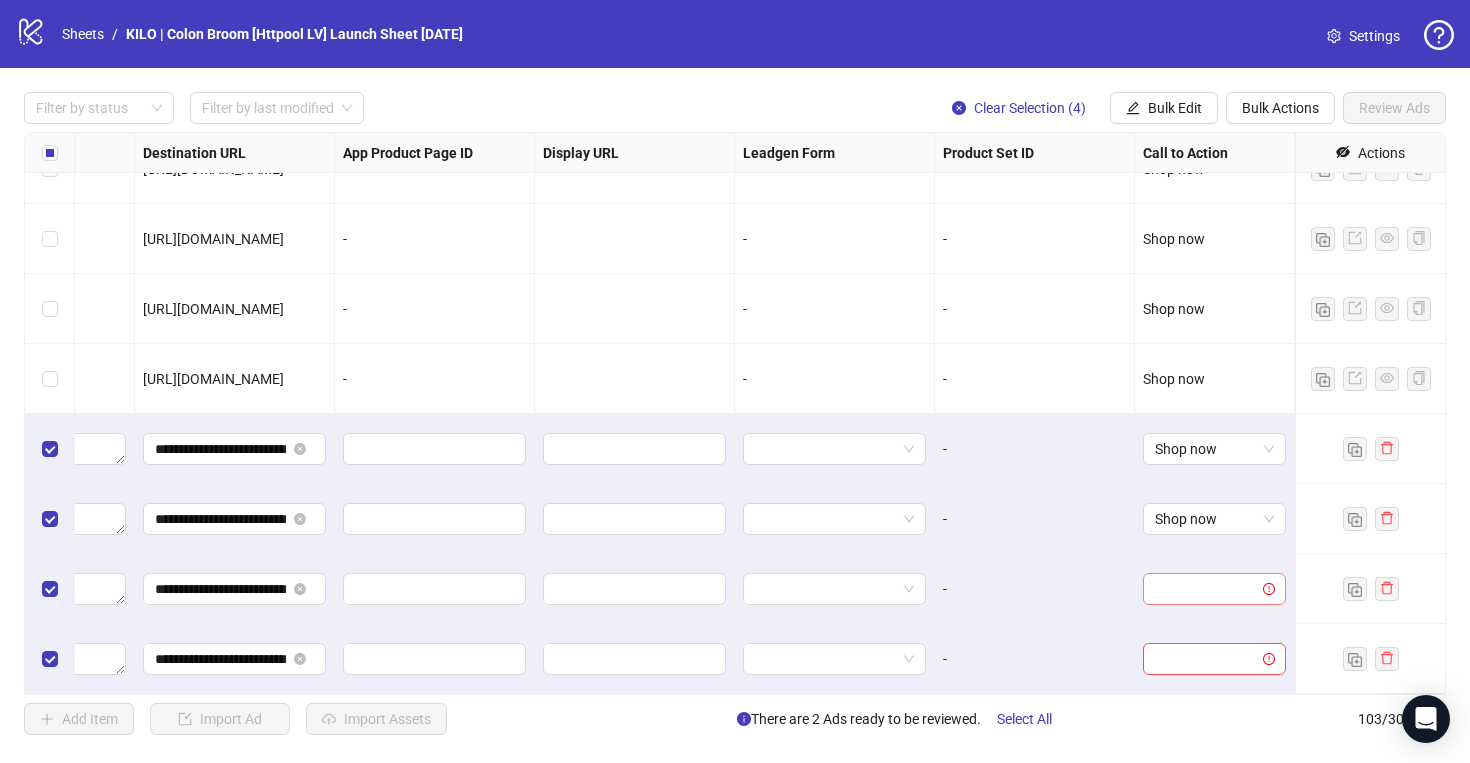 click at bounding box center [1205, 589] 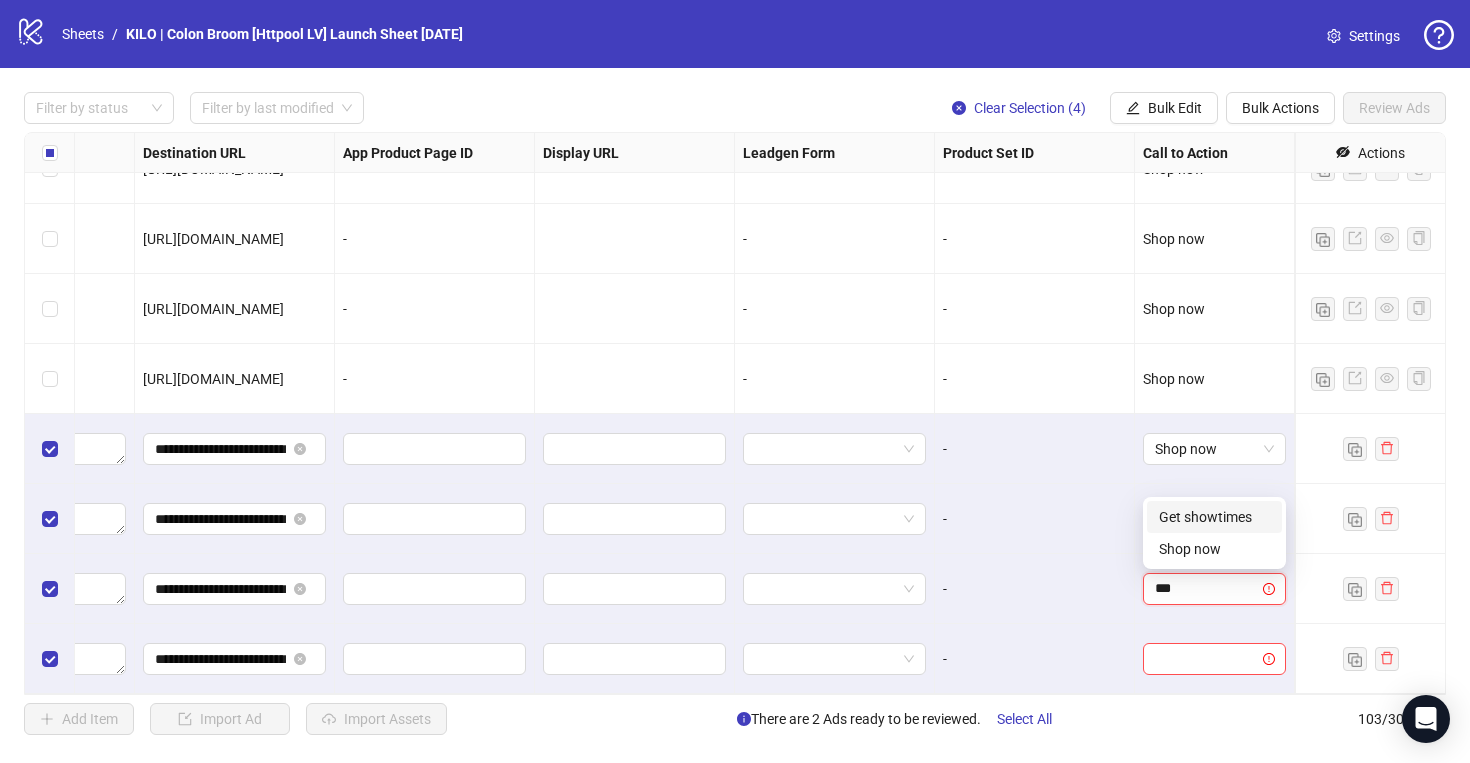 type on "****" 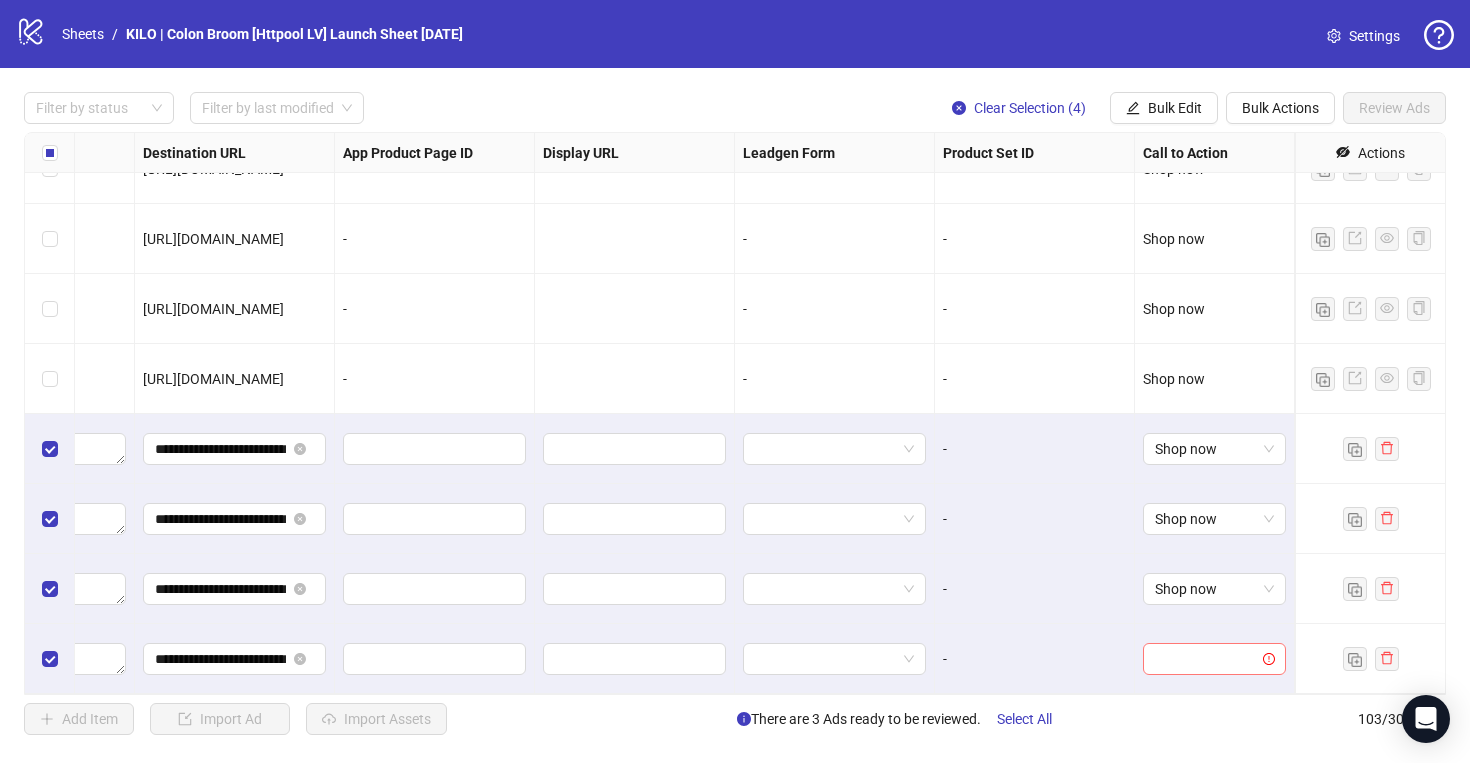 click at bounding box center (1205, 659) 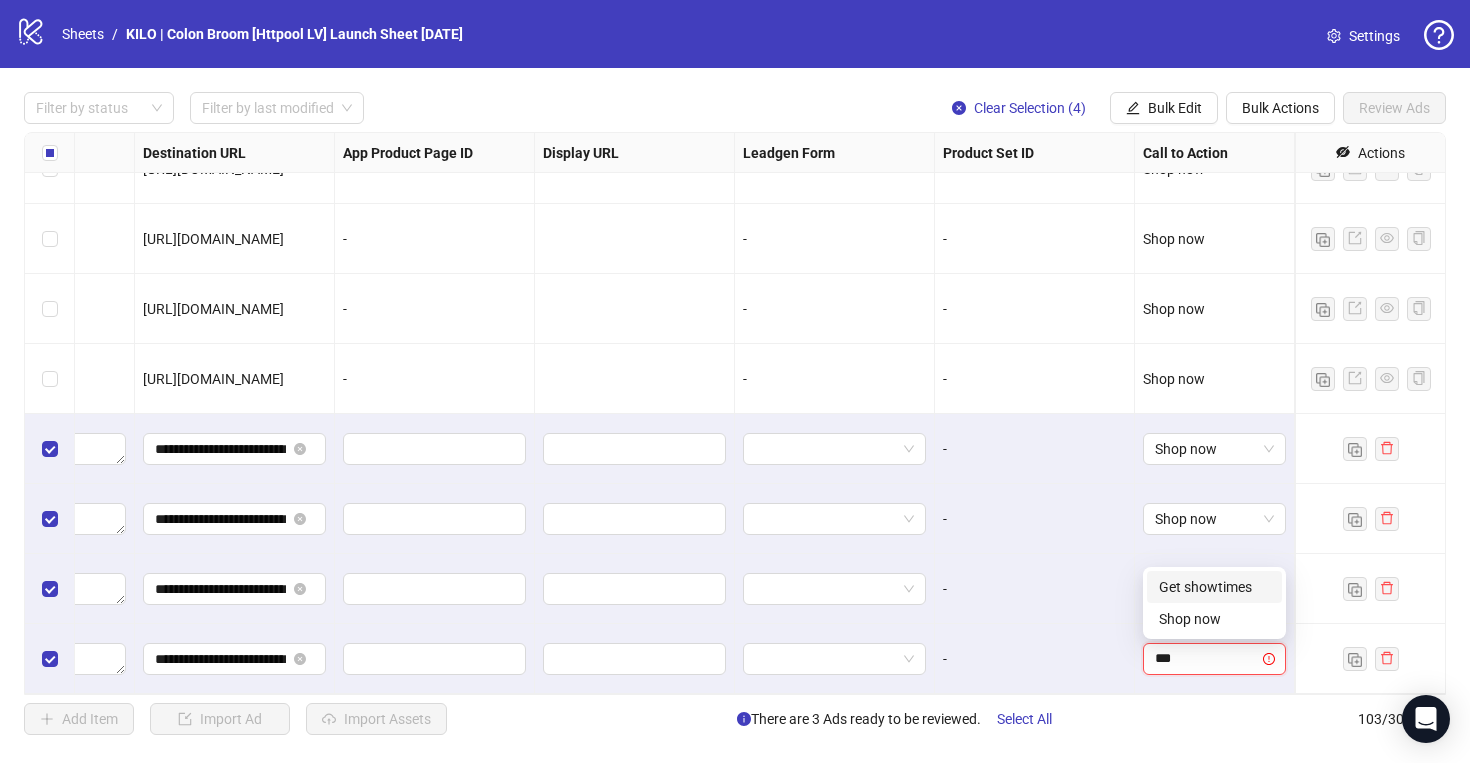 type on "****" 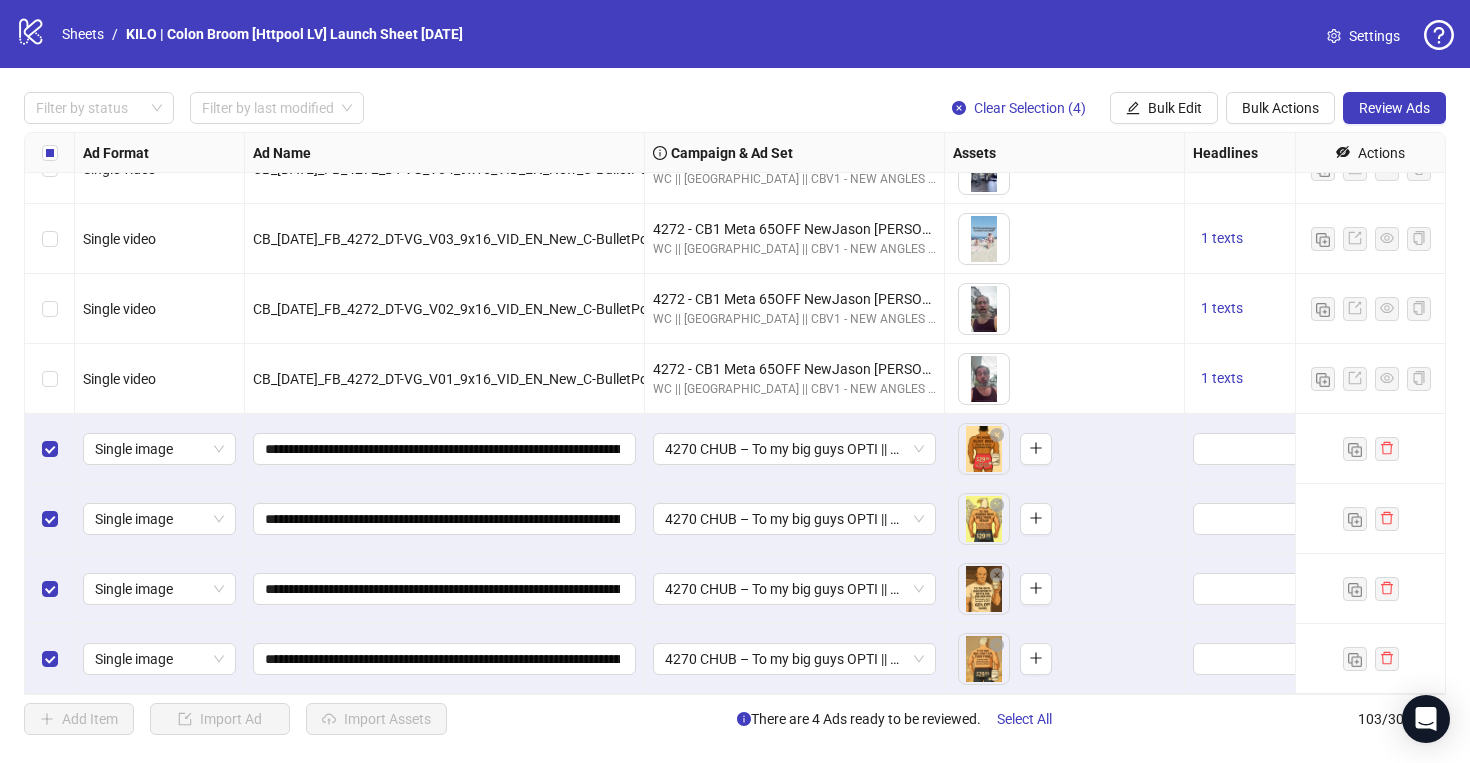 scroll, scrollTop: 6689, scrollLeft: 270, axis: both 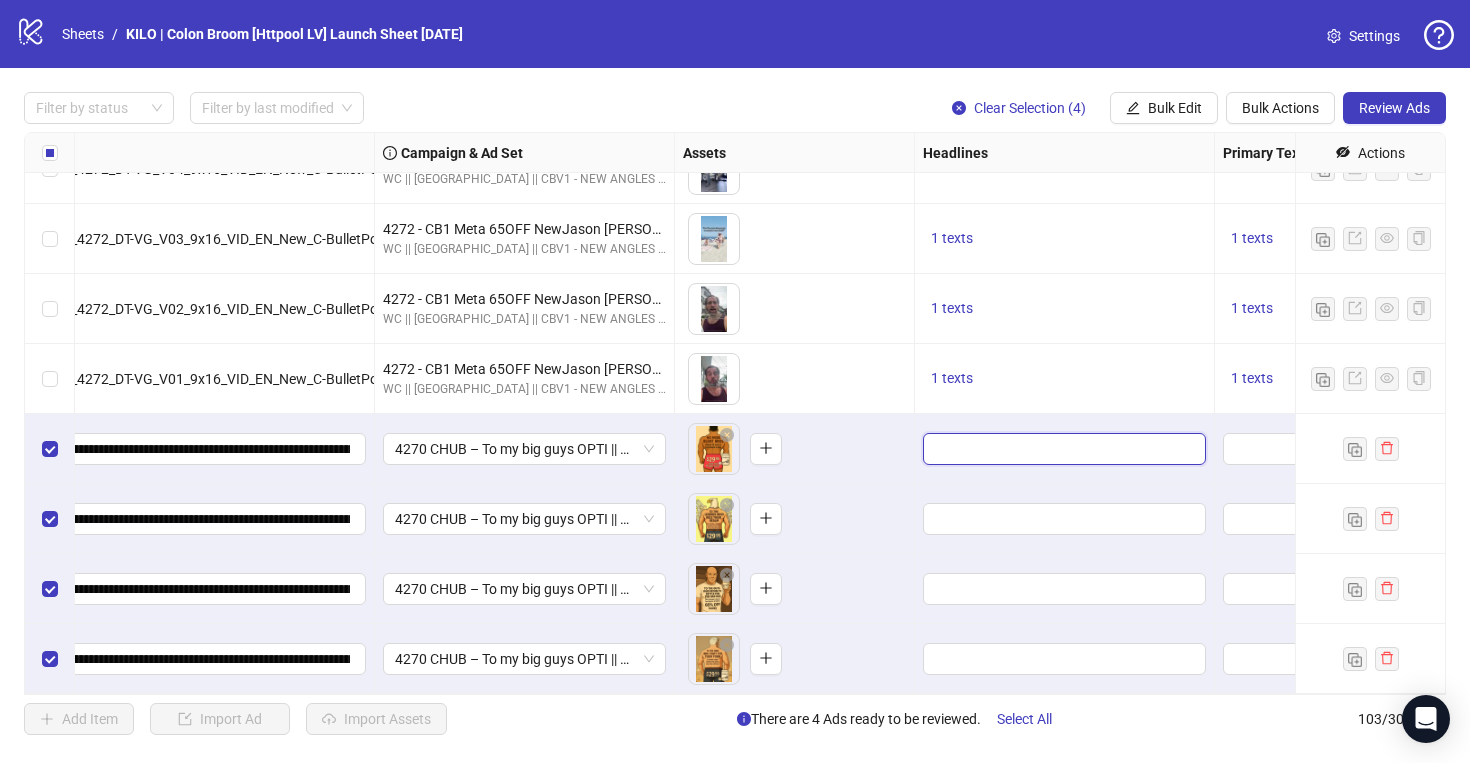 click at bounding box center (1062, 449) 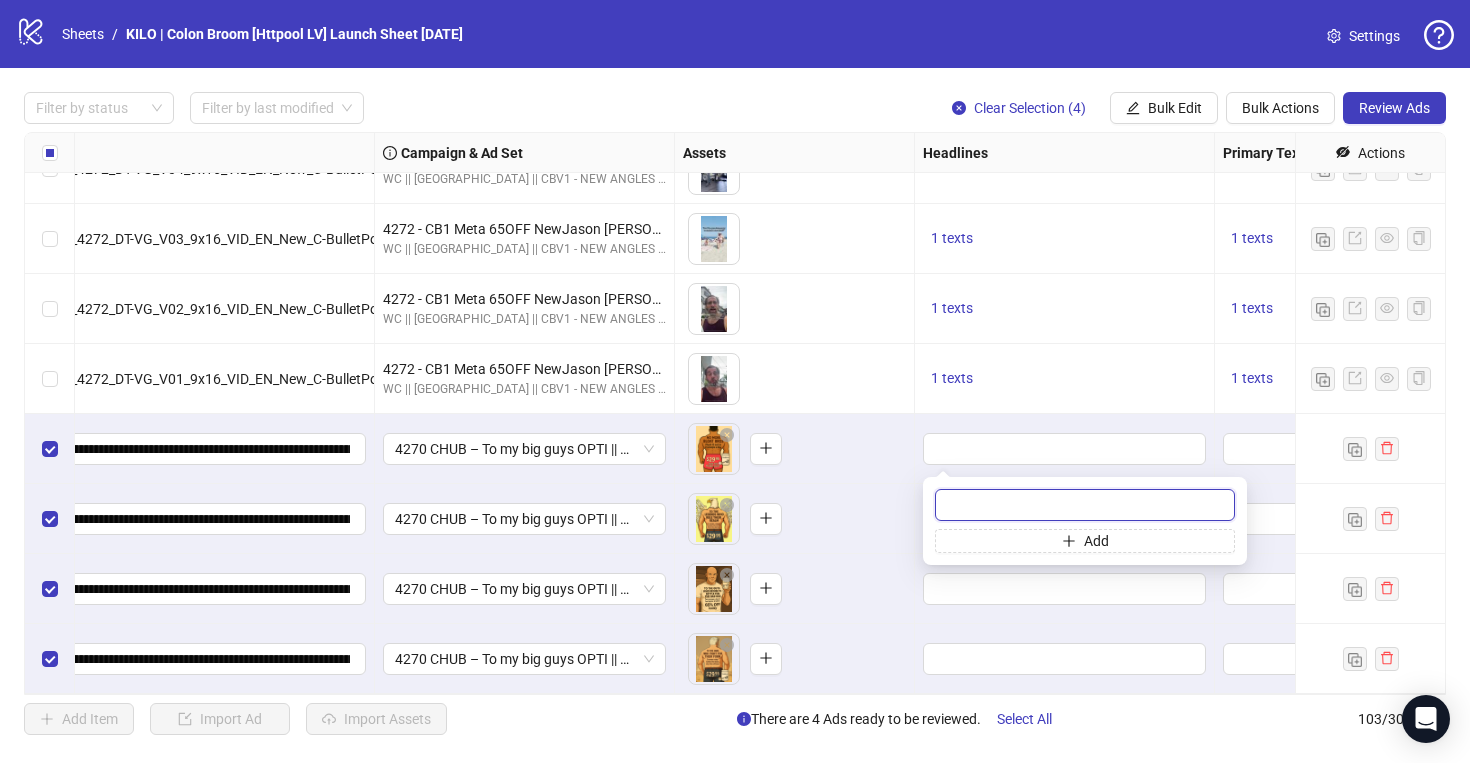 paste on "**********" 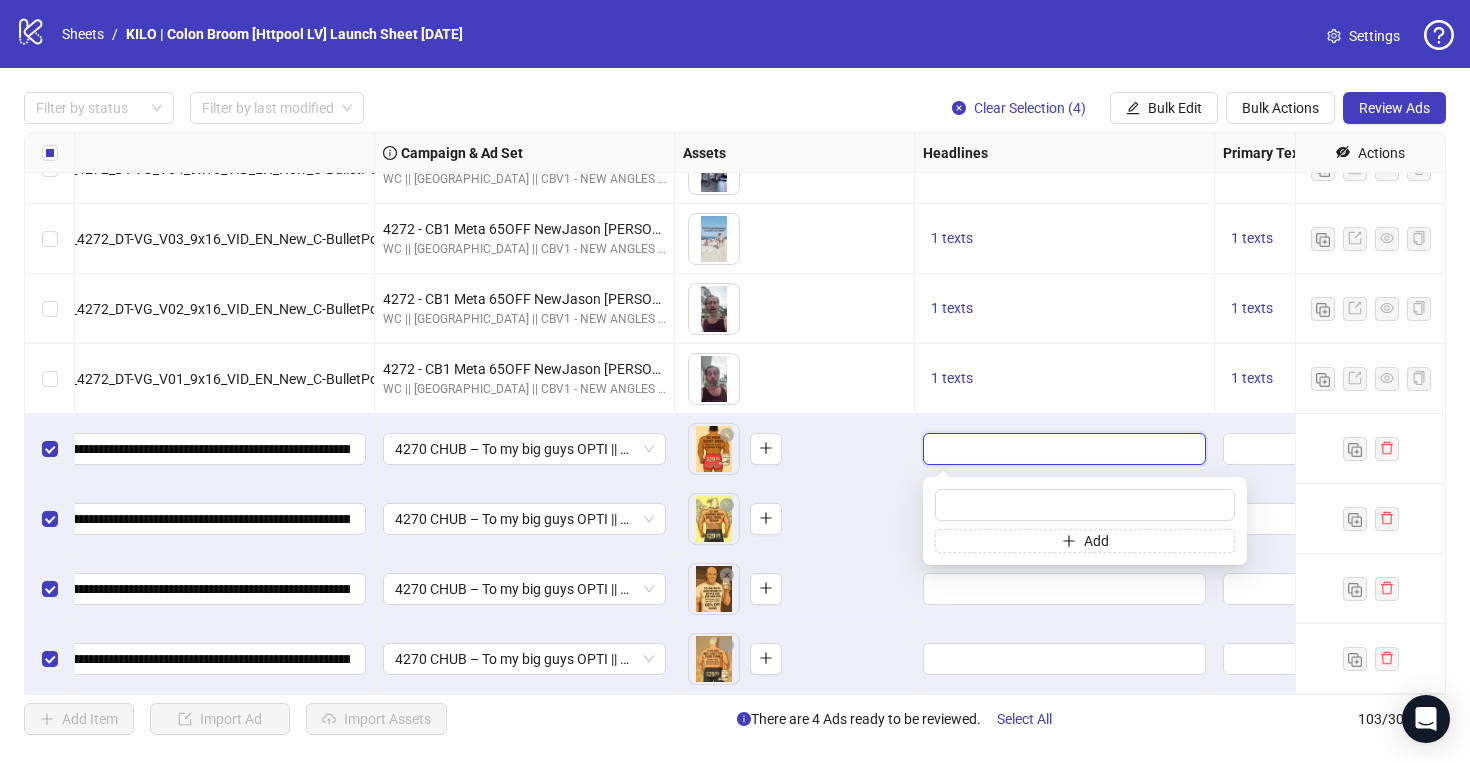 click at bounding box center [1062, 449] 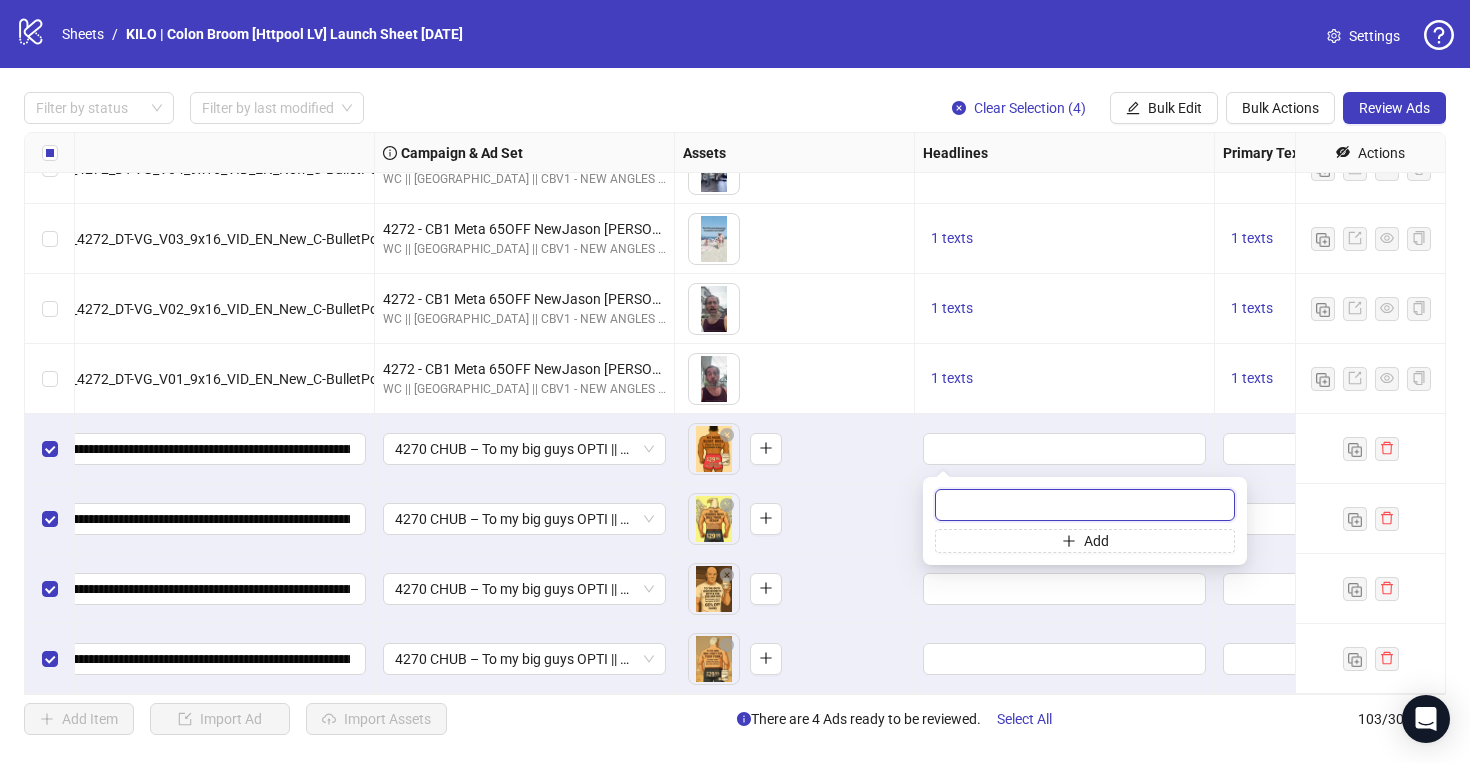 paste on "**********" 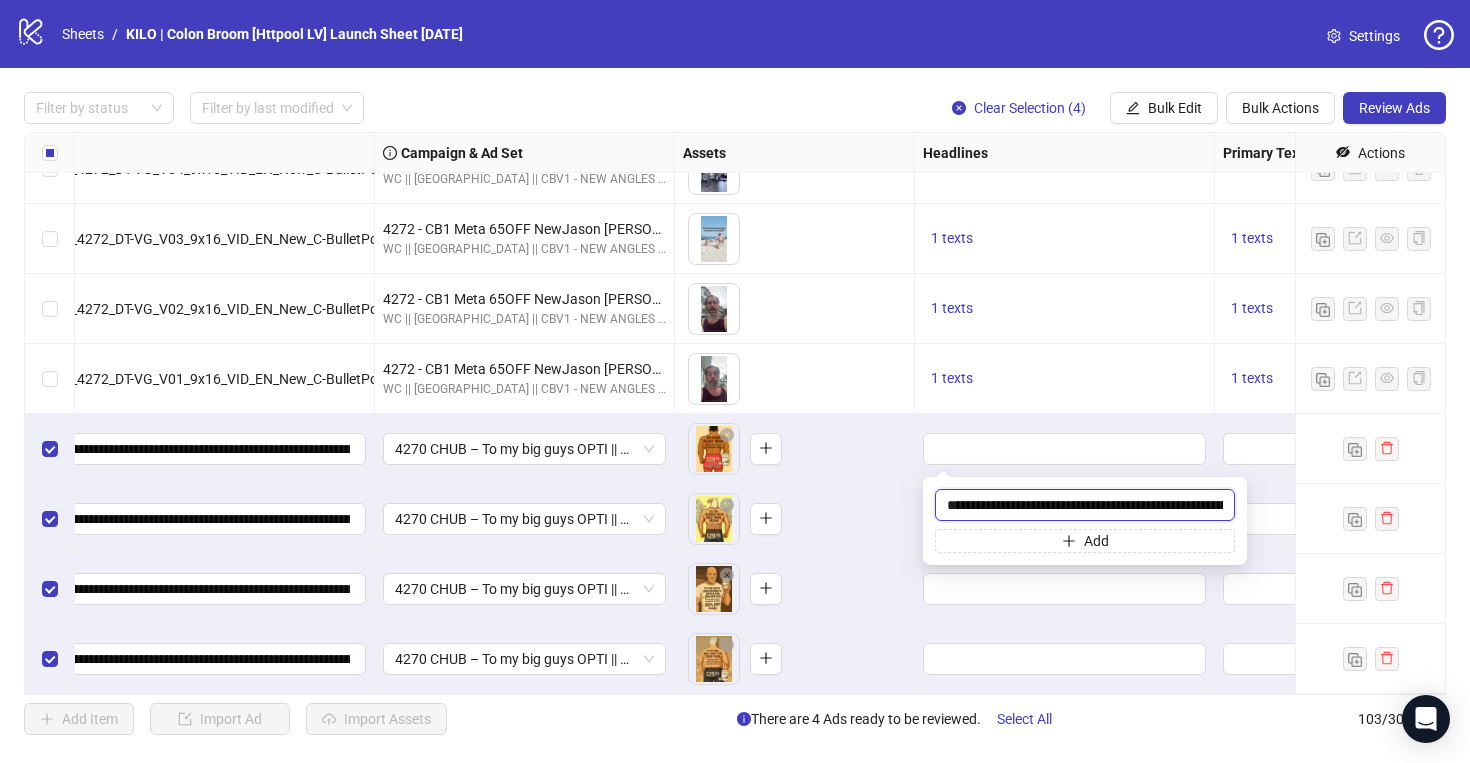 scroll, scrollTop: 0, scrollLeft: 2195, axis: horizontal 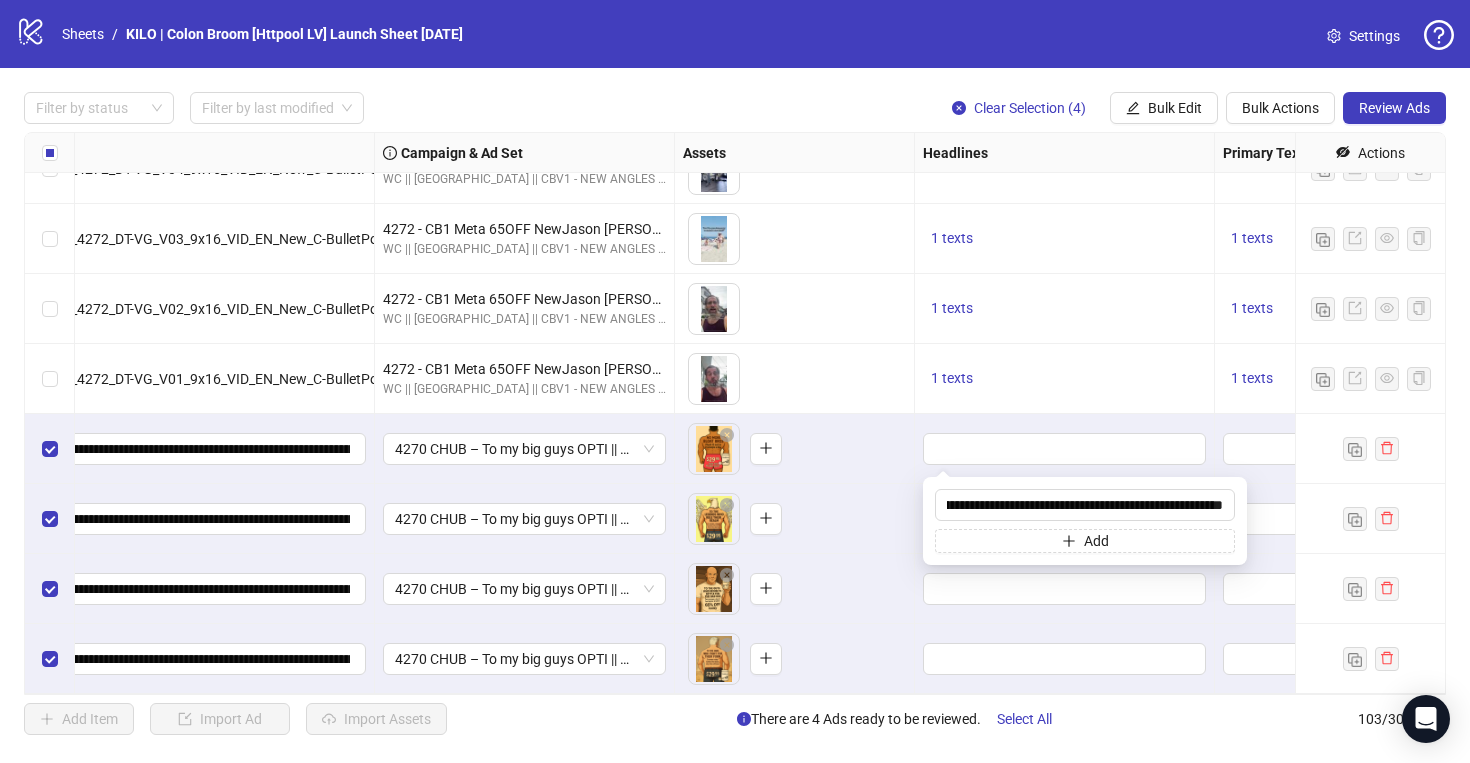 click on "To pick up a draggable item, press the space bar.
While dragging, use the arrow keys to move the item.
Press space again to drop the item in its new position, or press escape to cancel." at bounding box center [794, 519] 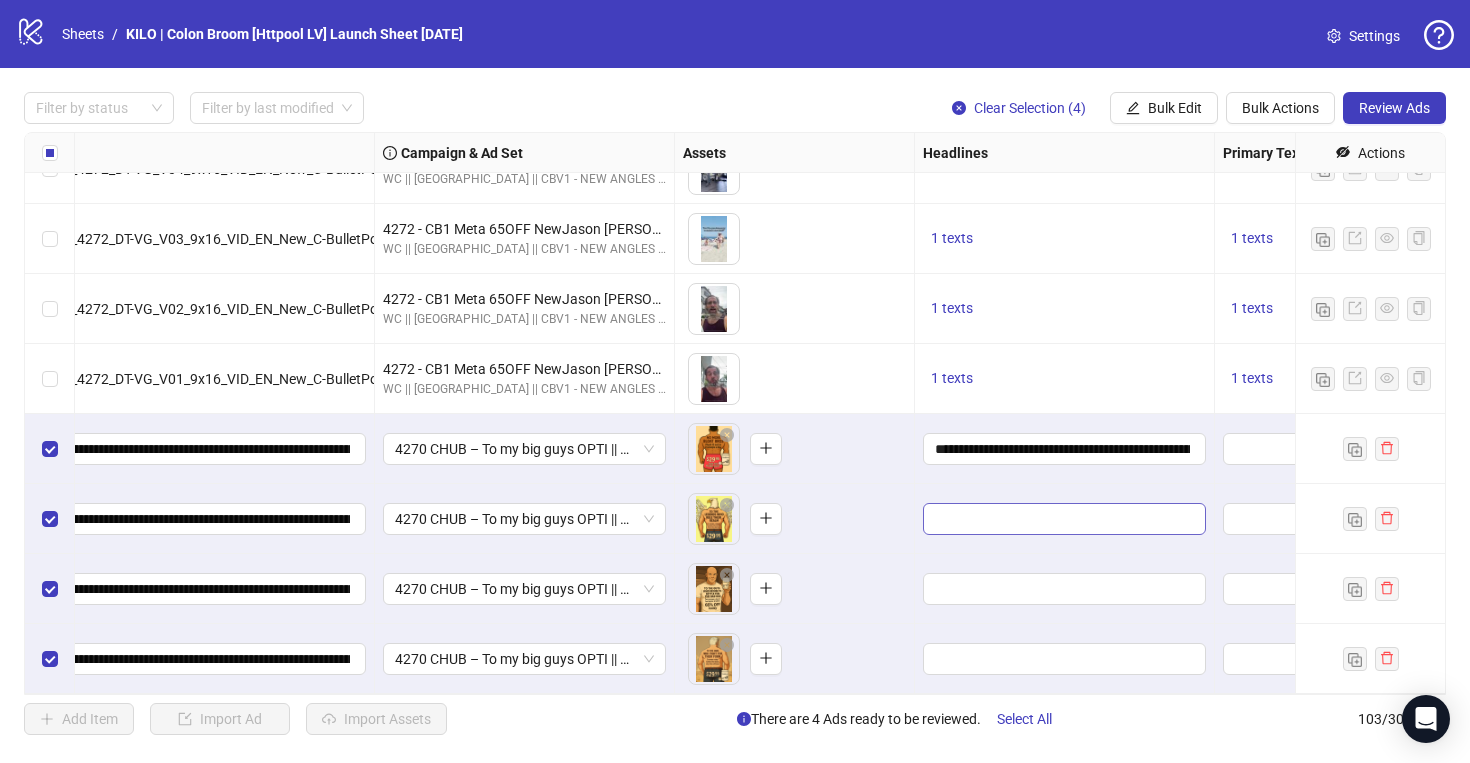 click at bounding box center (1065, 519) 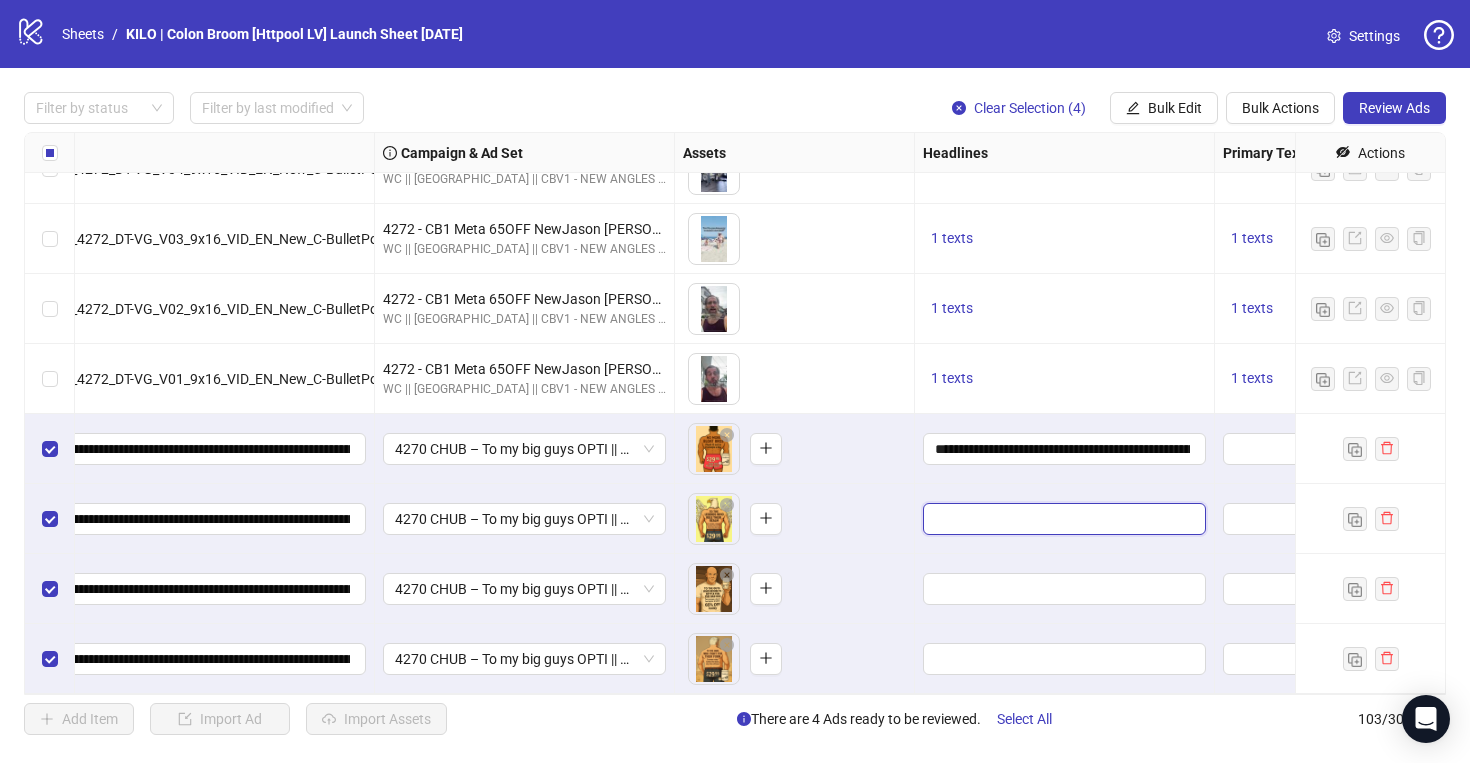 click at bounding box center (1062, 519) 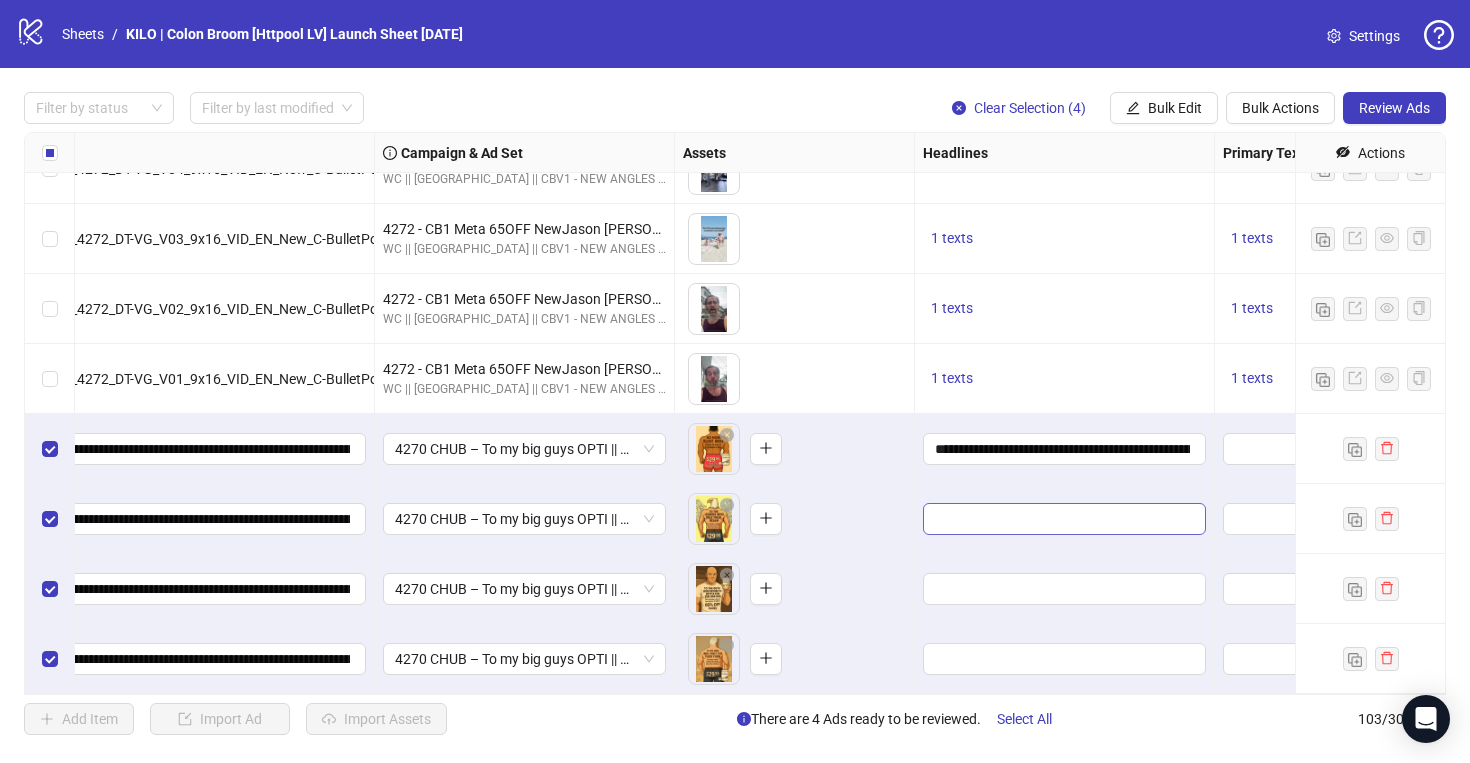 type on "**********" 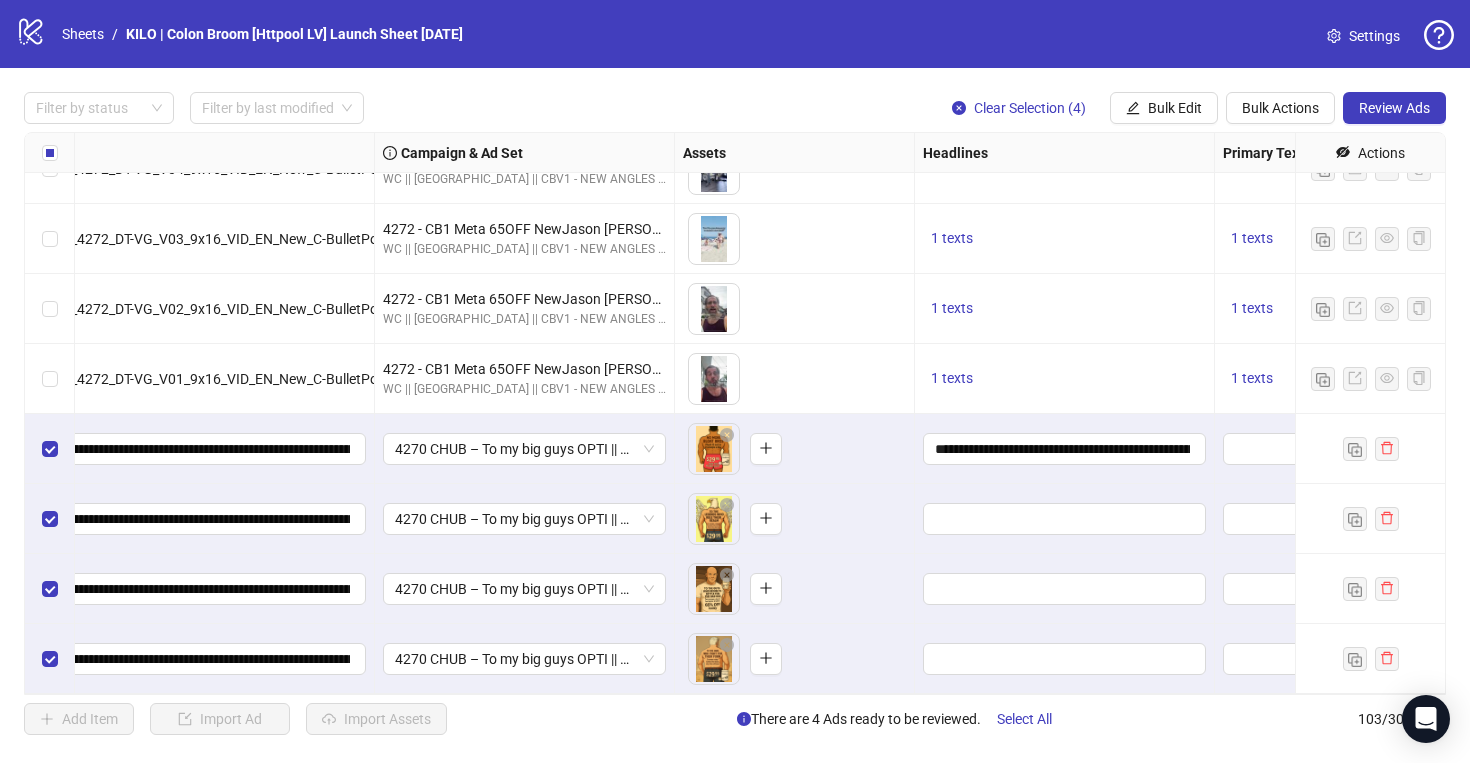 scroll, scrollTop: 0, scrollLeft: 2196, axis: horizontal 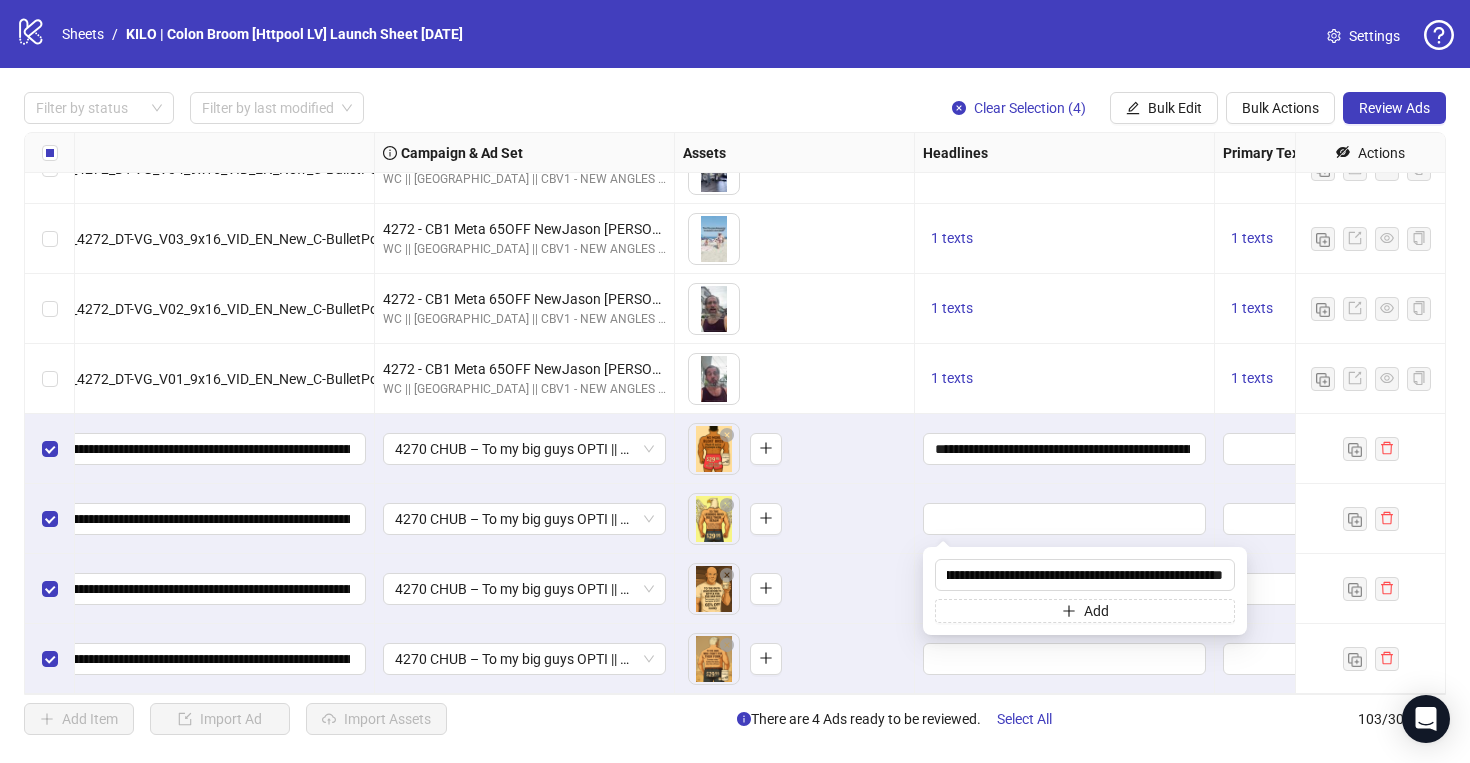 click on "To pick up a draggable item, press the space bar.
While dragging, use the arrow keys to move the item.
Press space again to drop the item in its new position, or press escape to cancel." at bounding box center (794, 519) 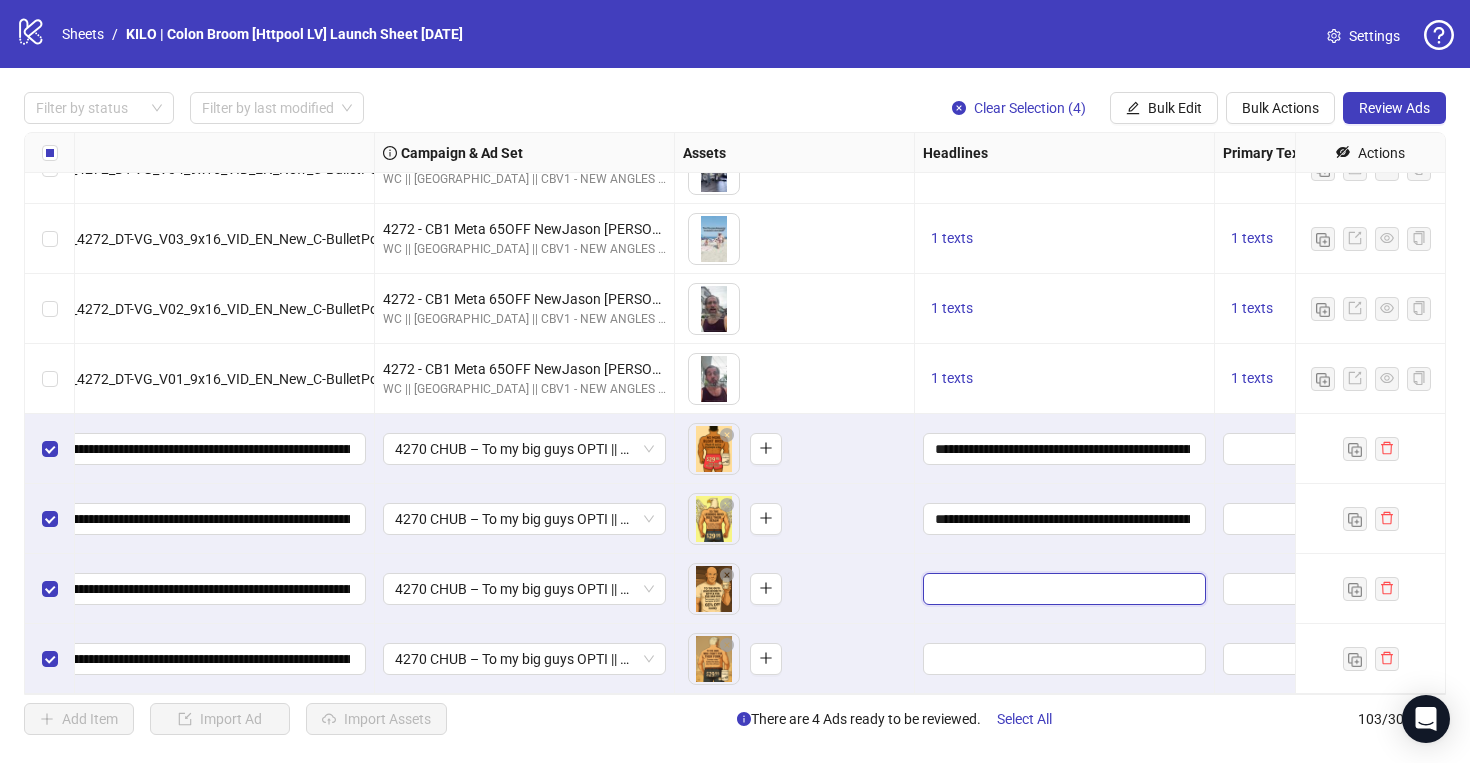 click at bounding box center (1062, 589) 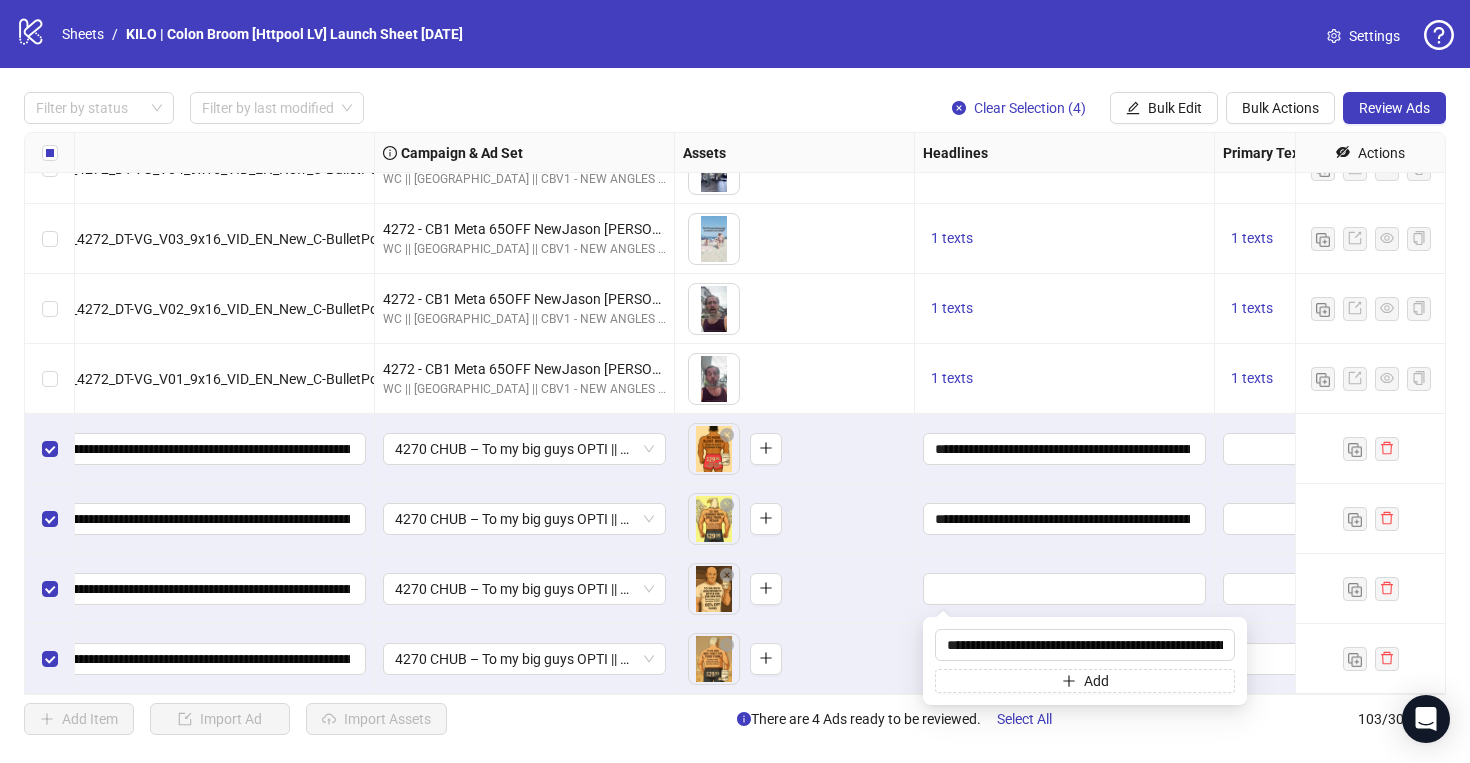 click on "To pick up a draggable item, press the space bar.
While dragging, use the arrow keys to move the item.
Press space again to drop the item in its new position, or press escape to cancel." at bounding box center (794, 589) 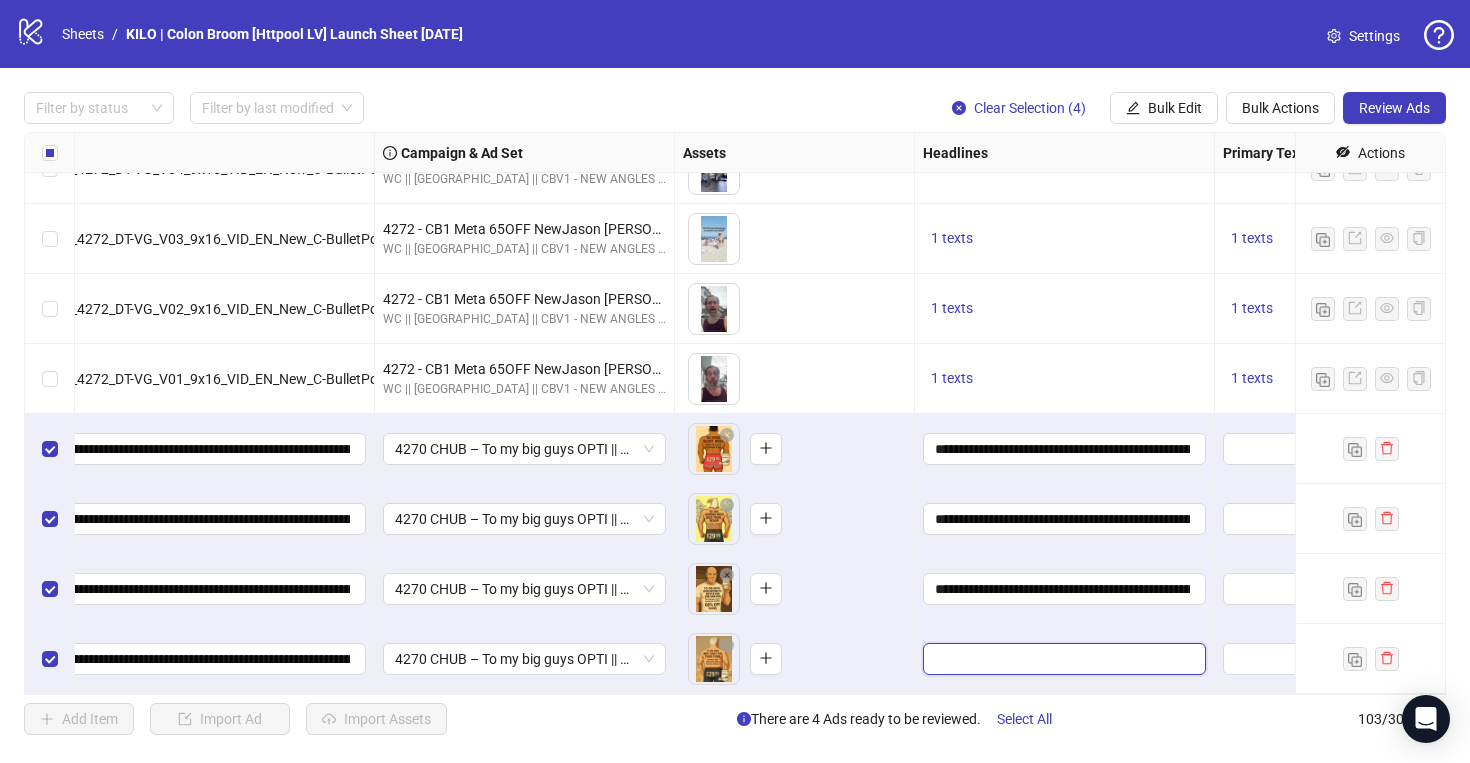 click at bounding box center (1062, 659) 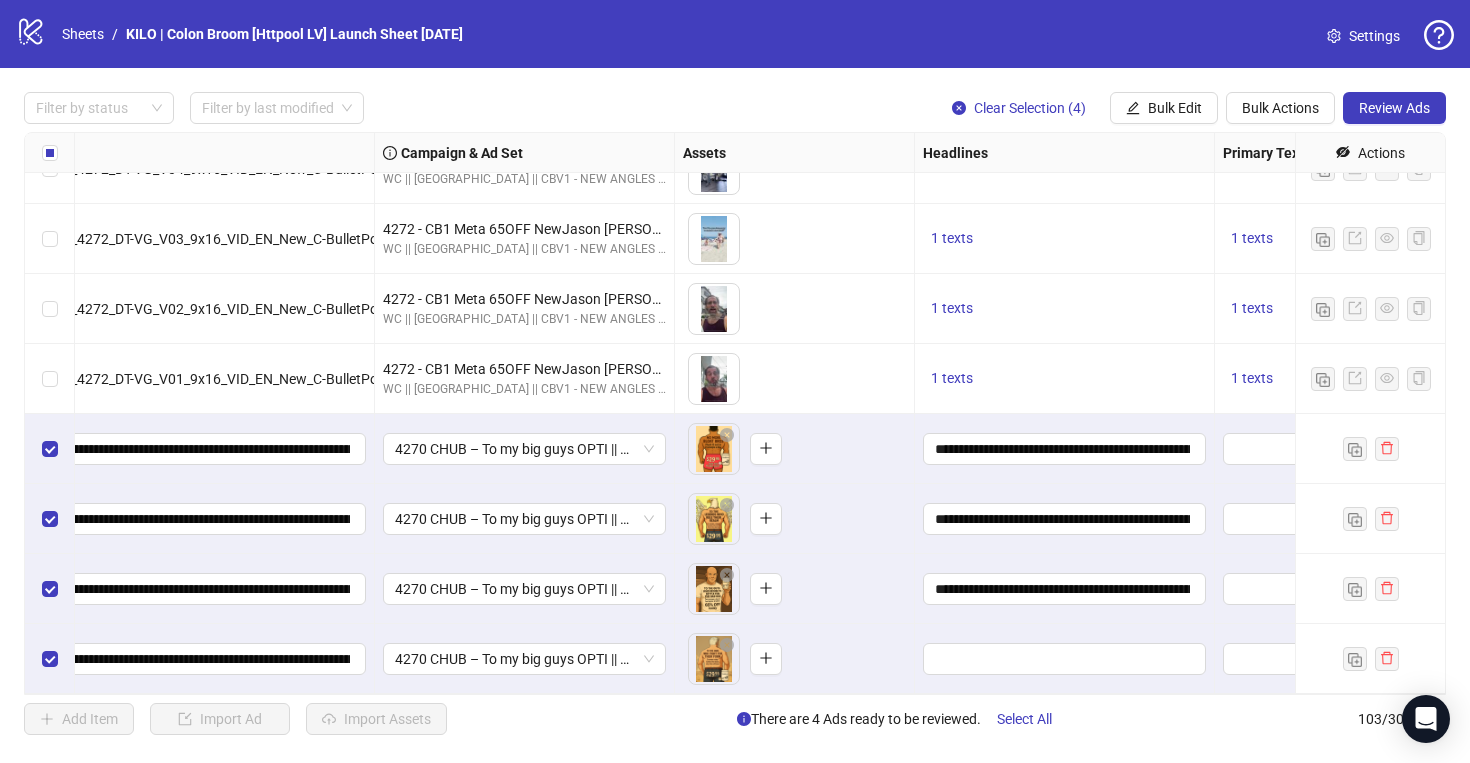 click on "To pick up a draggable item, press the space bar.
While dragging, use the arrow keys to move the item.
Press space again to drop the item in its new position, or press escape to cancel." at bounding box center [794, 659] 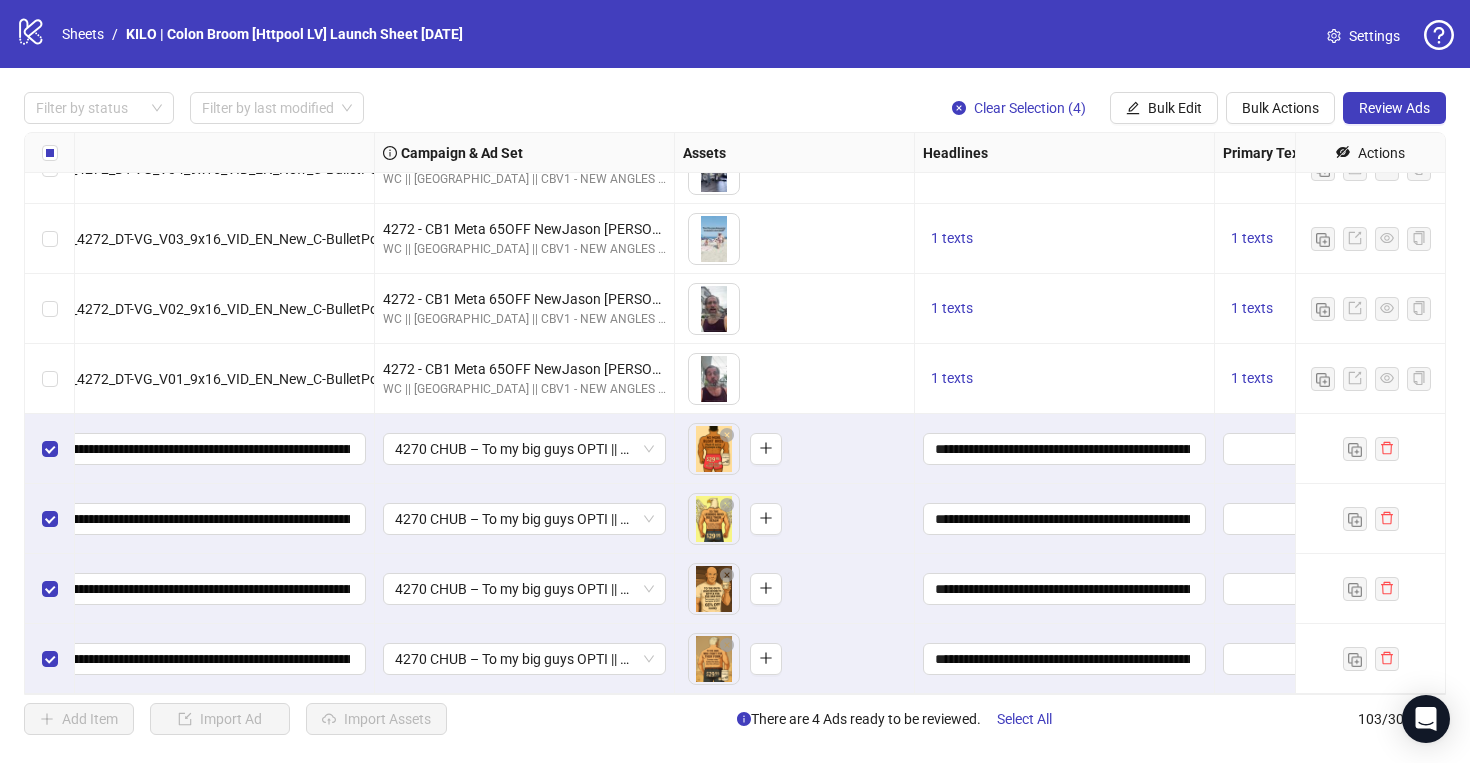 scroll, scrollTop: 6689, scrollLeft: 717, axis: both 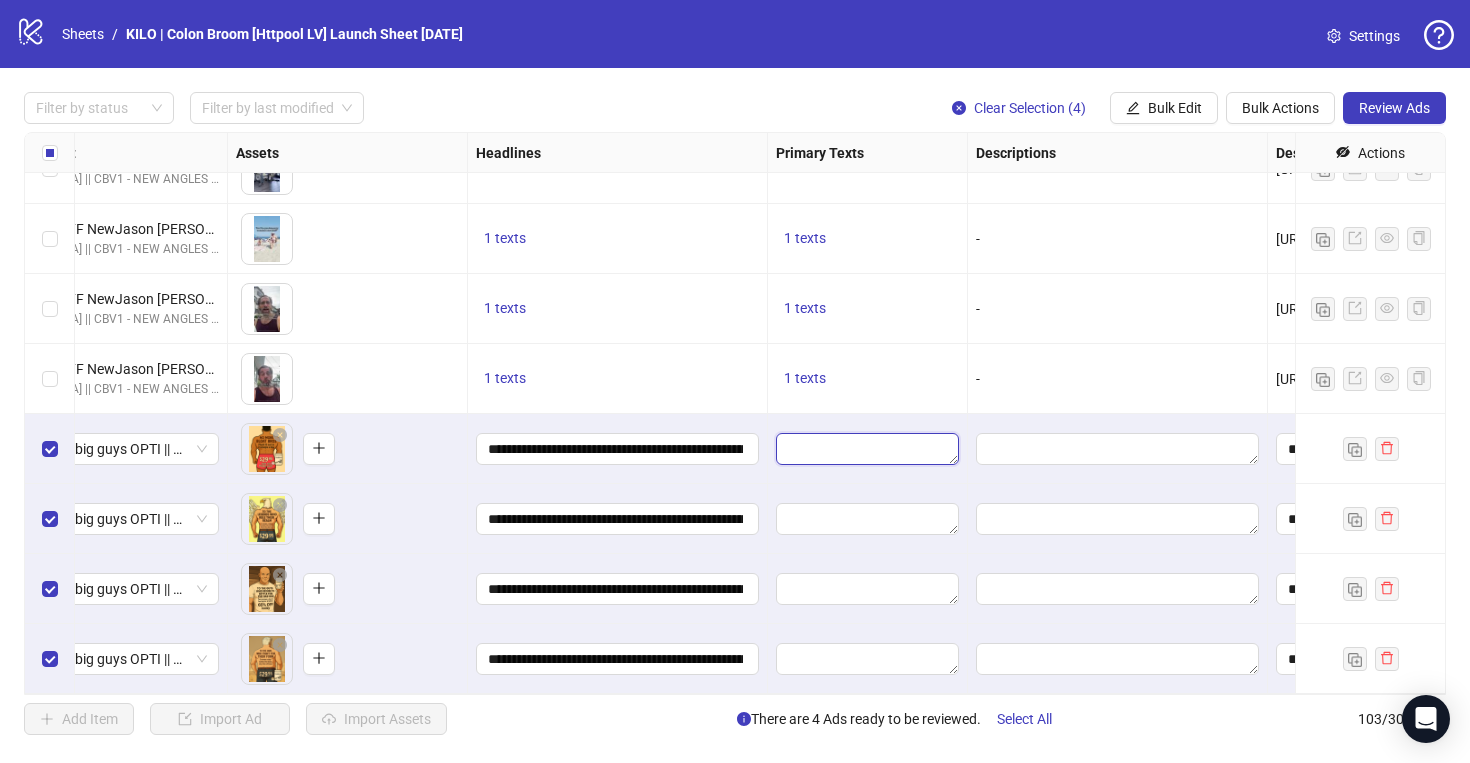 click at bounding box center (867, 449) 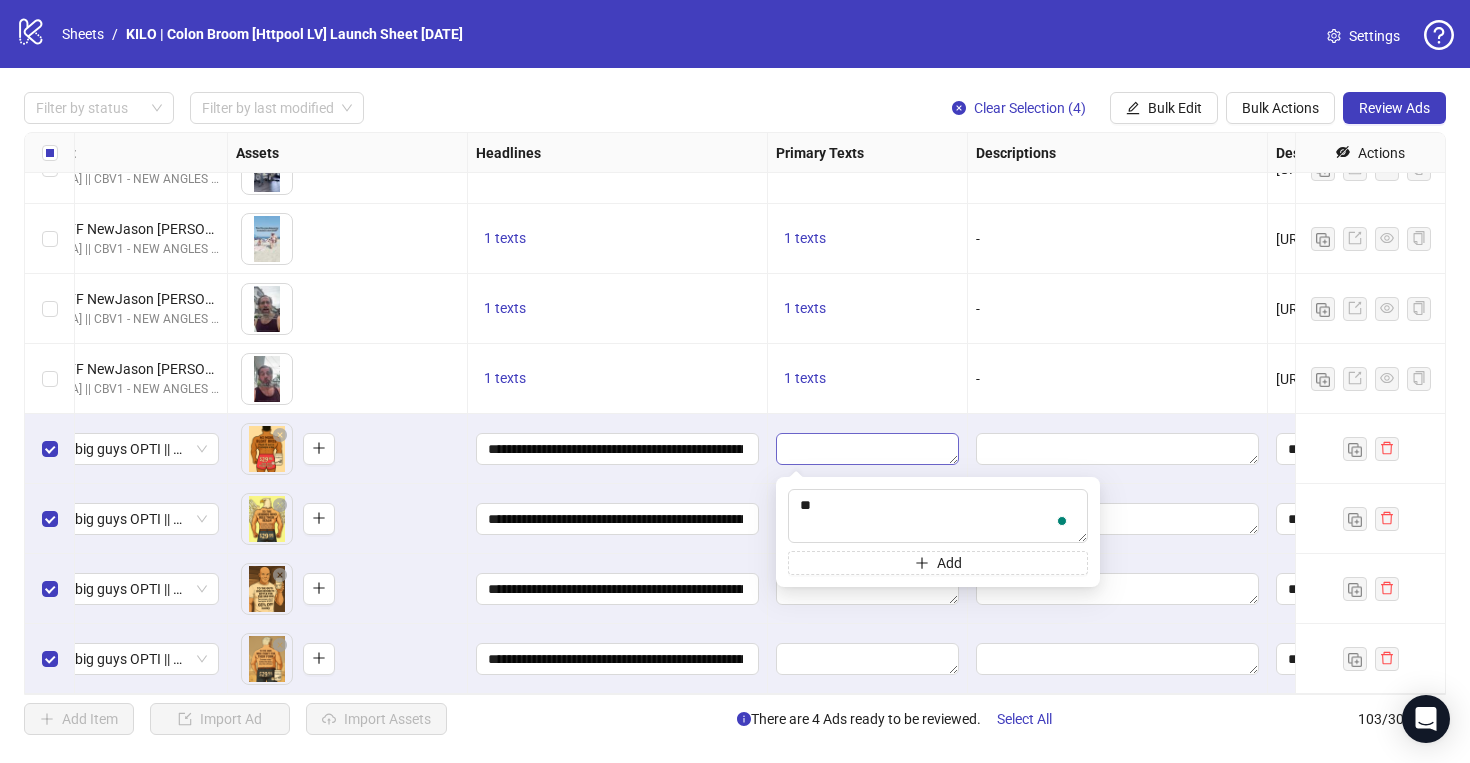 type on "*" 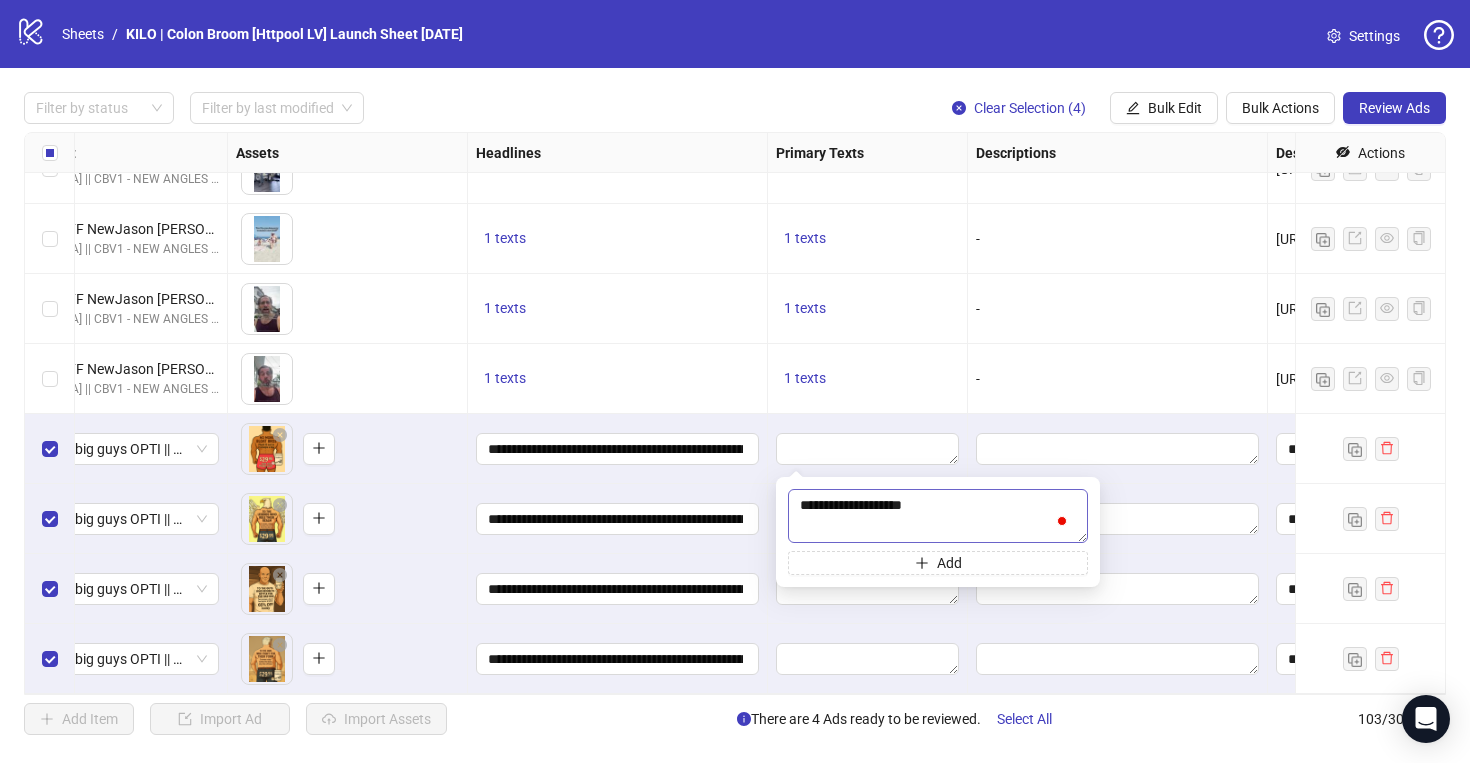 click on "**********" at bounding box center (938, 516) 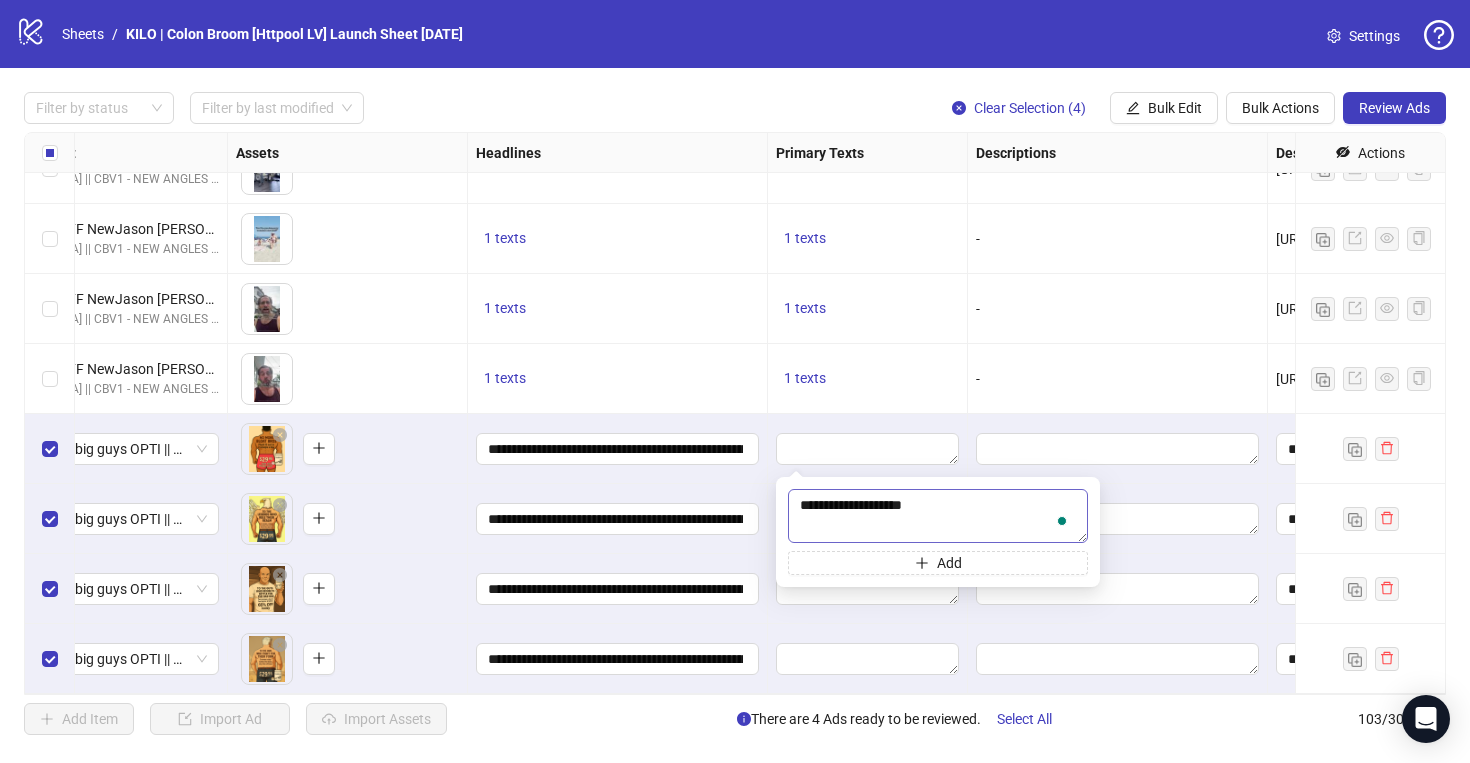 click on "**********" at bounding box center [938, 516] 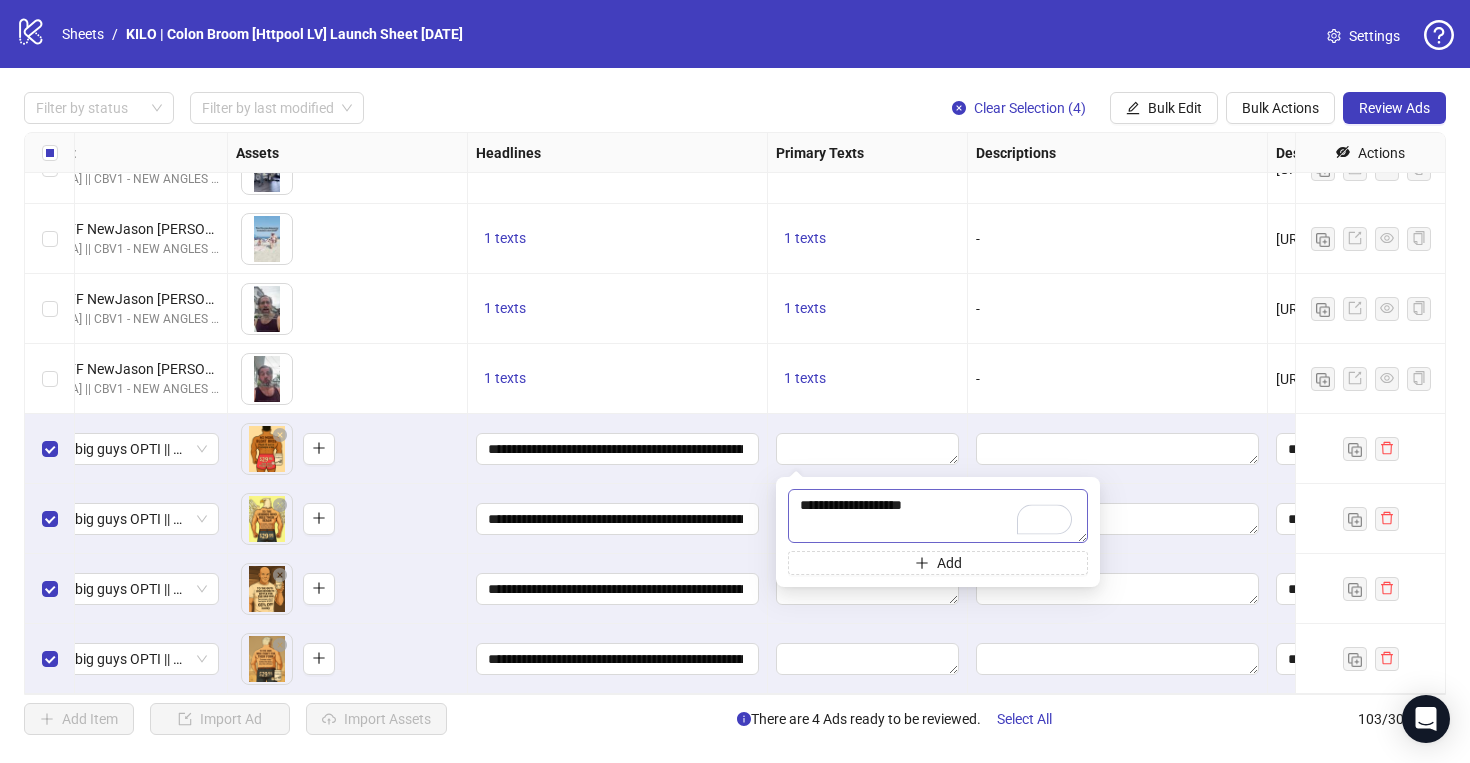 click on "**********" at bounding box center (938, 516) 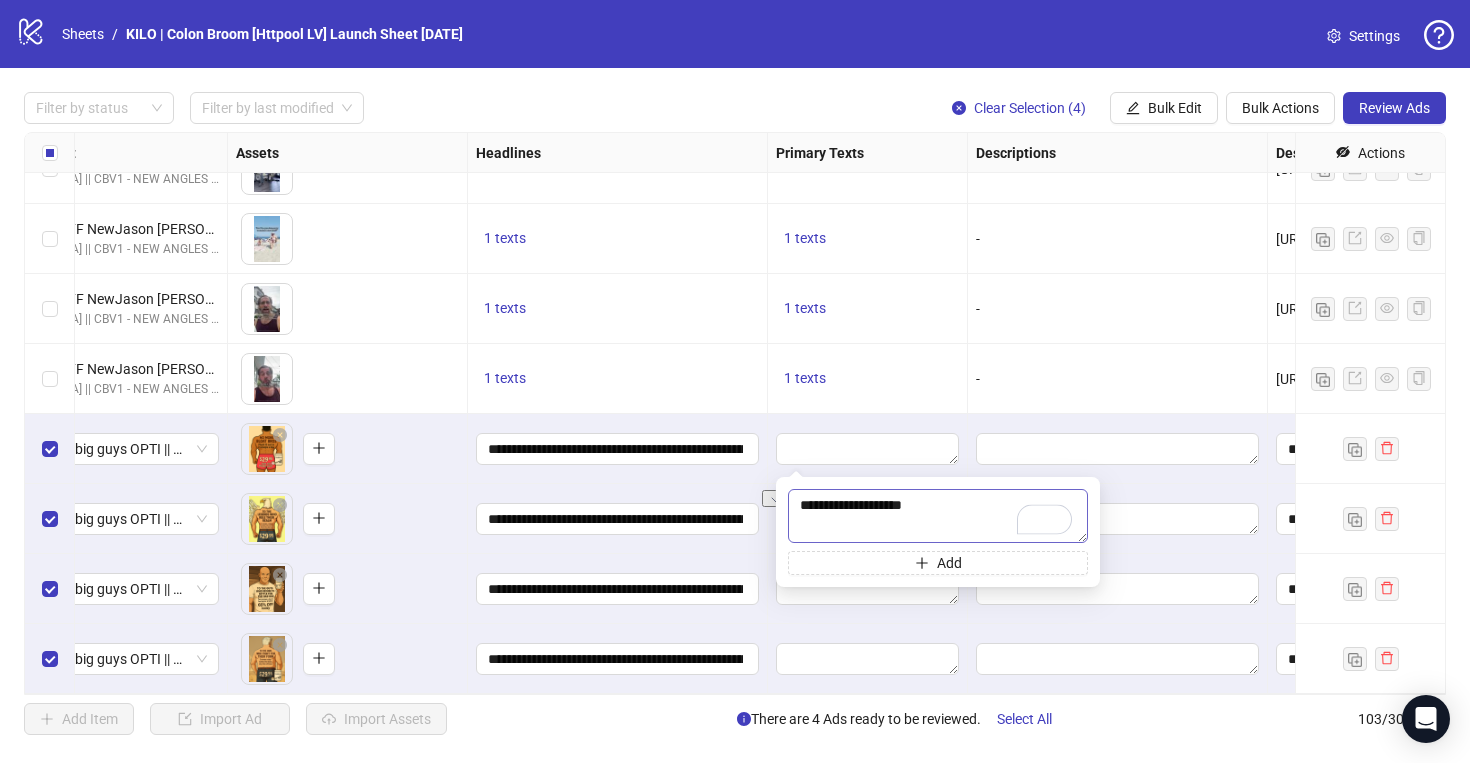 click on "**********" at bounding box center [938, 516] 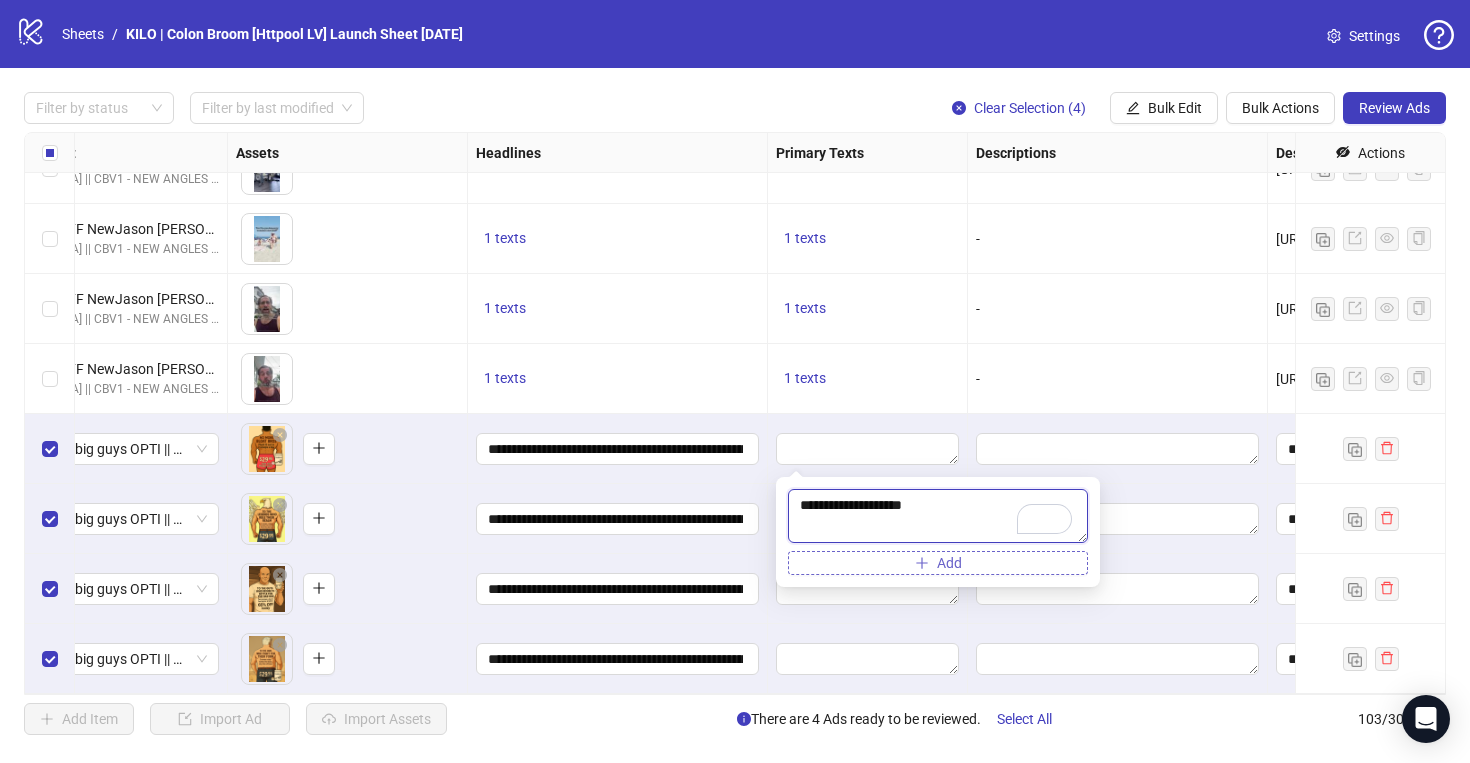paste on "***" 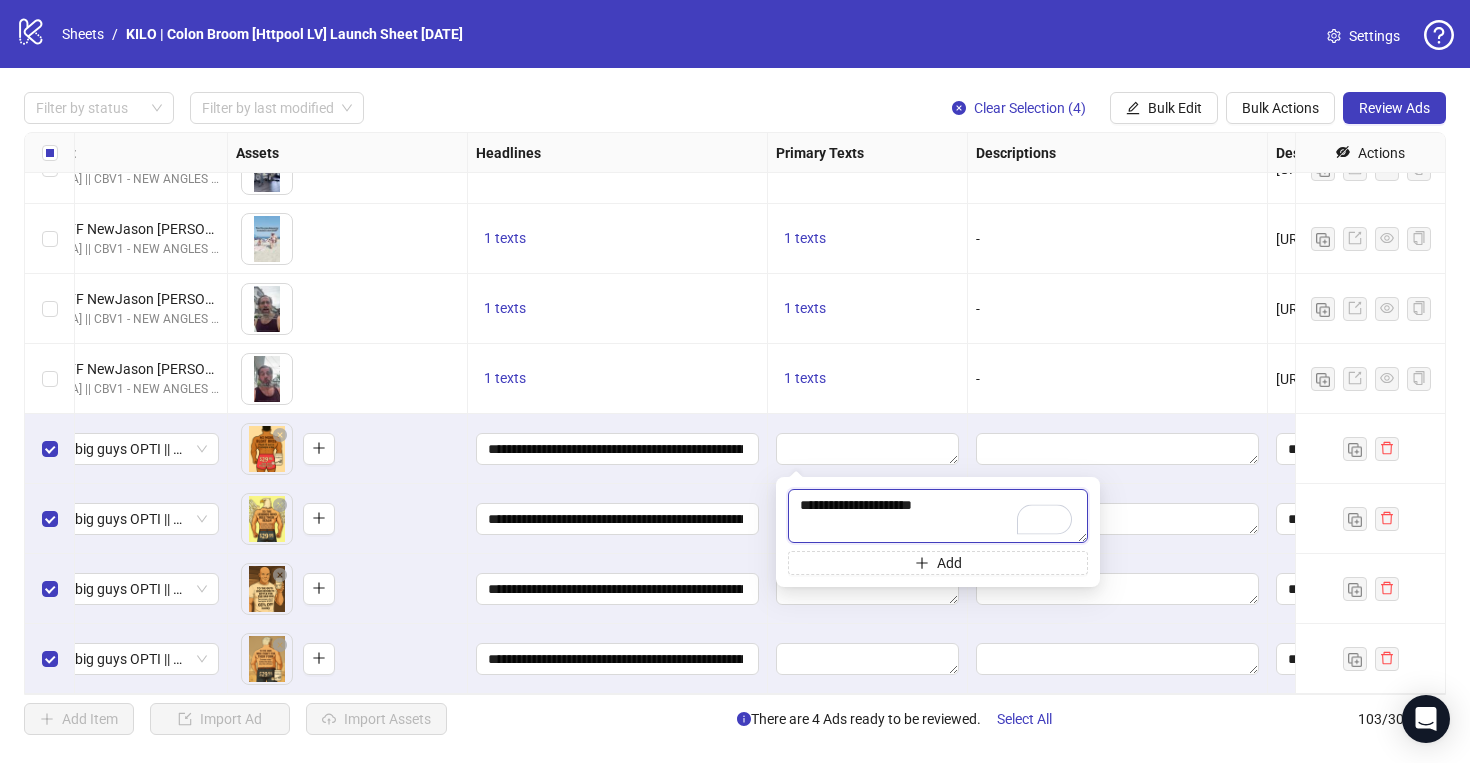 click on "**********" at bounding box center [938, 516] 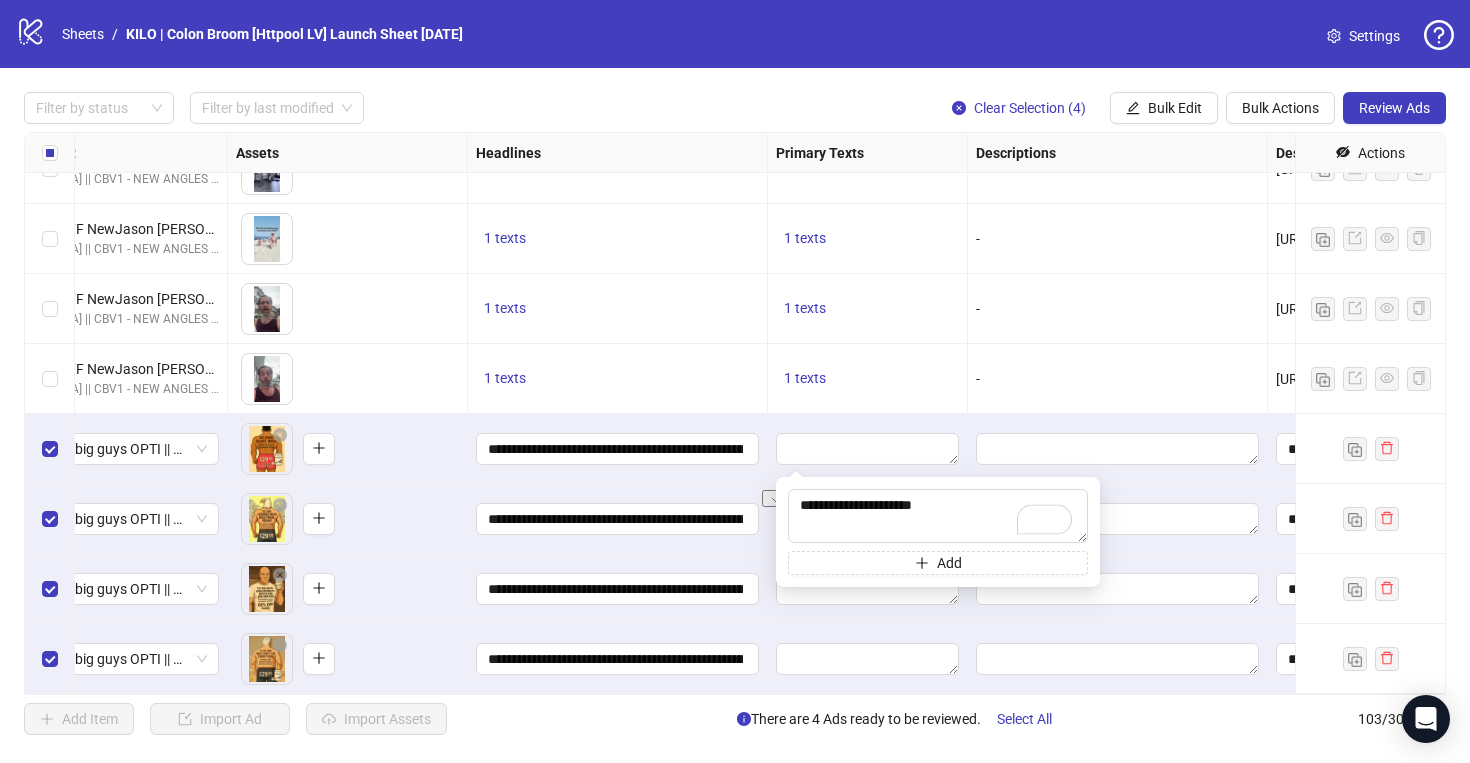 click on "**********" at bounding box center (618, 449) 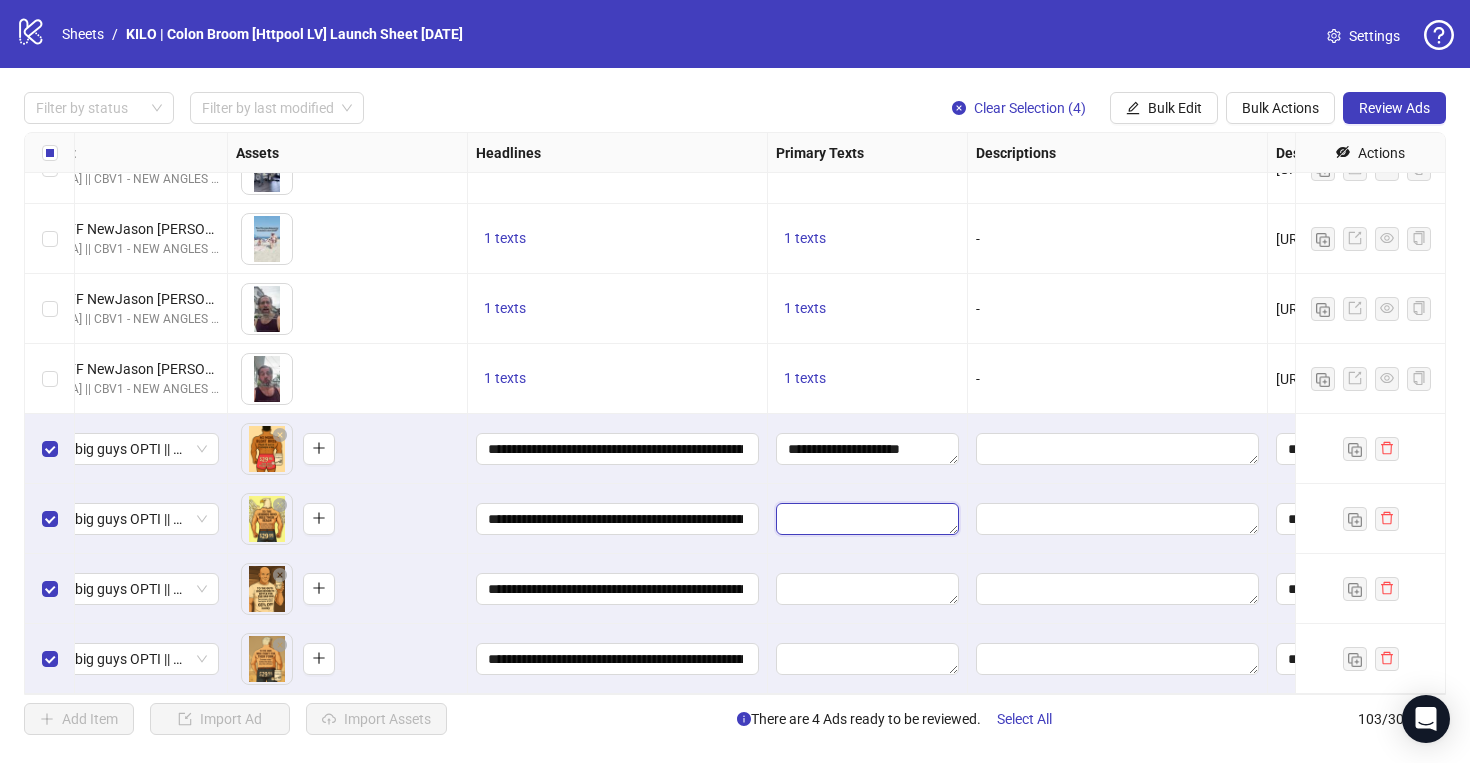click at bounding box center [867, 519] 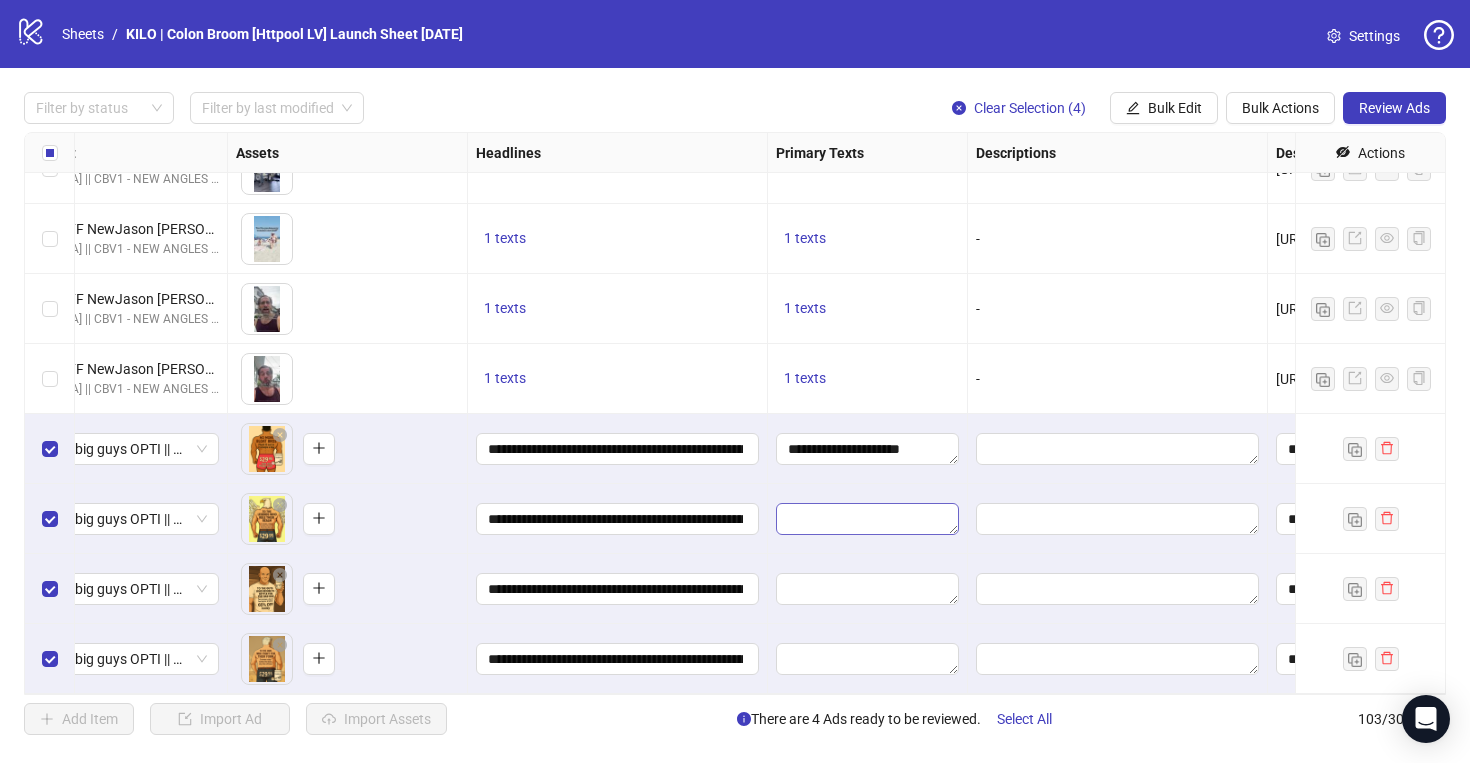type on "**********" 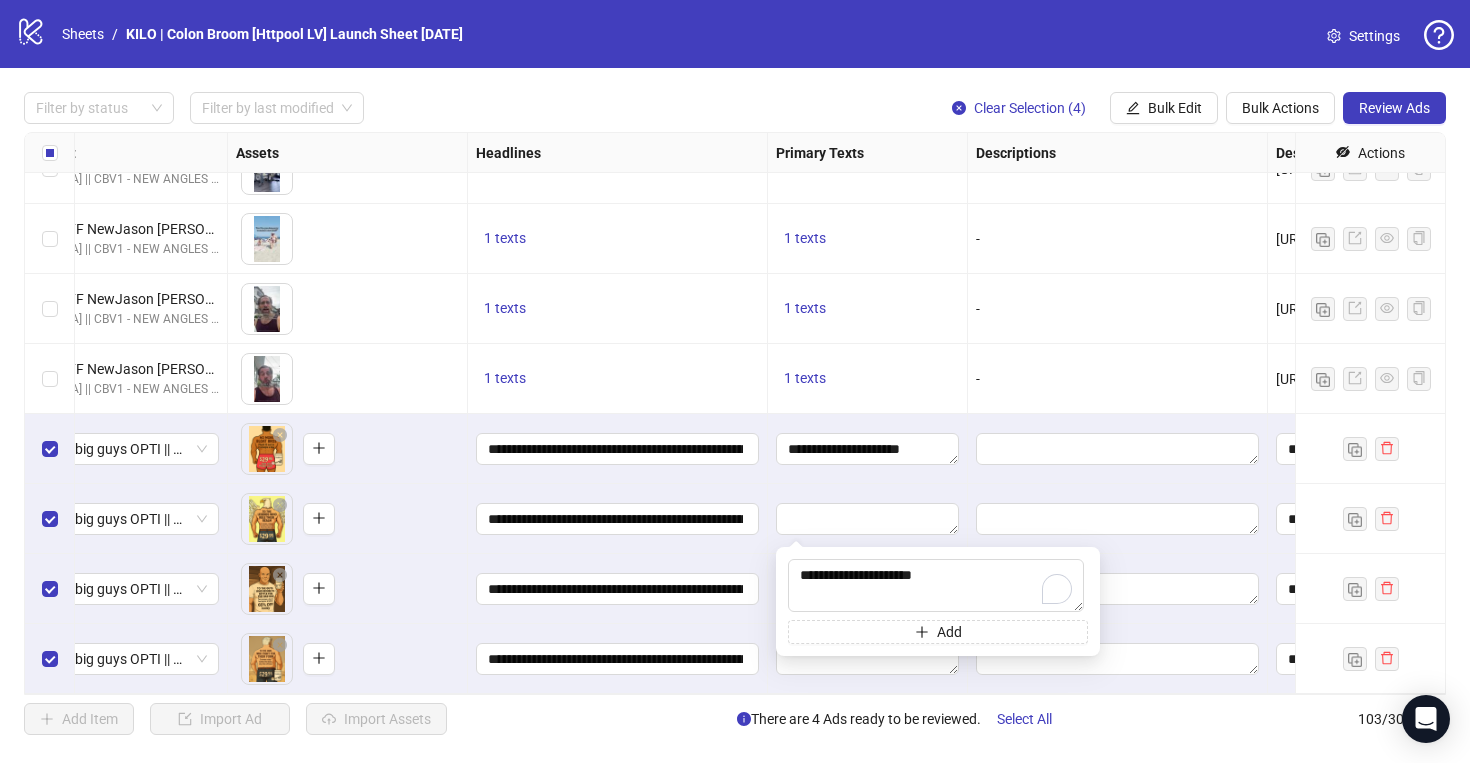 click on "**********" at bounding box center (618, 589) 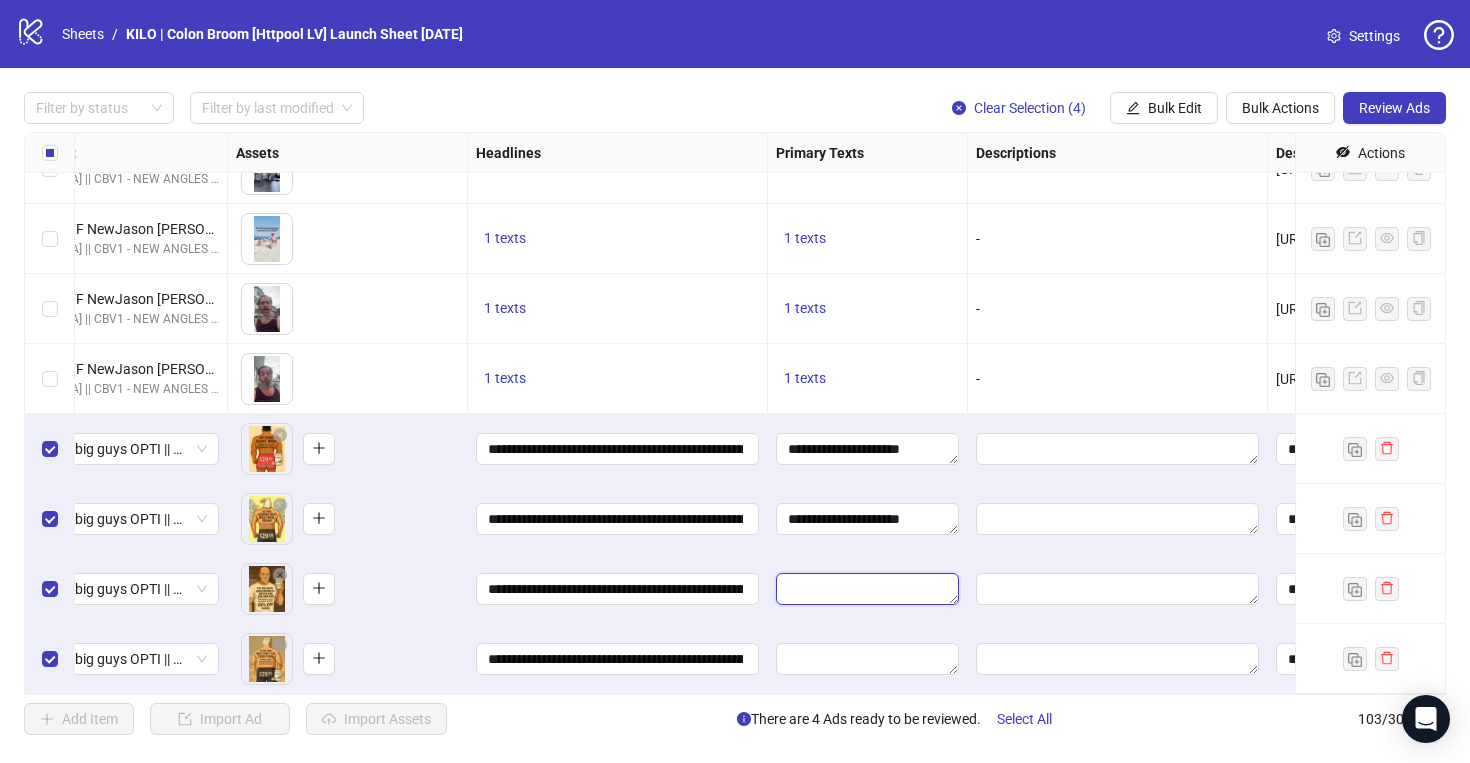 click at bounding box center [867, 589] 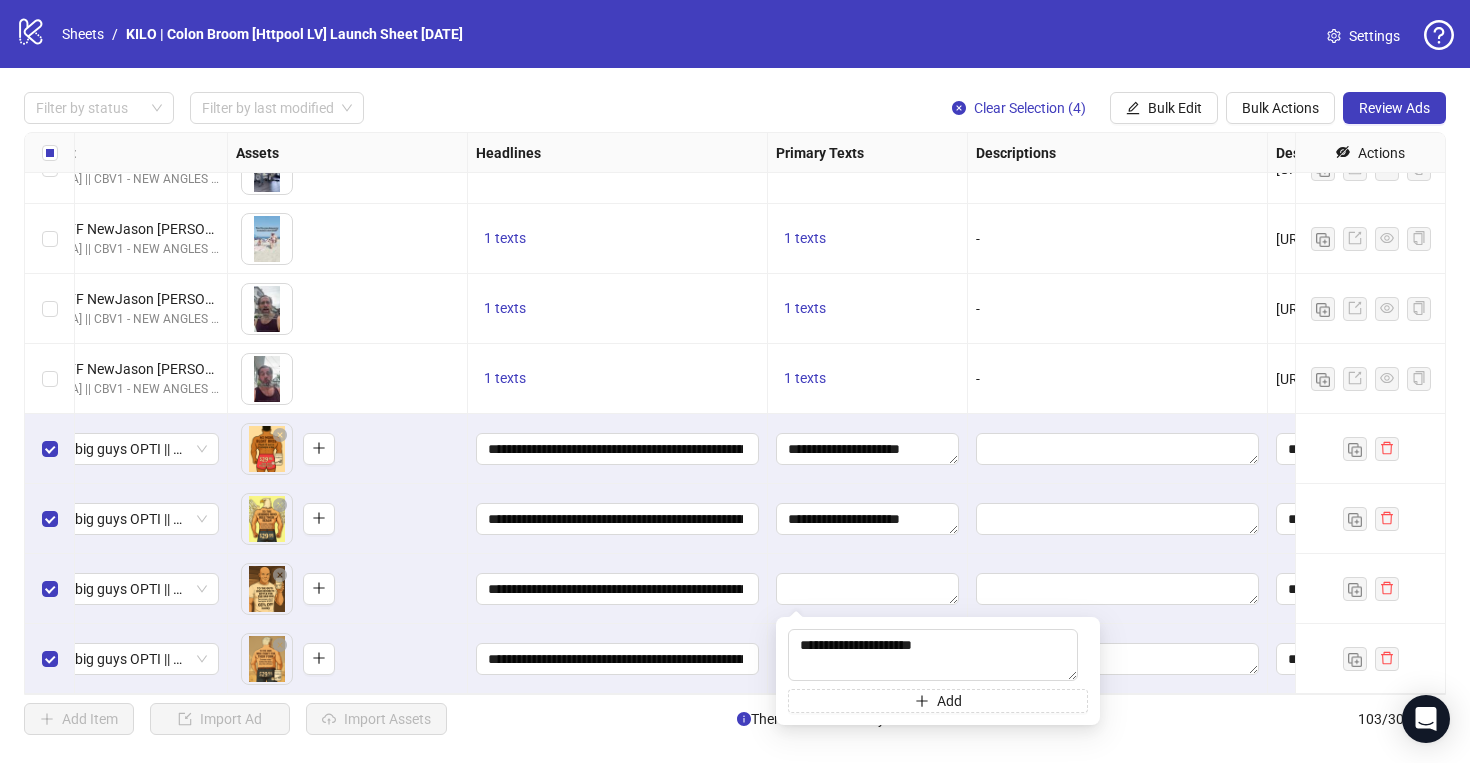 click on "**********" at bounding box center [618, 589] 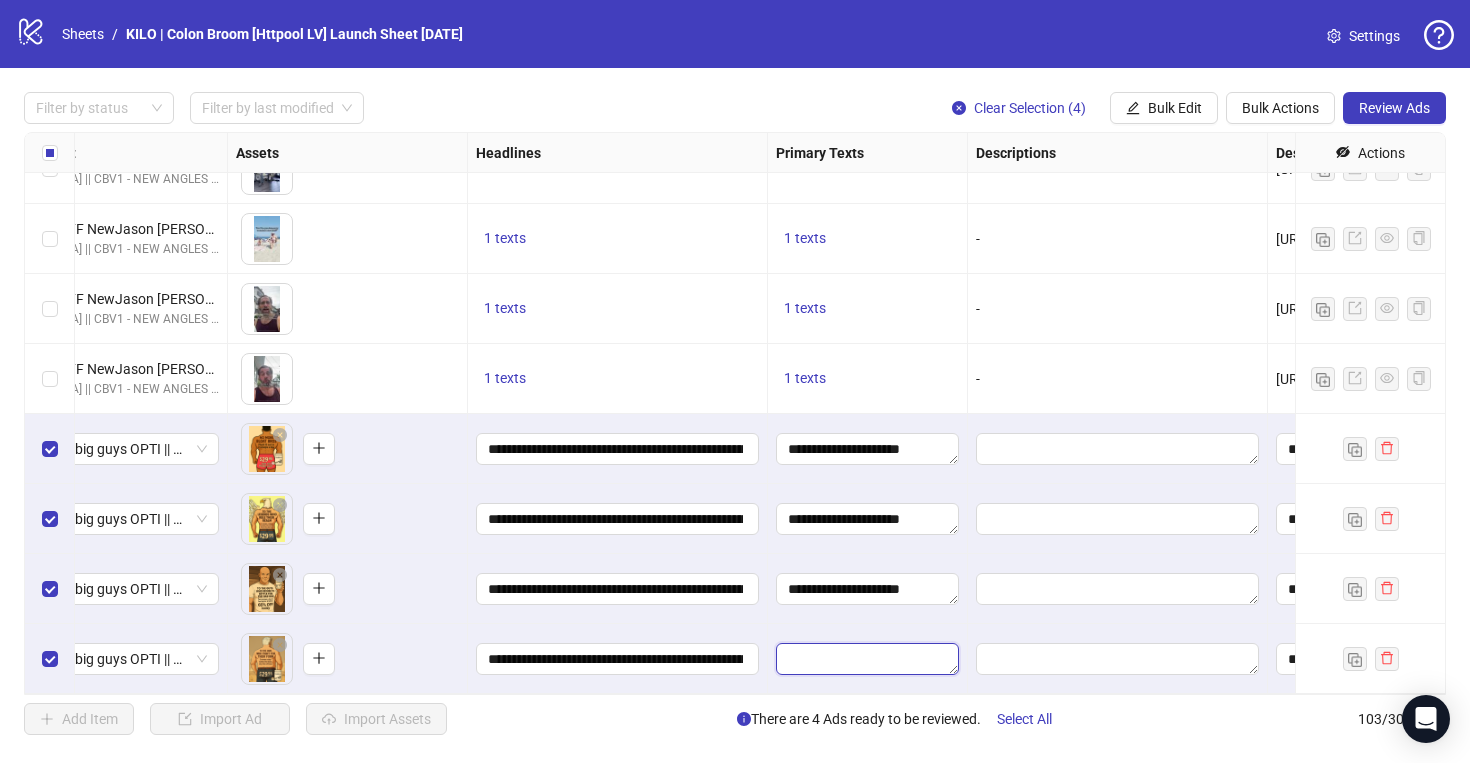 click at bounding box center (867, 659) 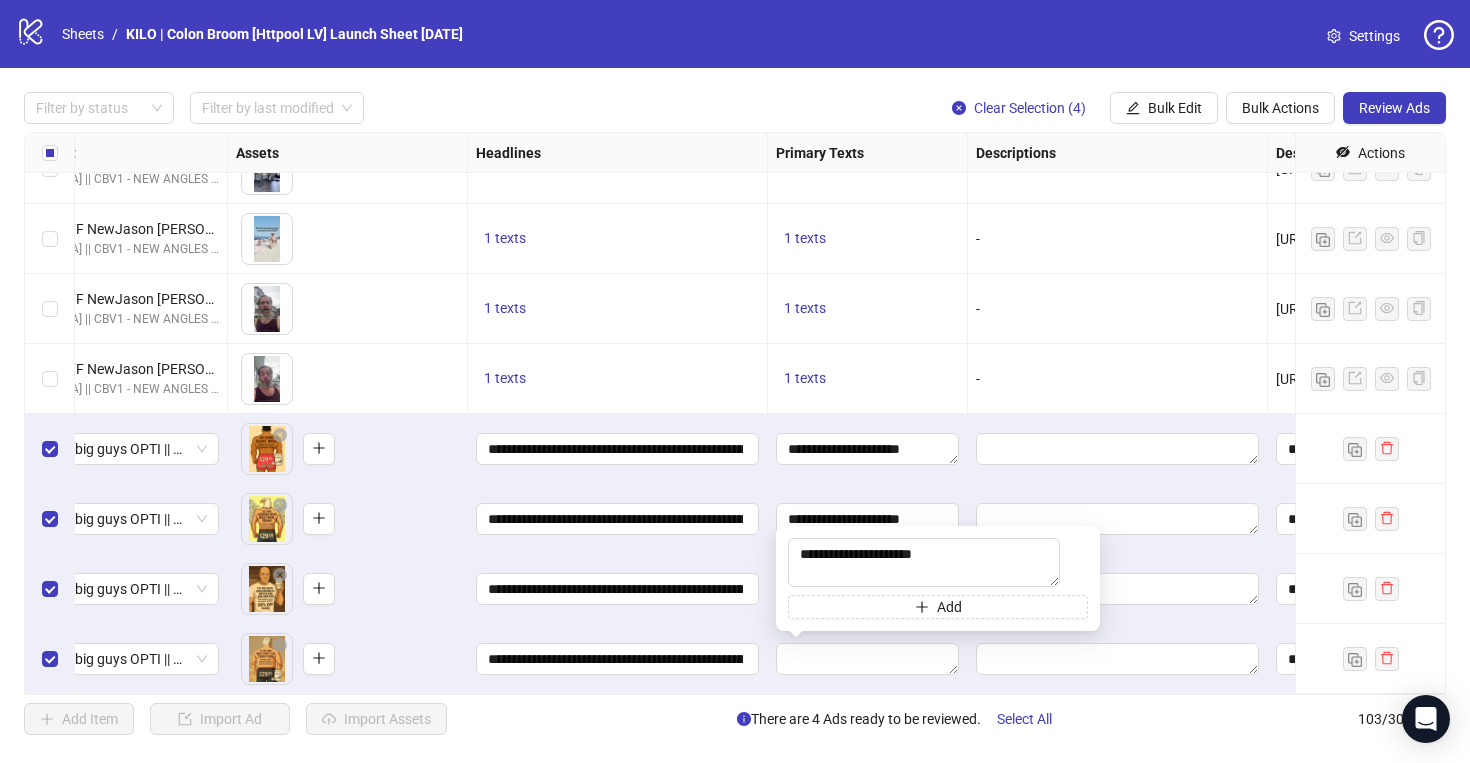 click on "**********" at bounding box center (618, 659) 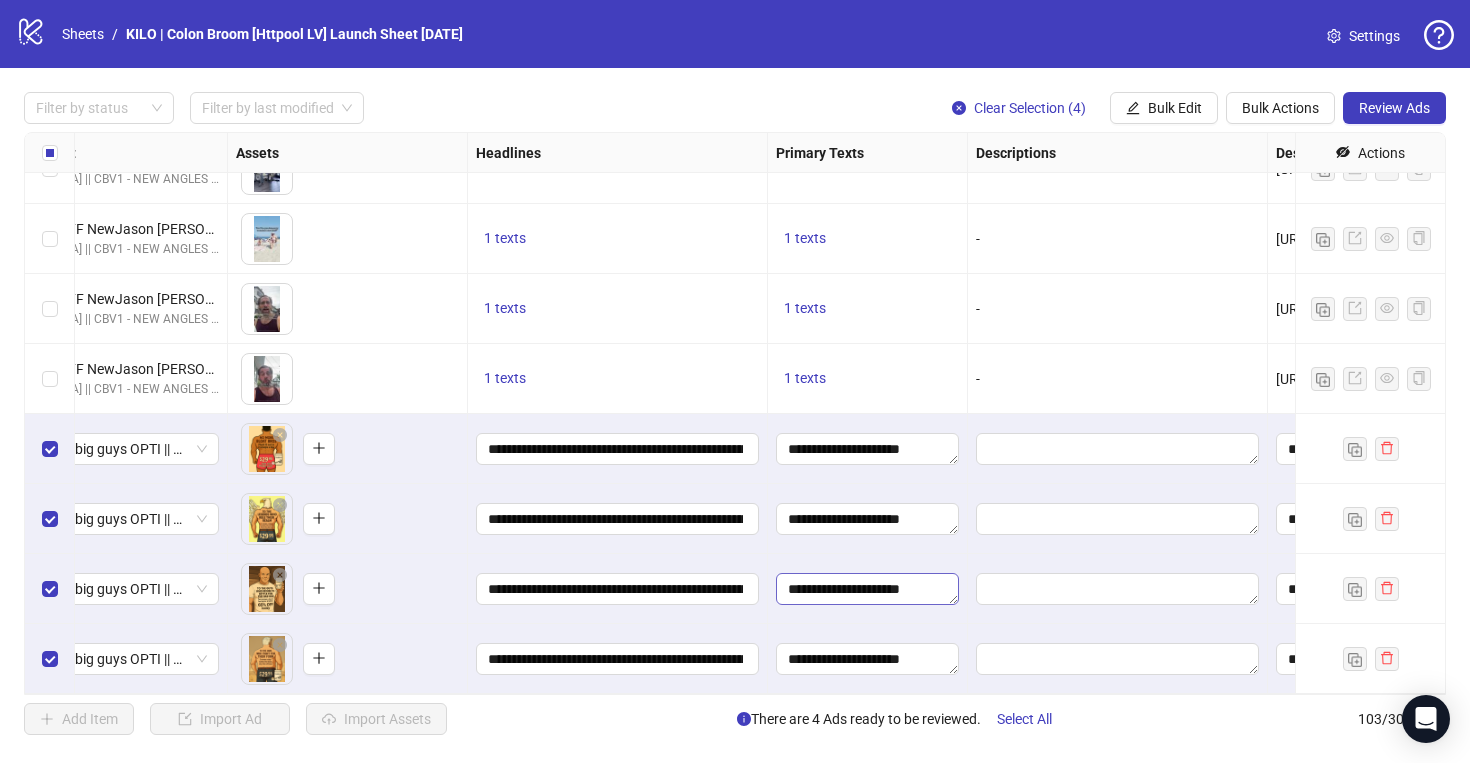scroll, scrollTop: 6689, scrollLeft: 0, axis: vertical 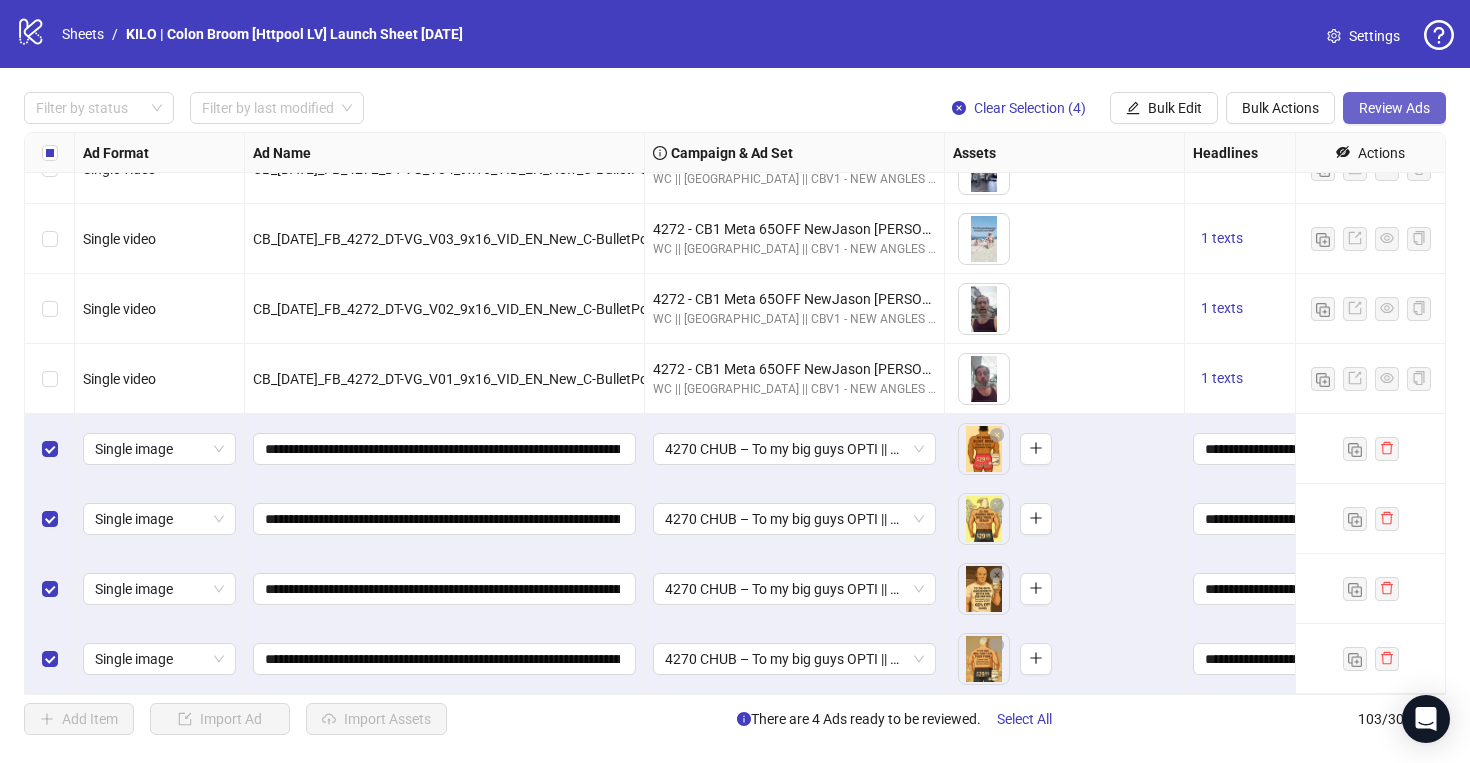 click on "Review Ads" at bounding box center [1394, 108] 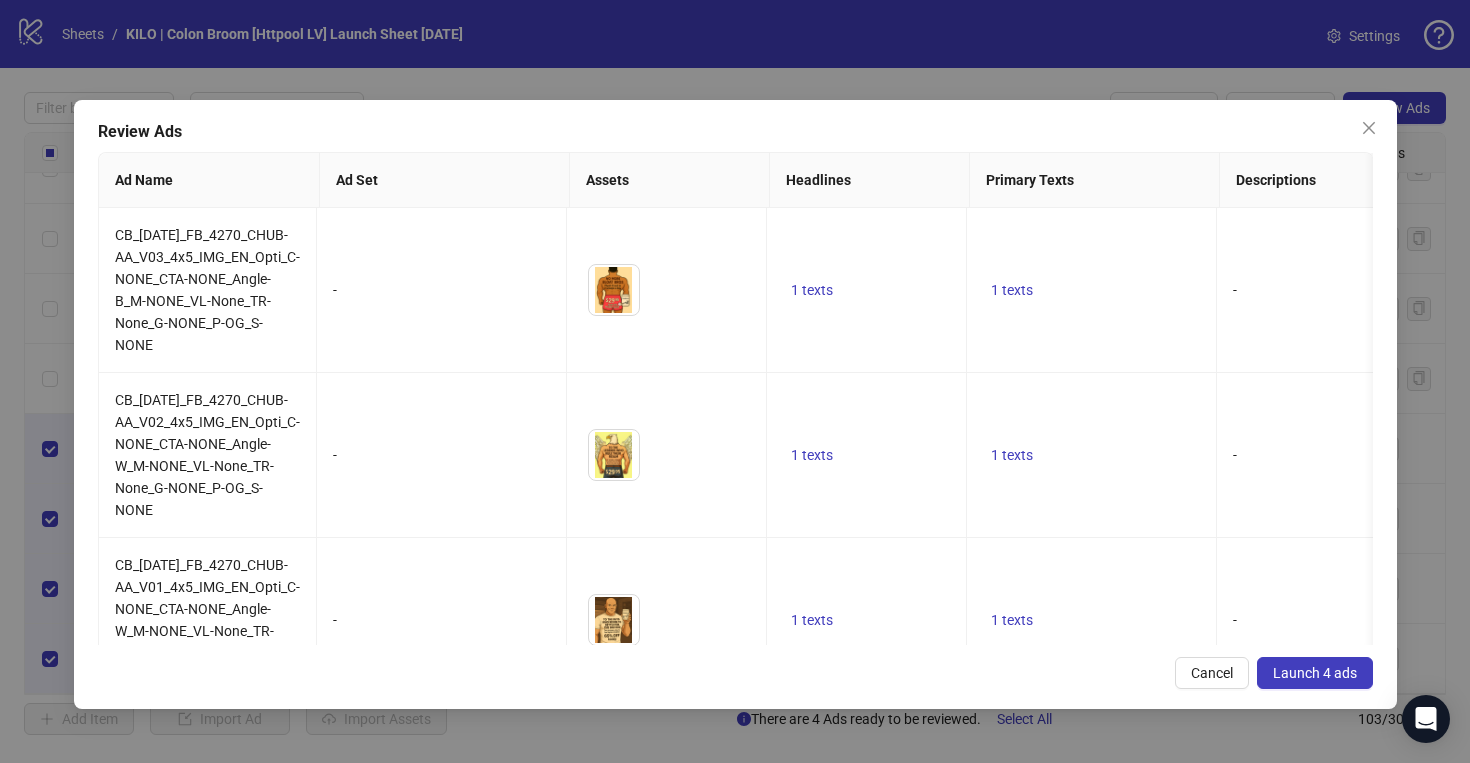 click on "Launch 4 ads" at bounding box center [1315, 673] 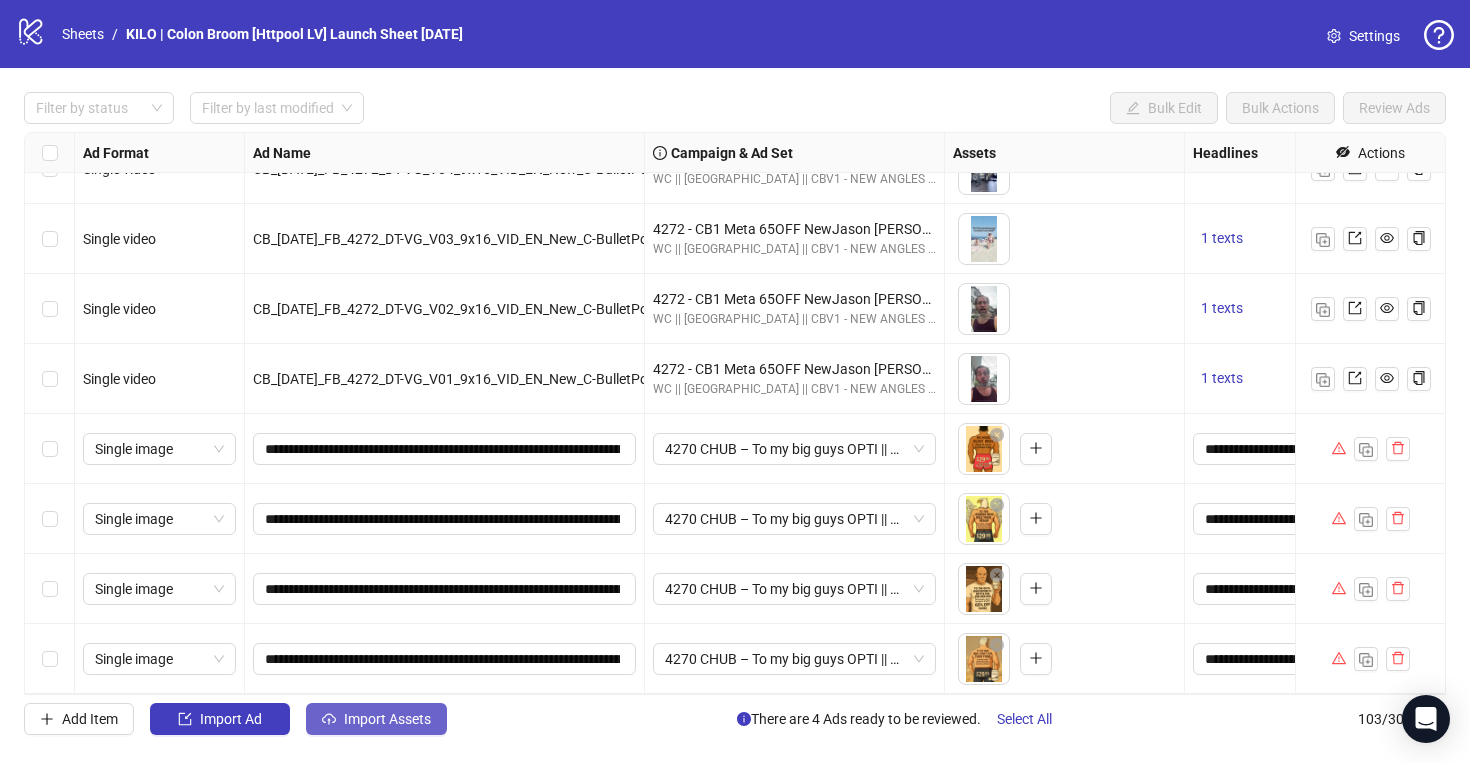 click on "Import Assets" at bounding box center [387, 719] 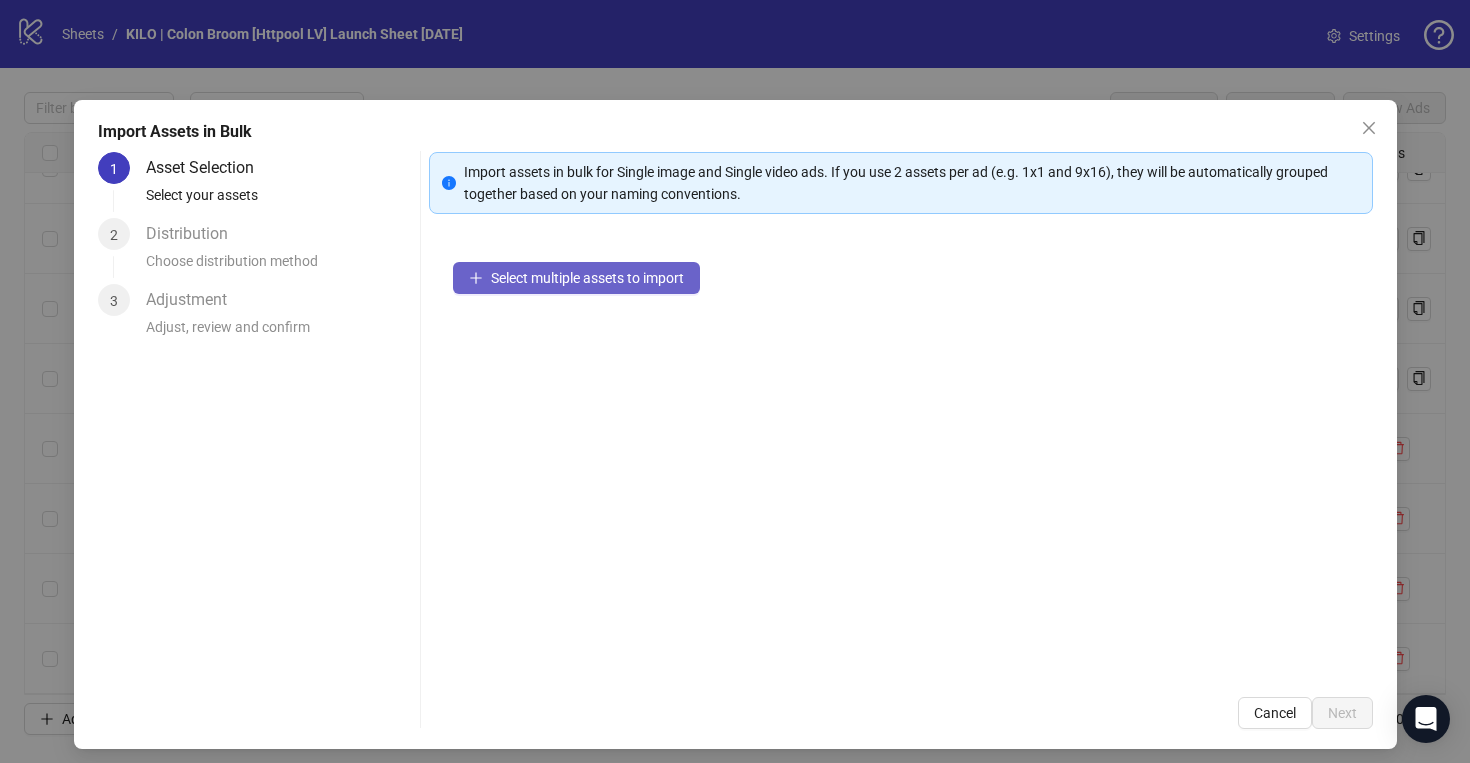 click on "Select multiple assets to import" at bounding box center (576, 278) 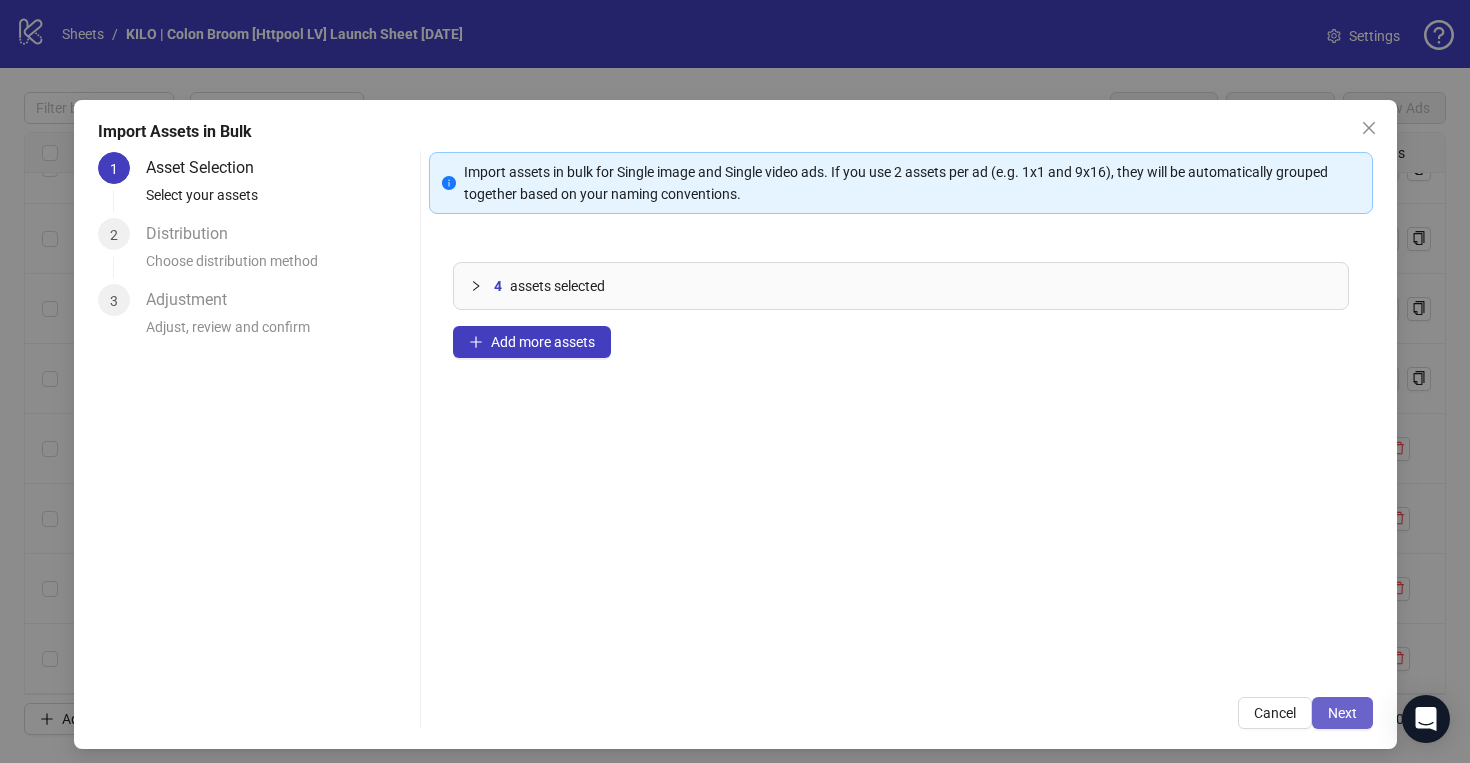 click on "Next" at bounding box center (1342, 713) 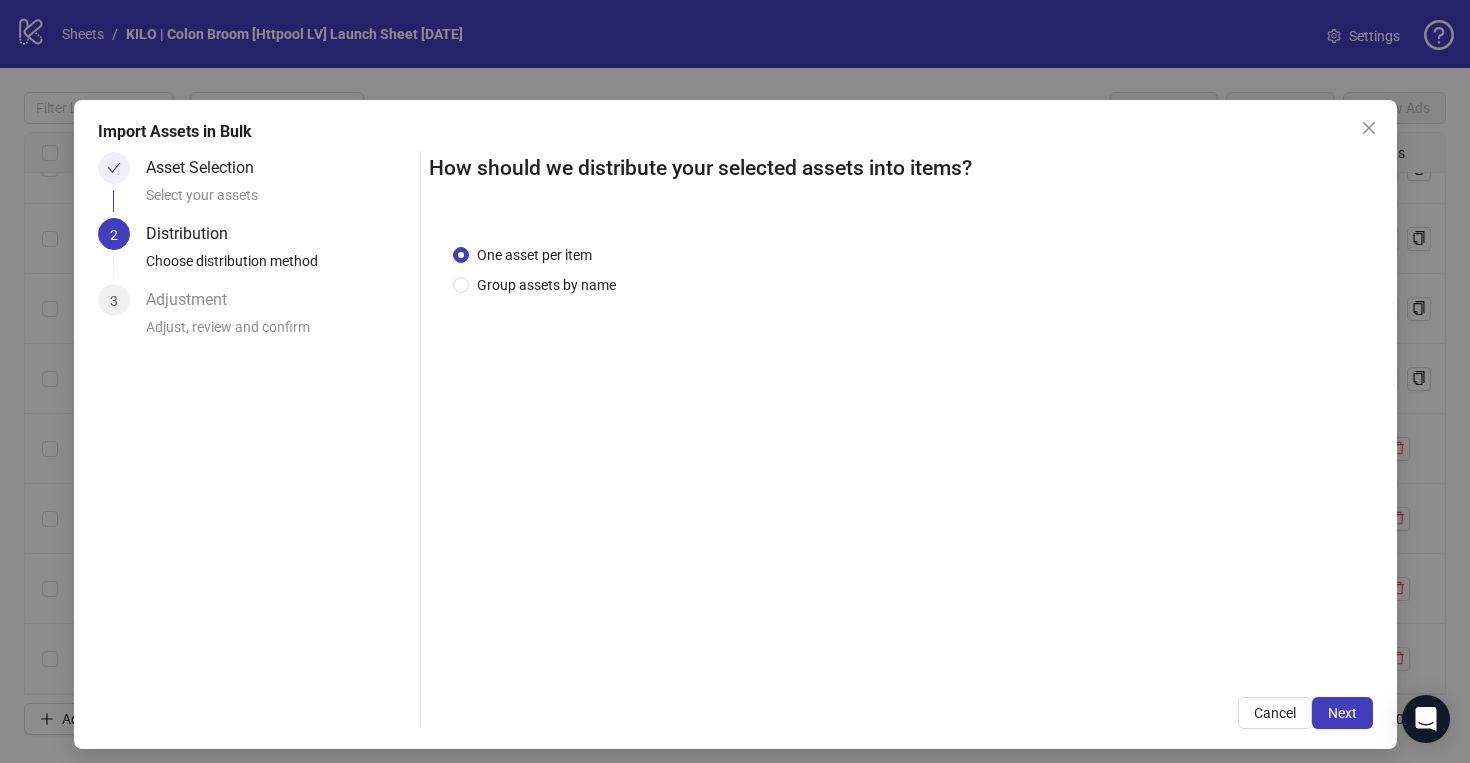 click on "How should we distribute your selected assets into items? One asset per item Group assets by name Cancel Next" at bounding box center [901, 440] 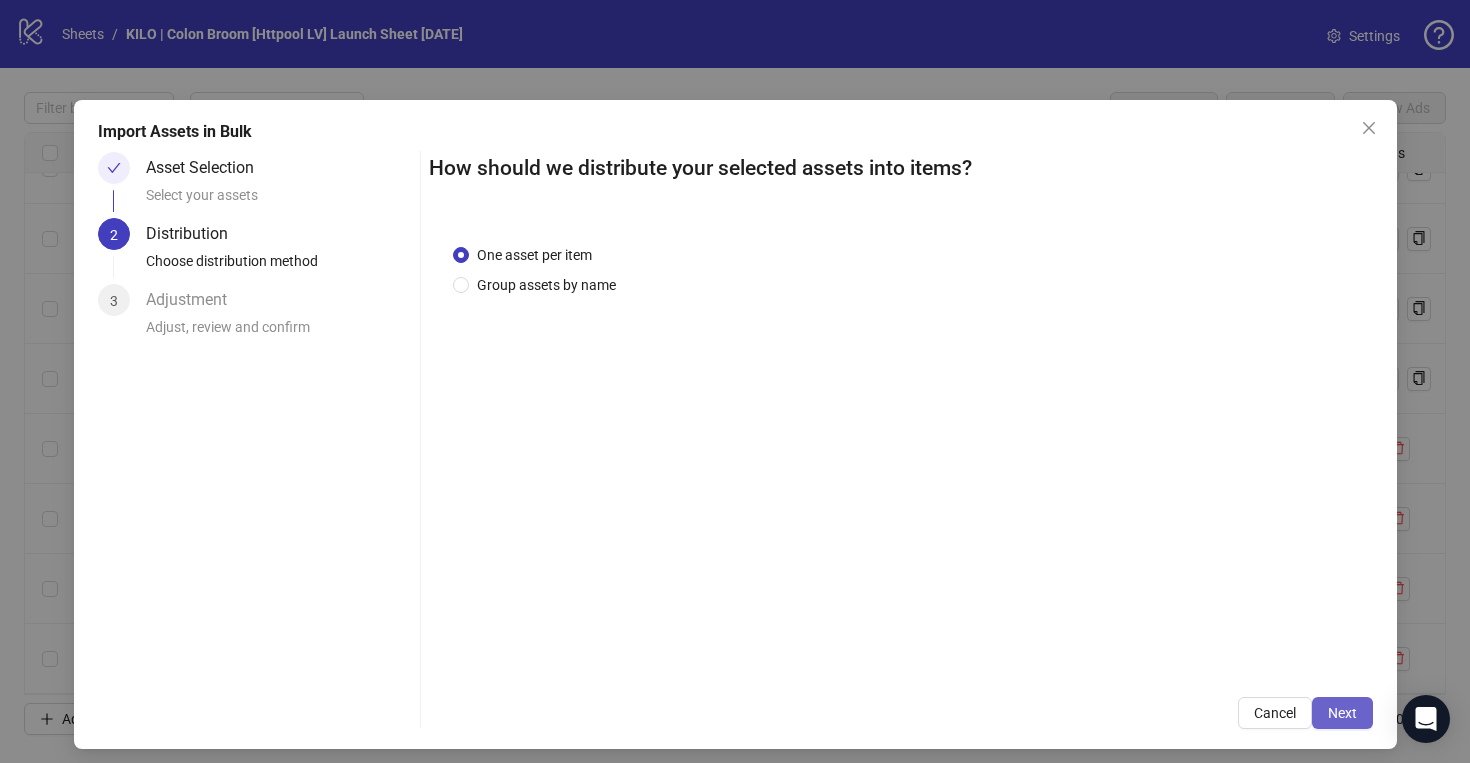 click on "Next" at bounding box center [1342, 713] 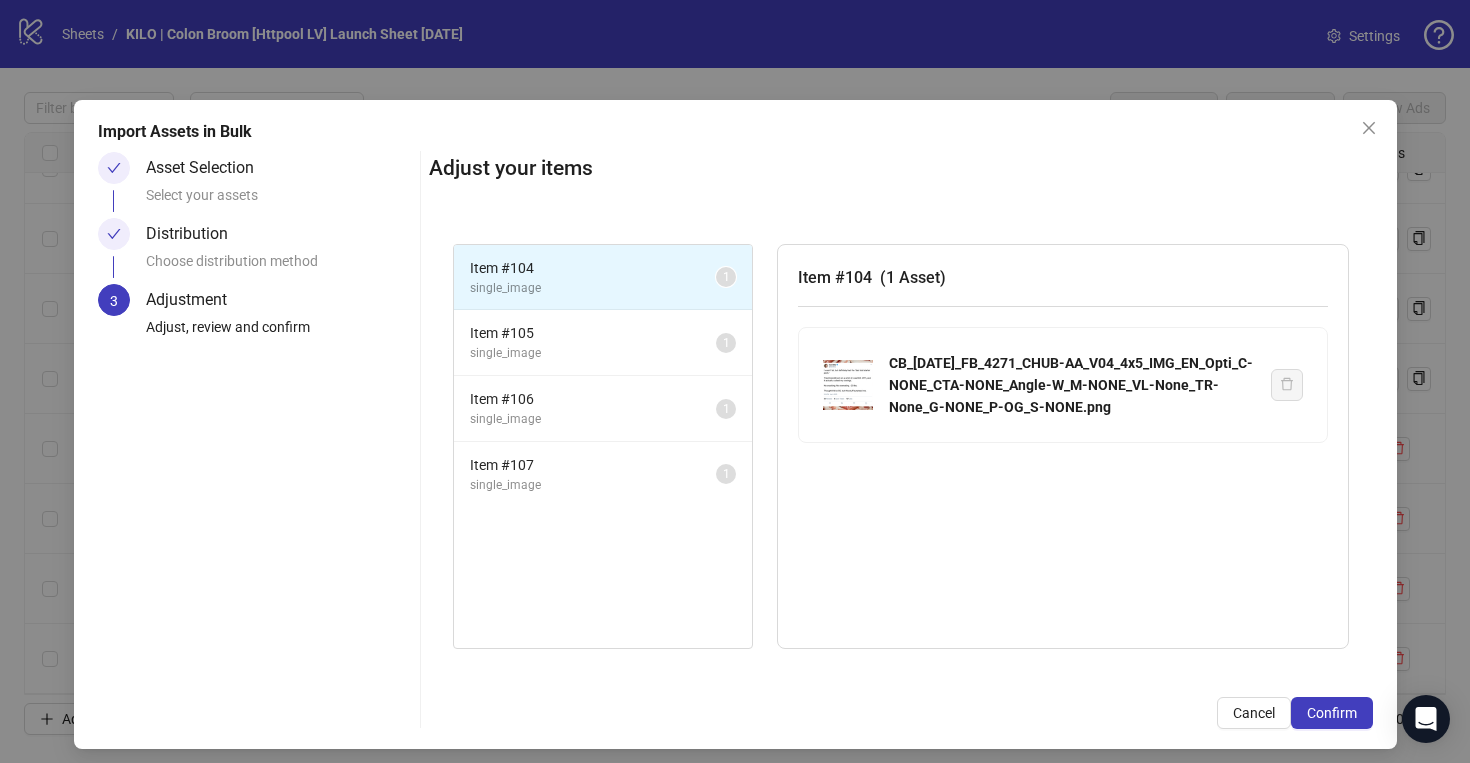 click on "Confirm" at bounding box center [1332, 713] 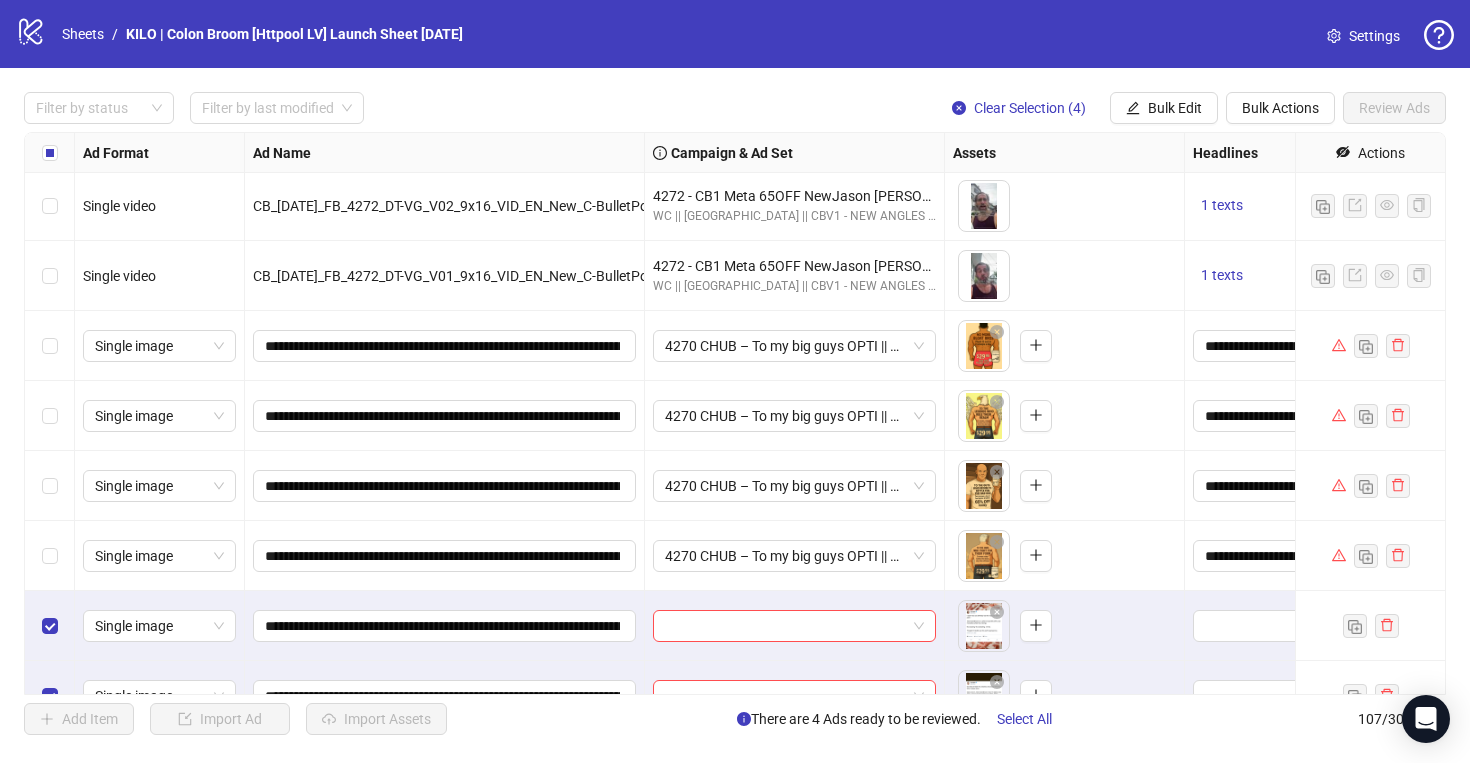 scroll, scrollTop: 6969, scrollLeft: 0, axis: vertical 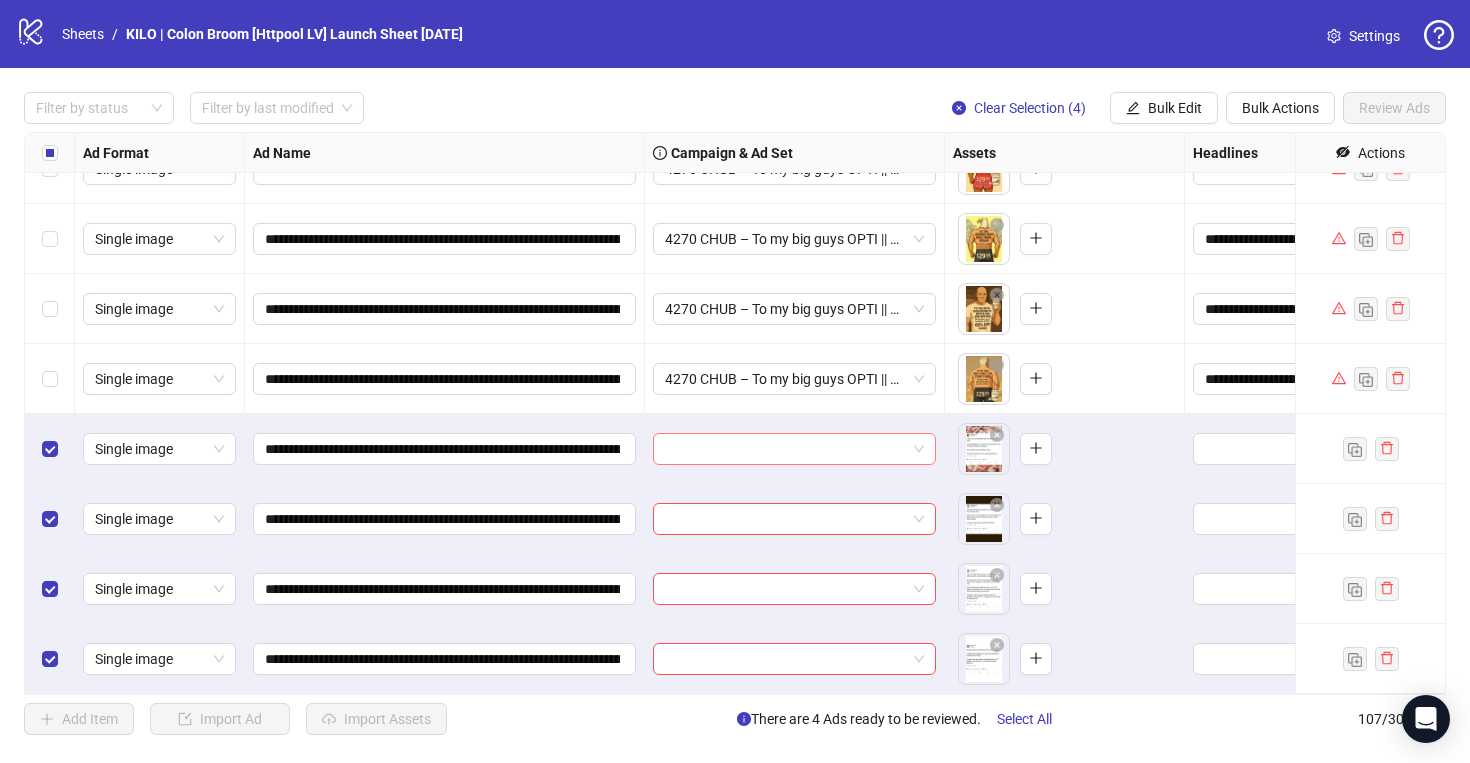 click at bounding box center (785, 449) 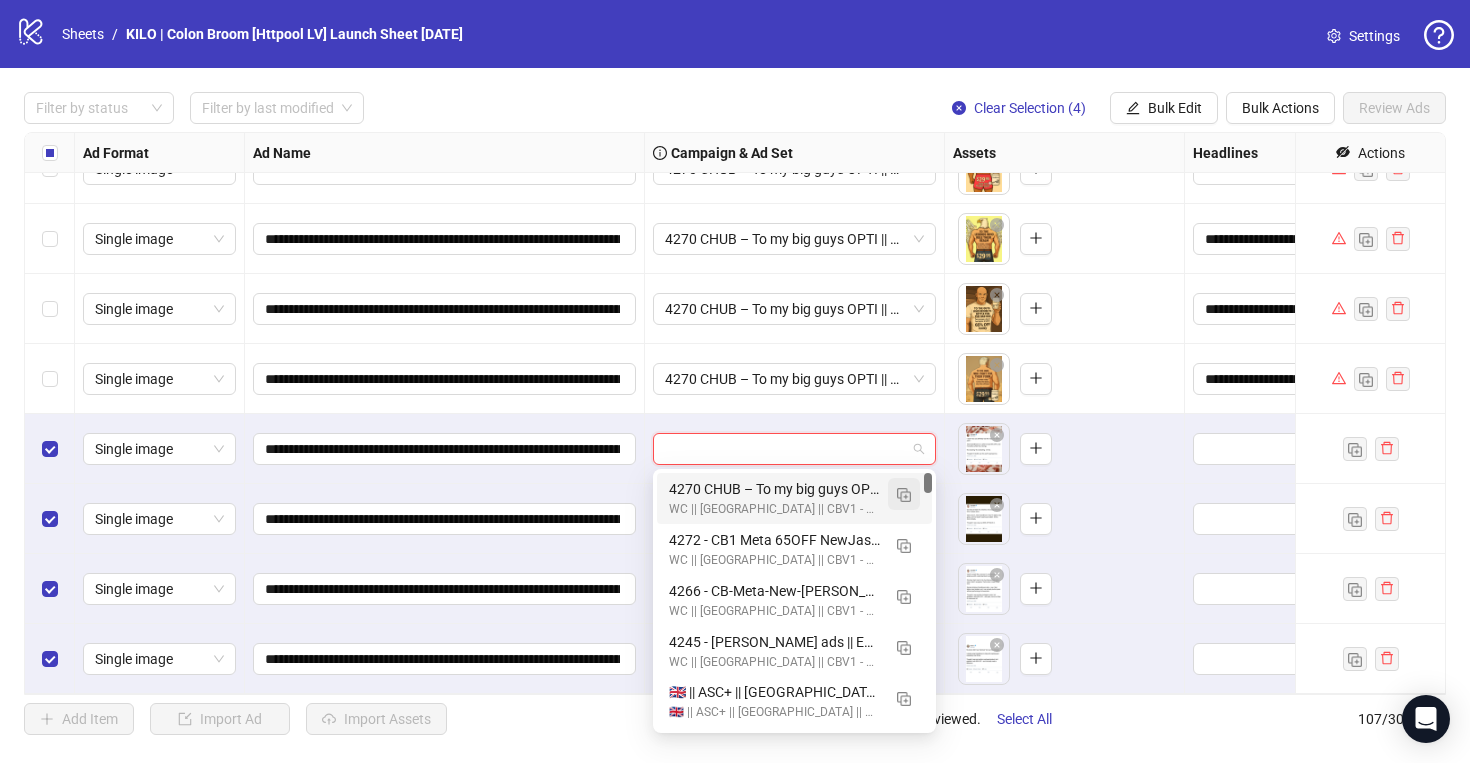 click at bounding box center [904, 495] 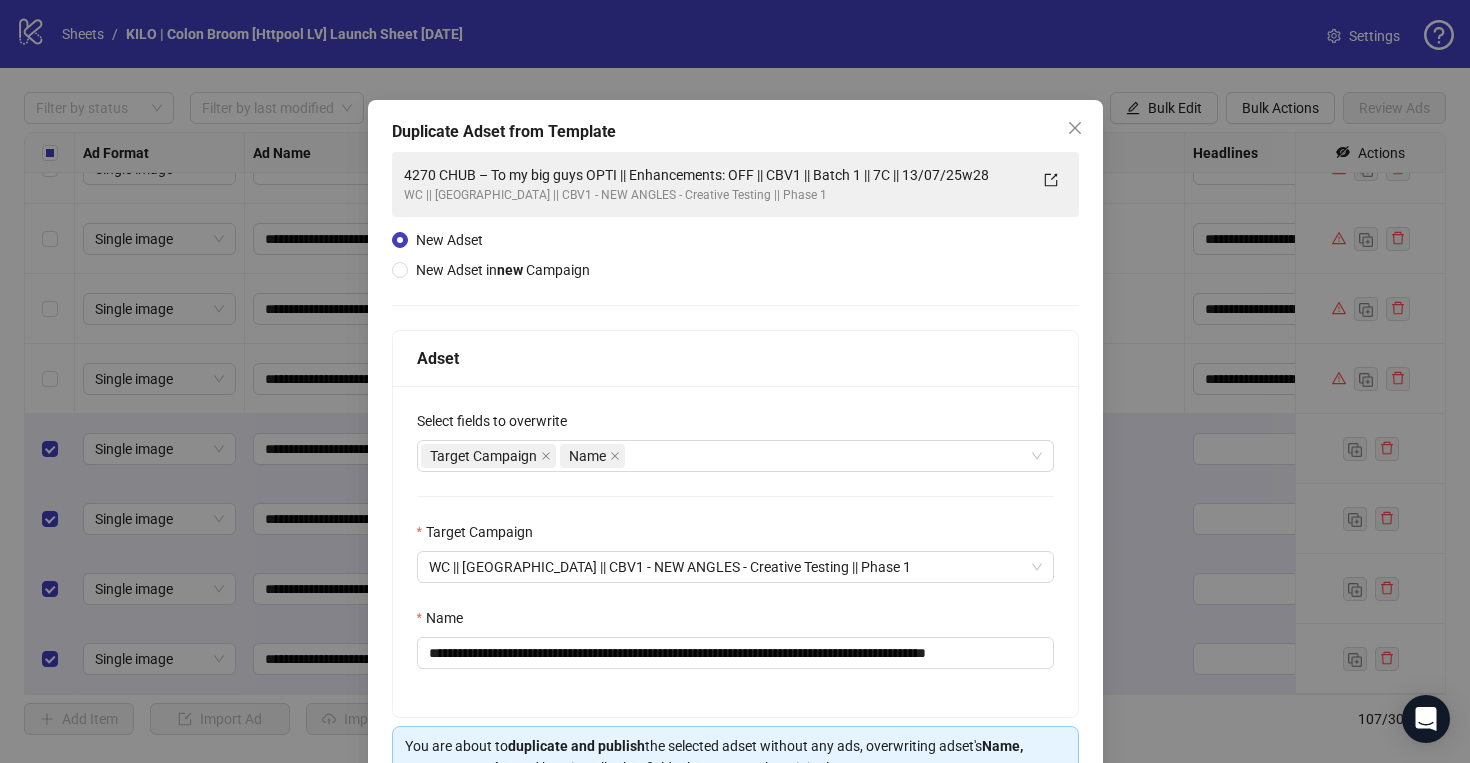 scroll, scrollTop: 114, scrollLeft: 0, axis: vertical 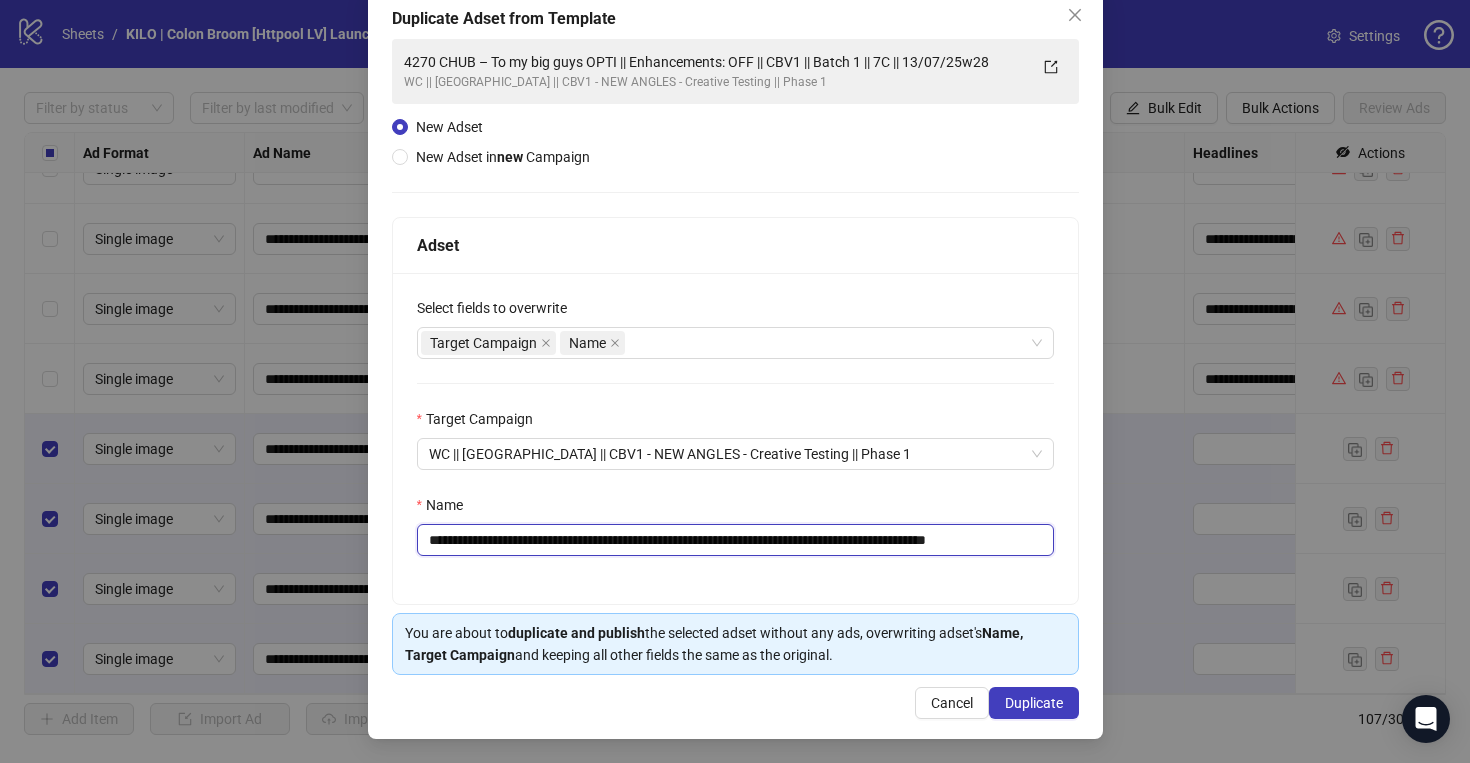 drag, startPoint x: 643, startPoint y: 542, endPoint x: 207, endPoint y: 538, distance: 436.01834 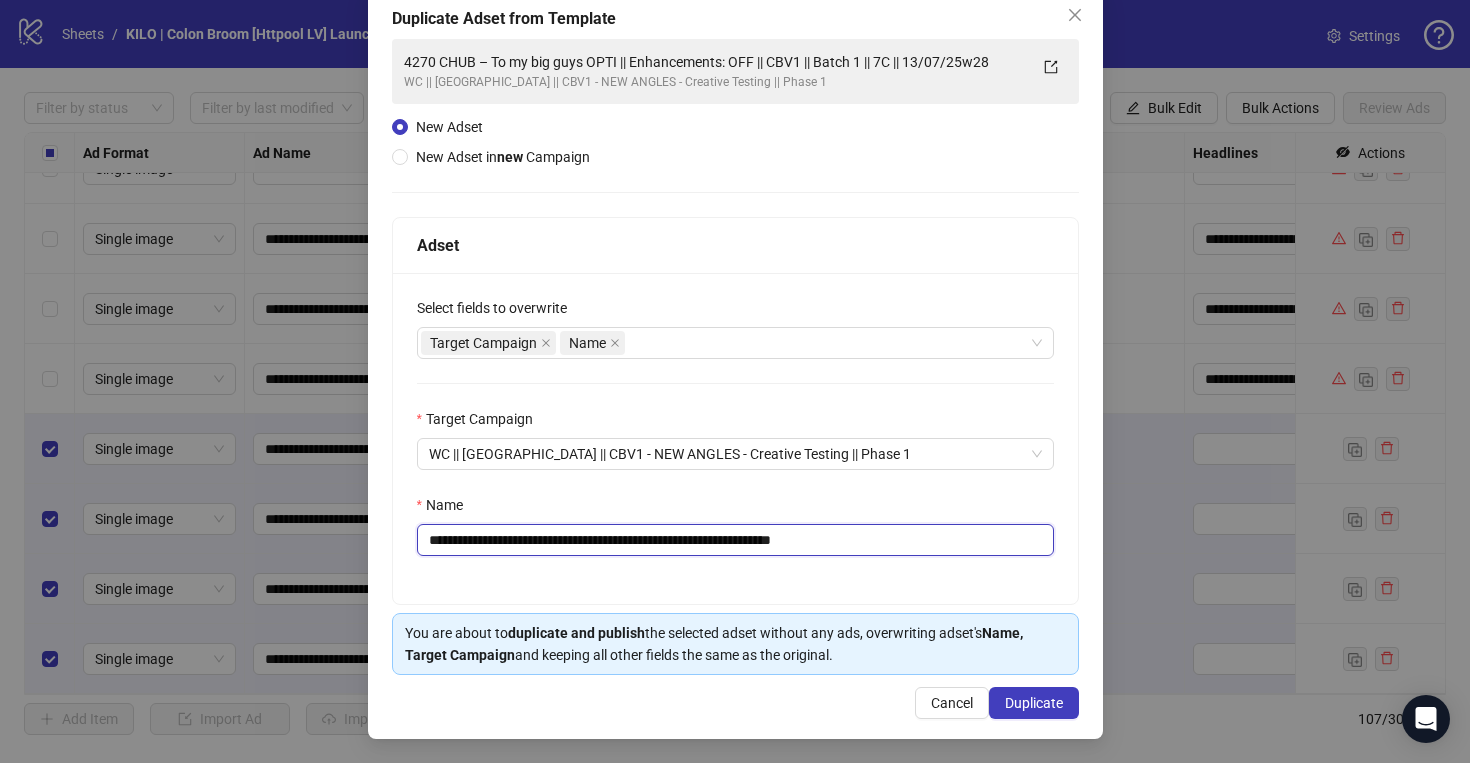paste on "**********" 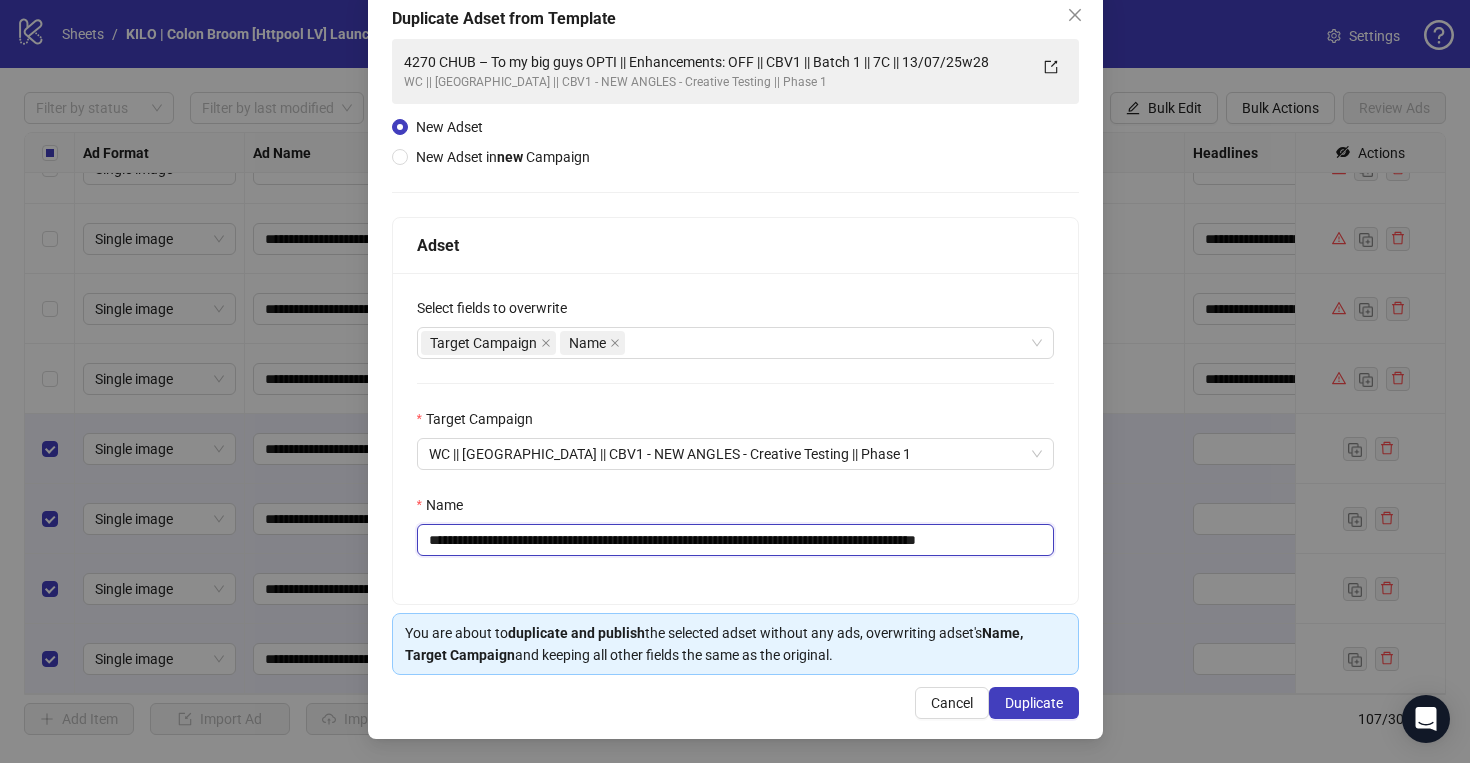 scroll, scrollTop: 0, scrollLeft: 3, axis: horizontal 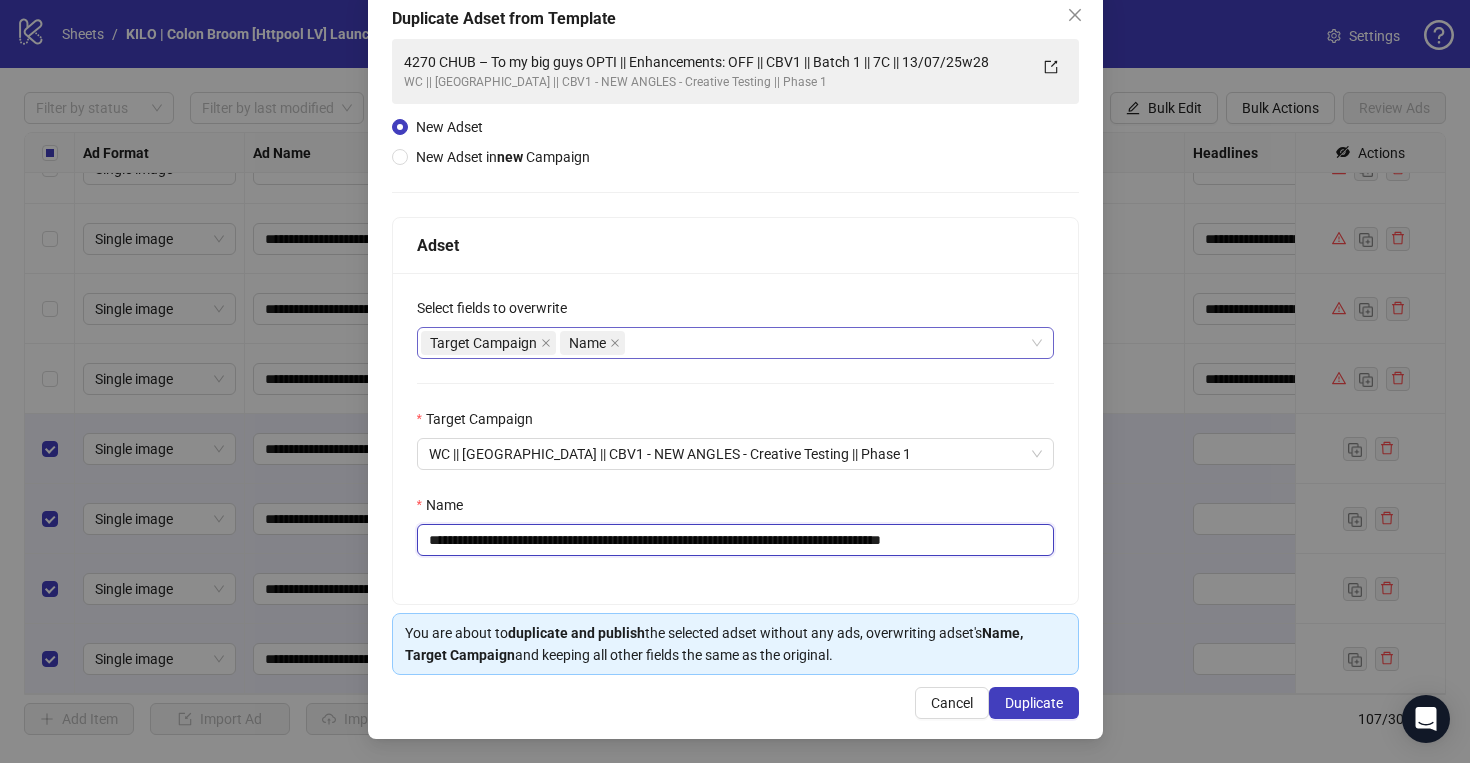 click on "Target Campaign Name" at bounding box center [725, 343] 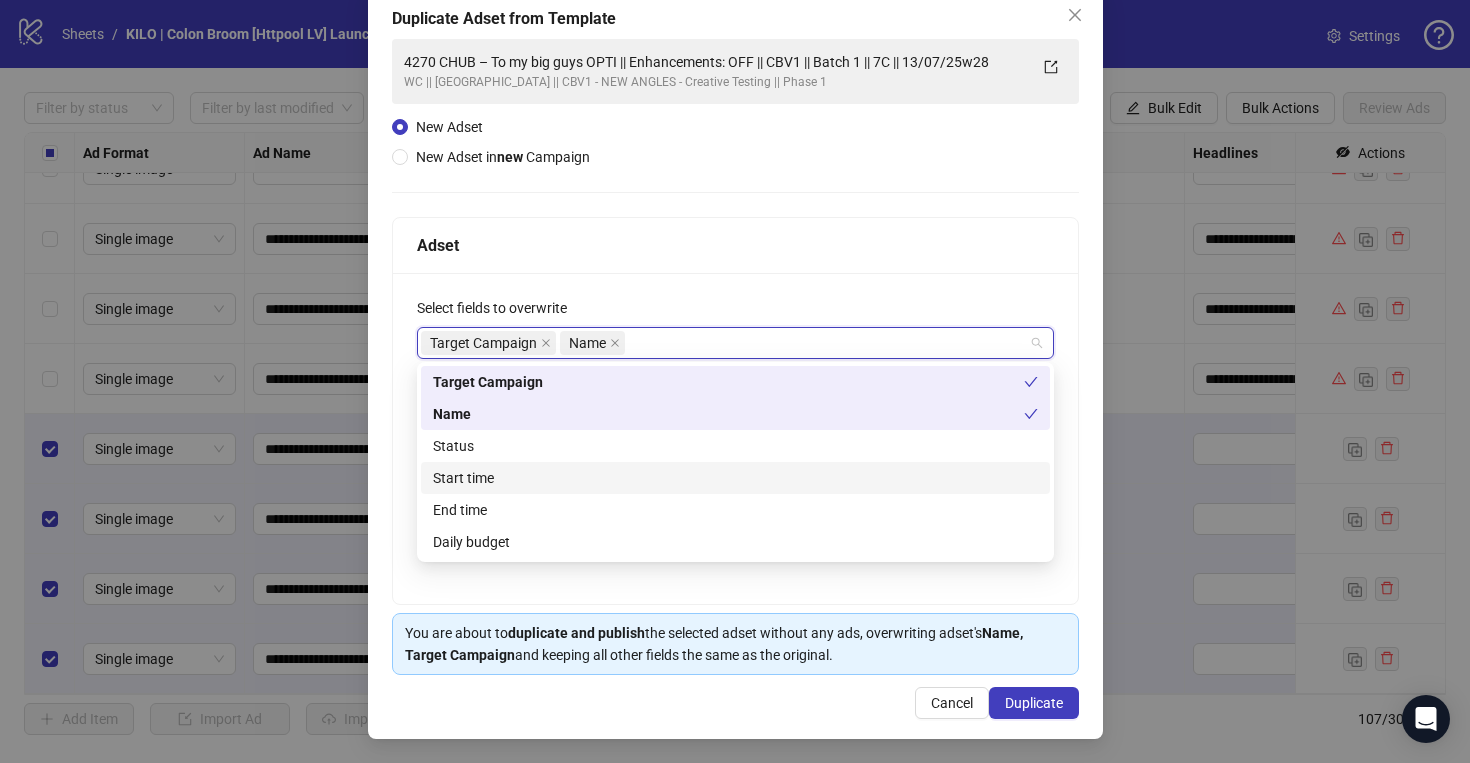 click on "Start time" at bounding box center (735, 478) 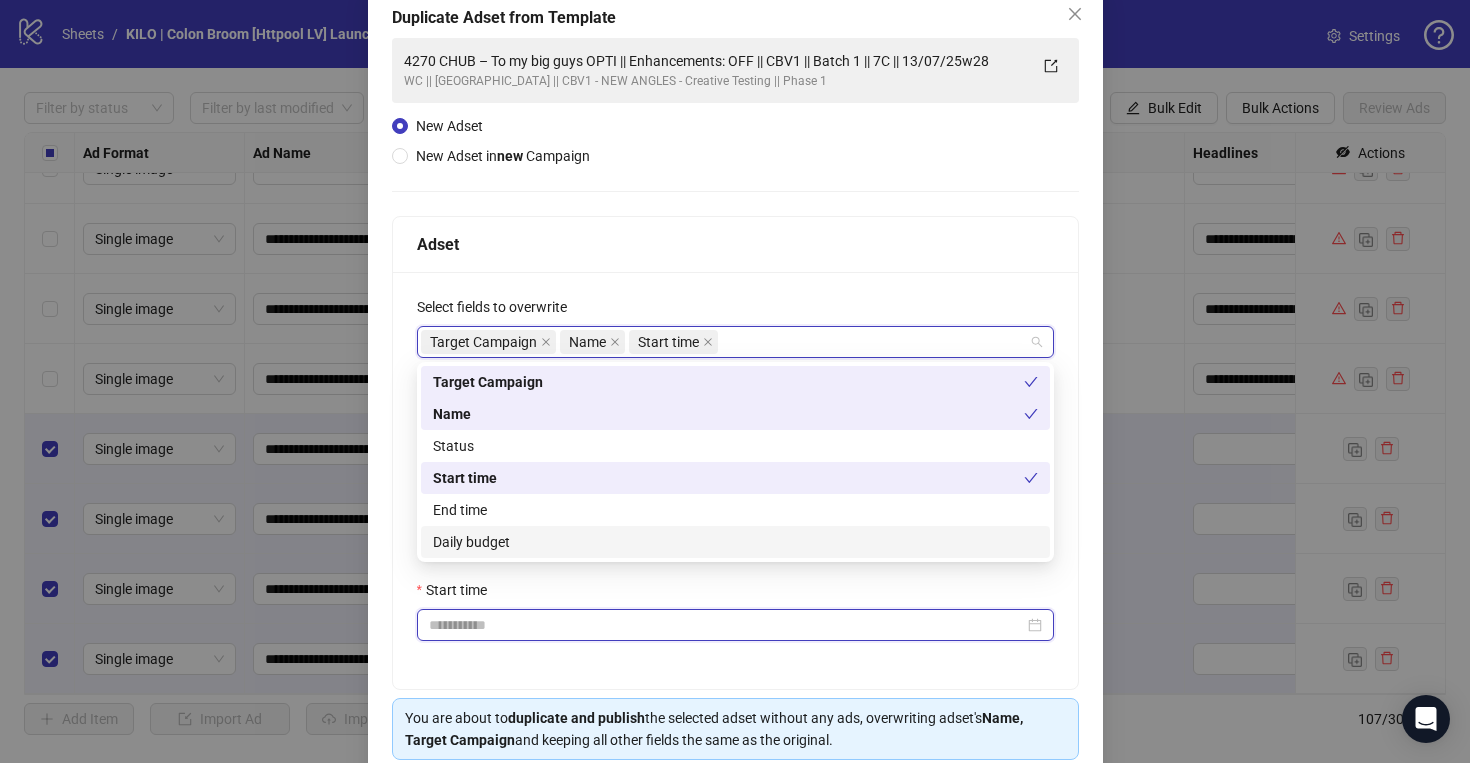 click on "Start time" at bounding box center (726, 625) 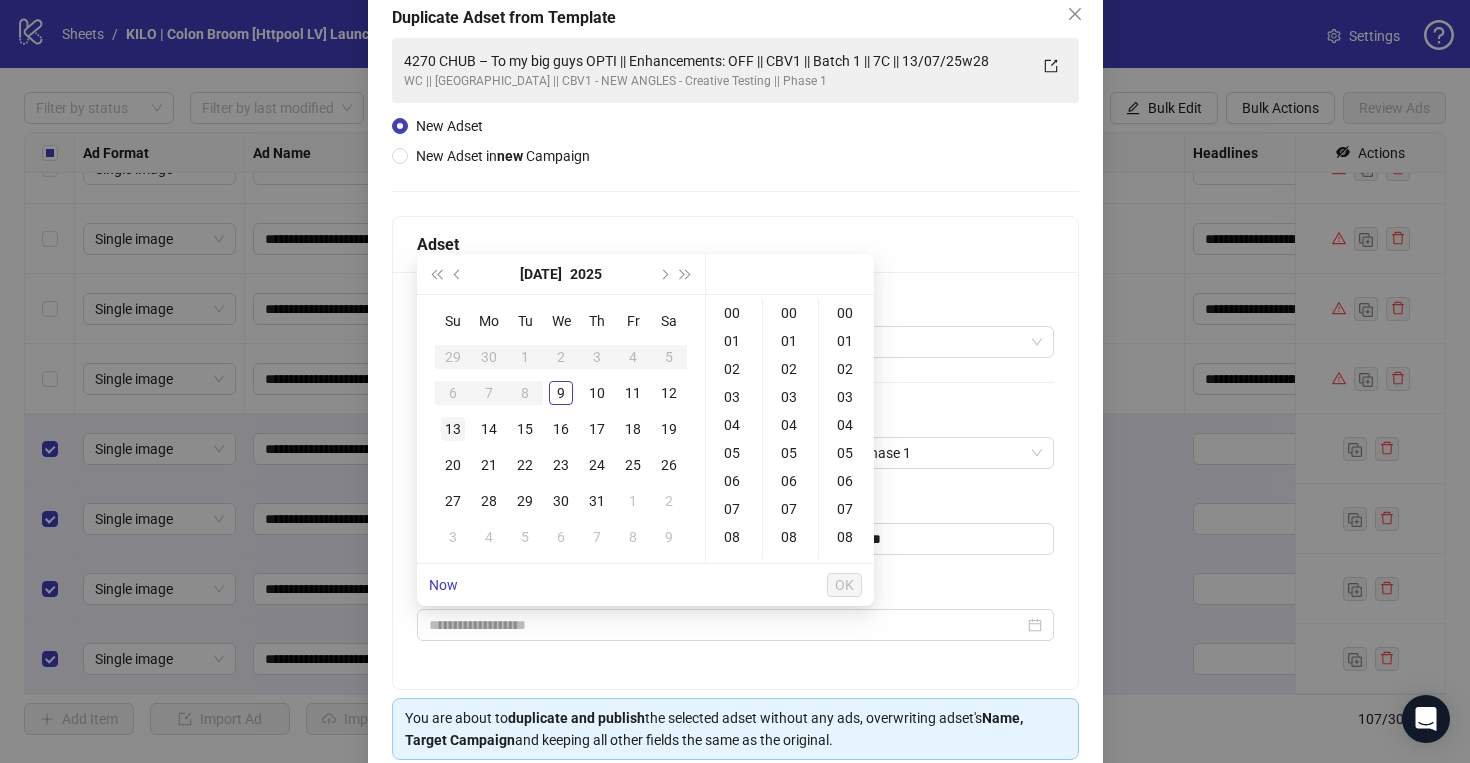 click on "13" at bounding box center [453, 429] 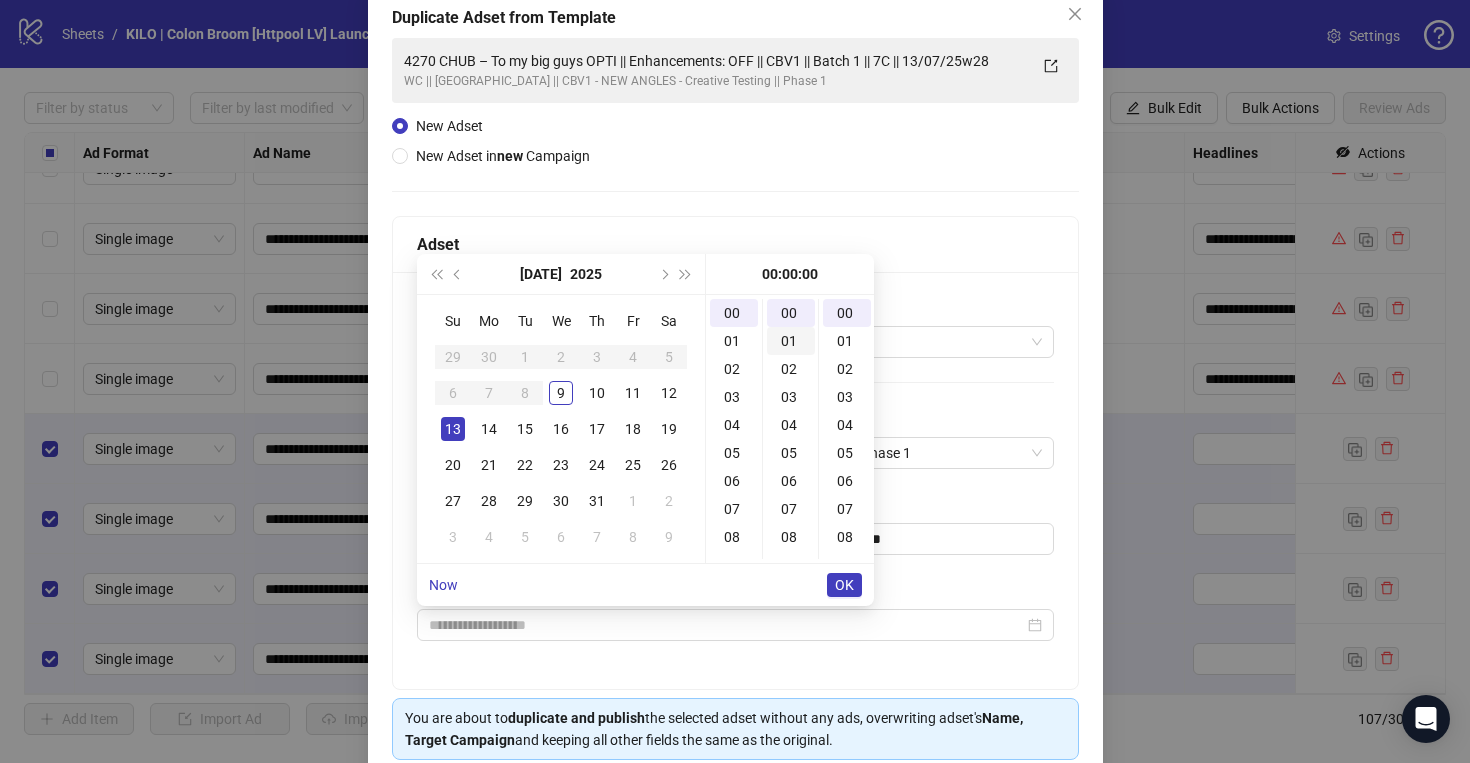 click on "01" at bounding box center [791, 341] 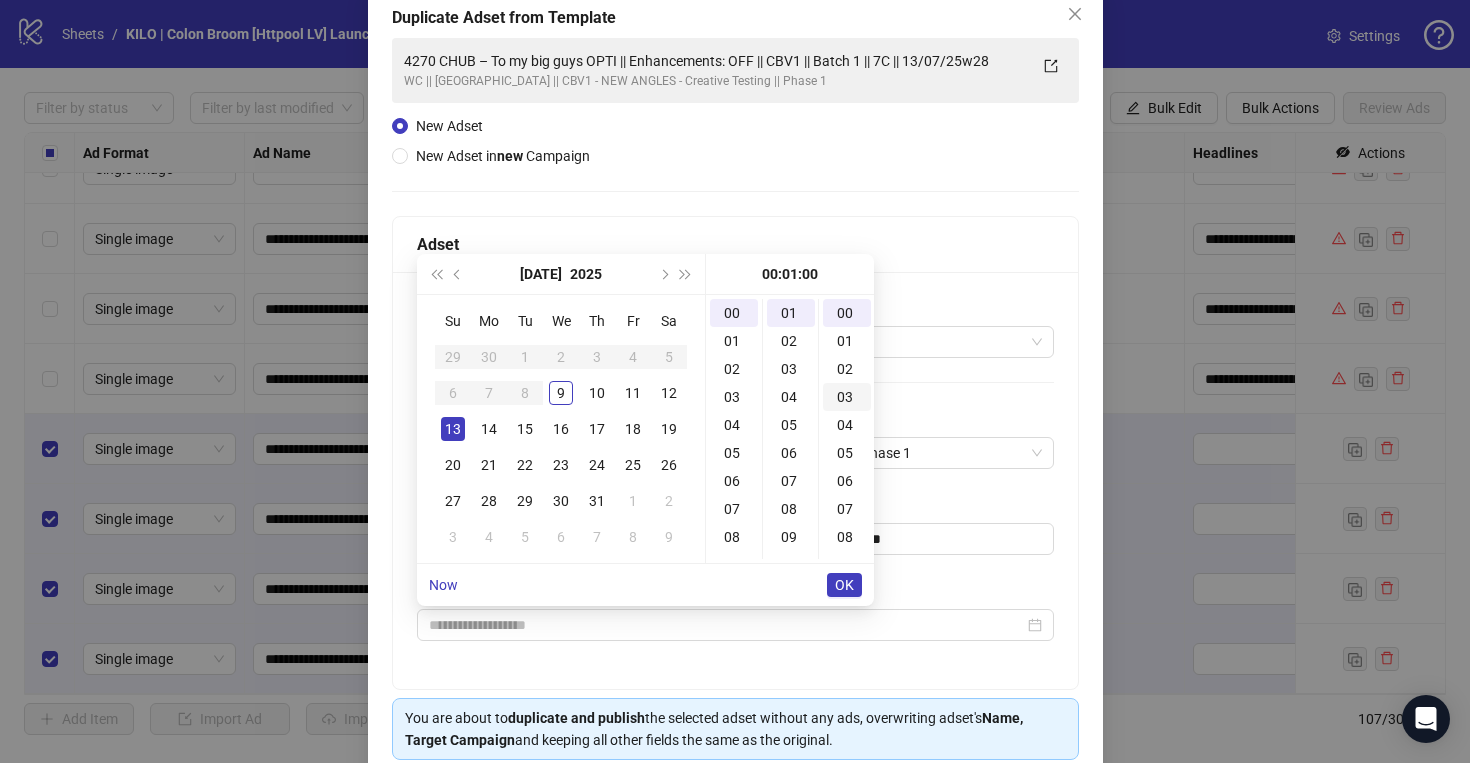 scroll, scrollTop: 28, scrollLeft: 0, axis: vertical 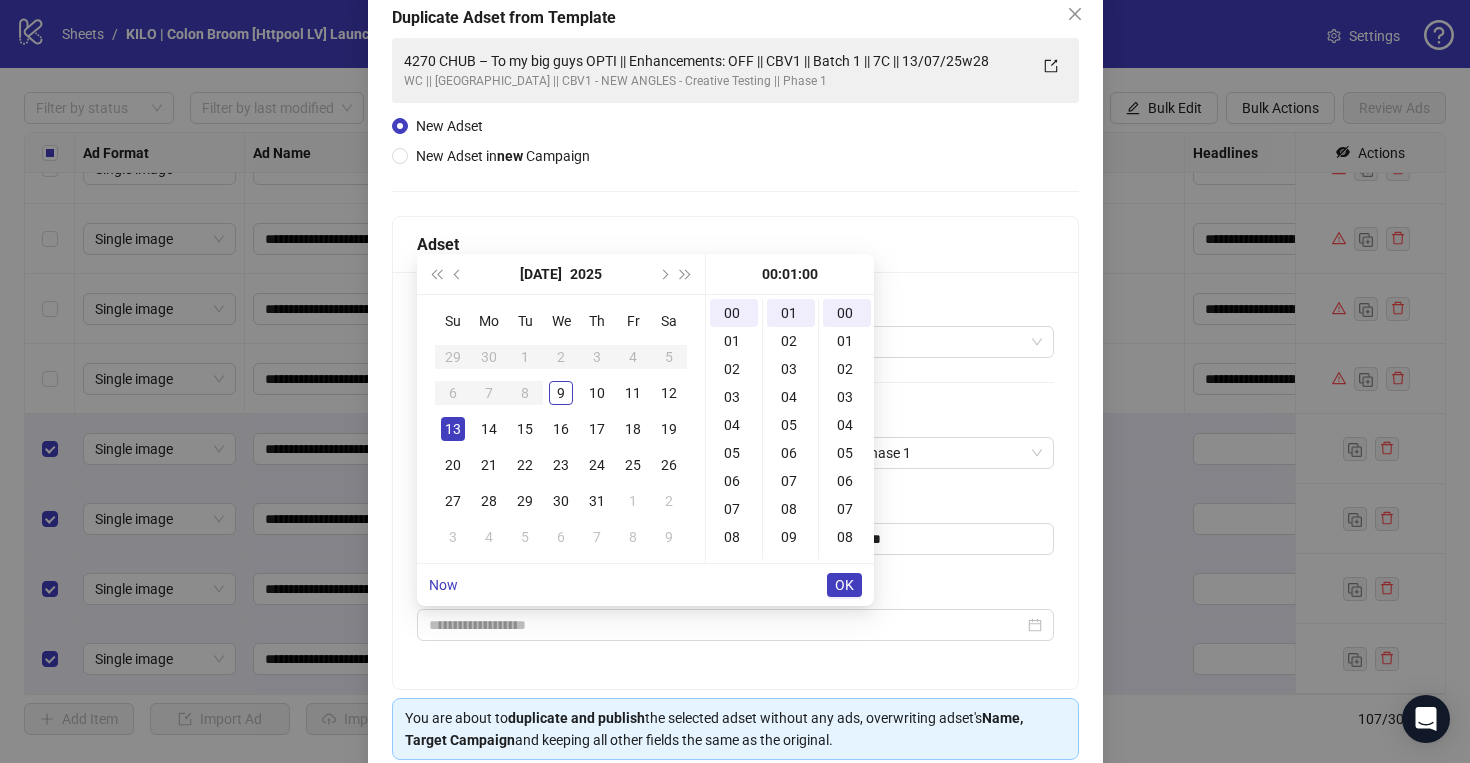 type on "**********" 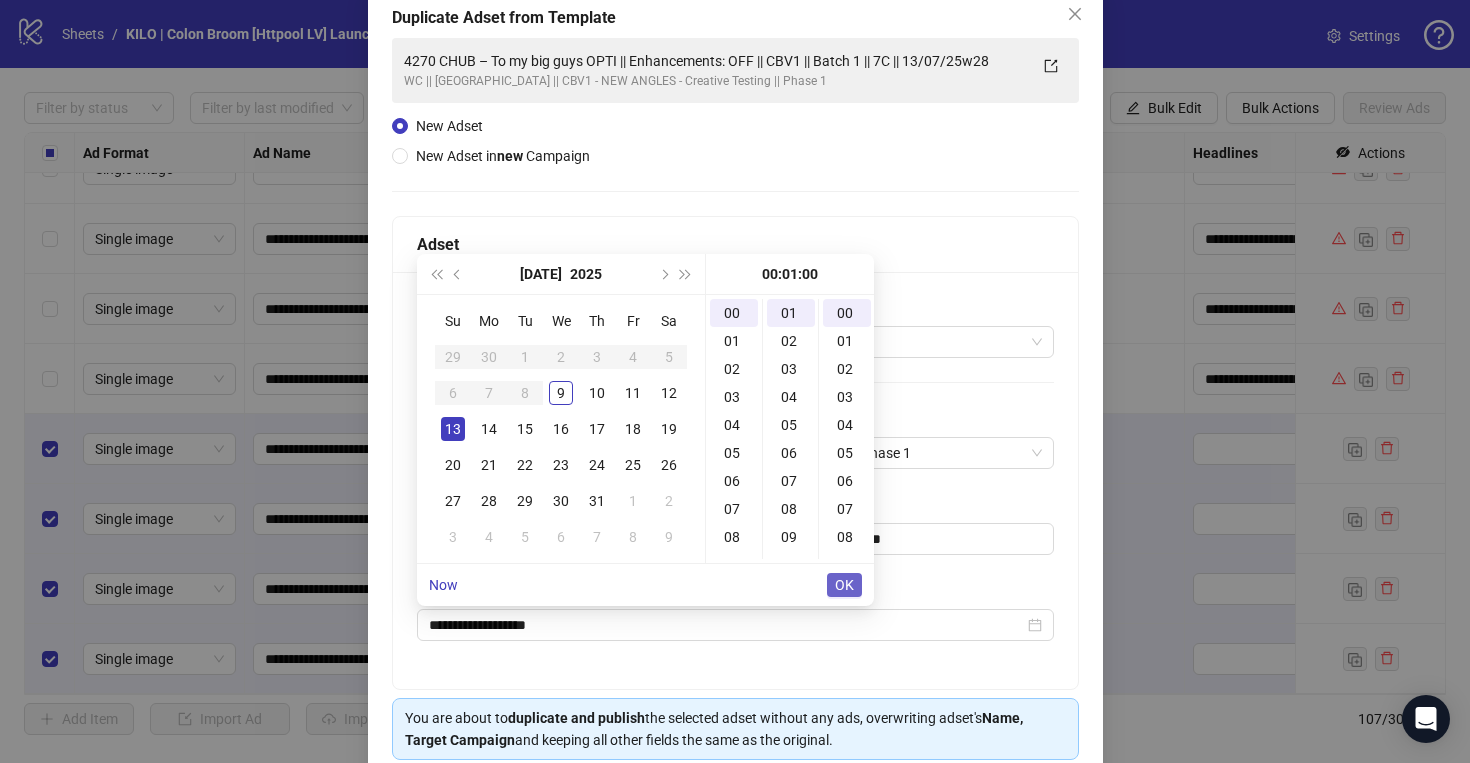 click on "OK" at bounding box center [844, 585] 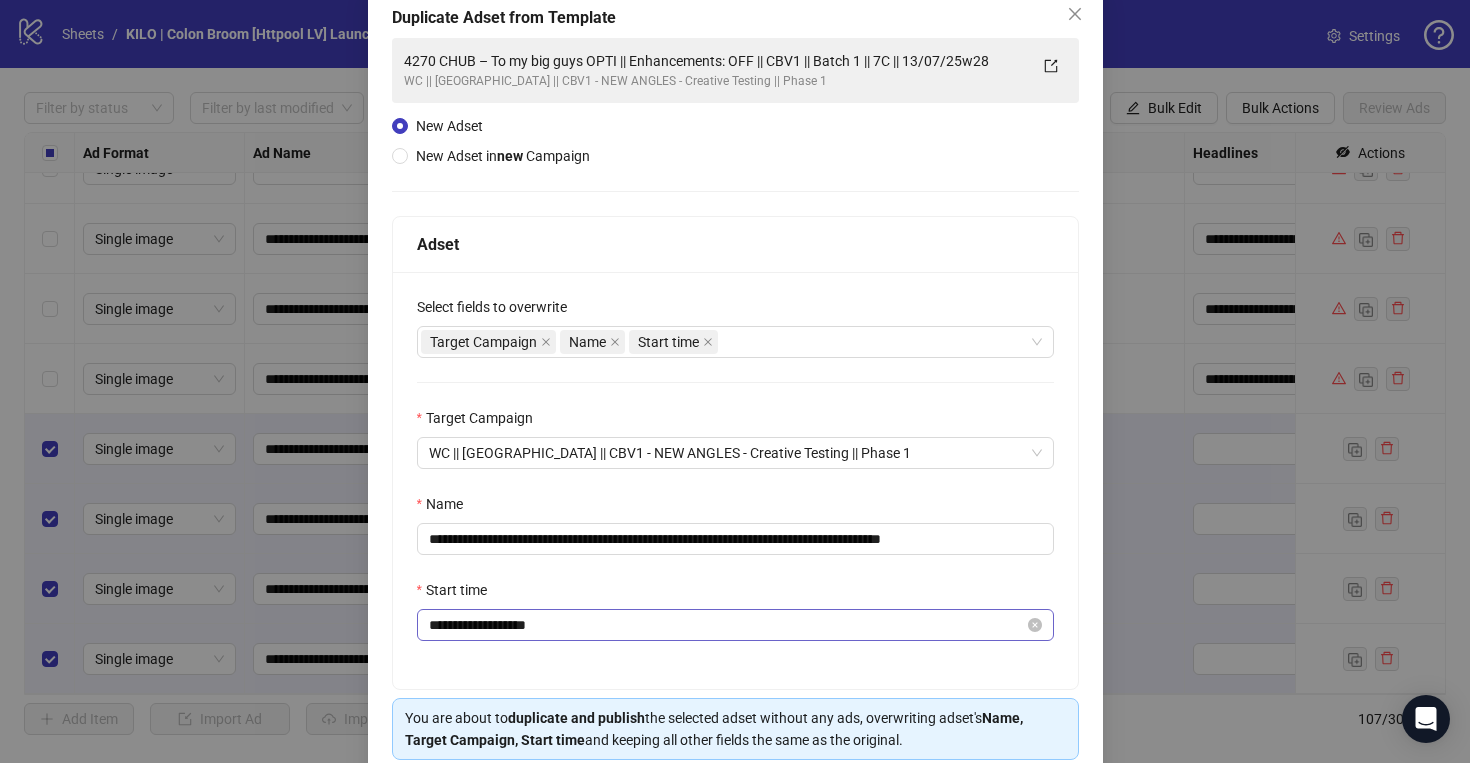 scroll, scrollTop: 200, scrollLeft: 0, axis: vertical 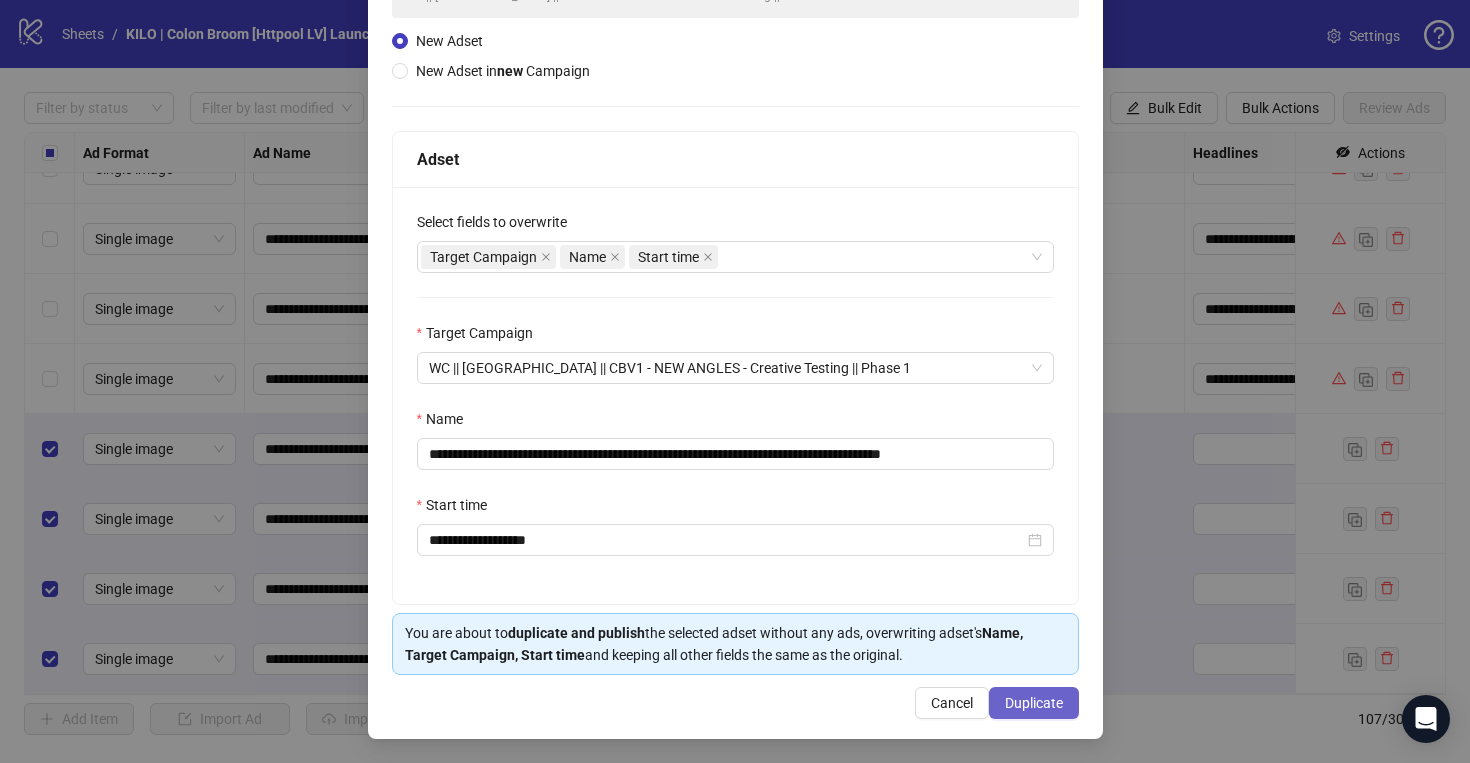click on "Duplicate" at bounding box center (1034, 703) 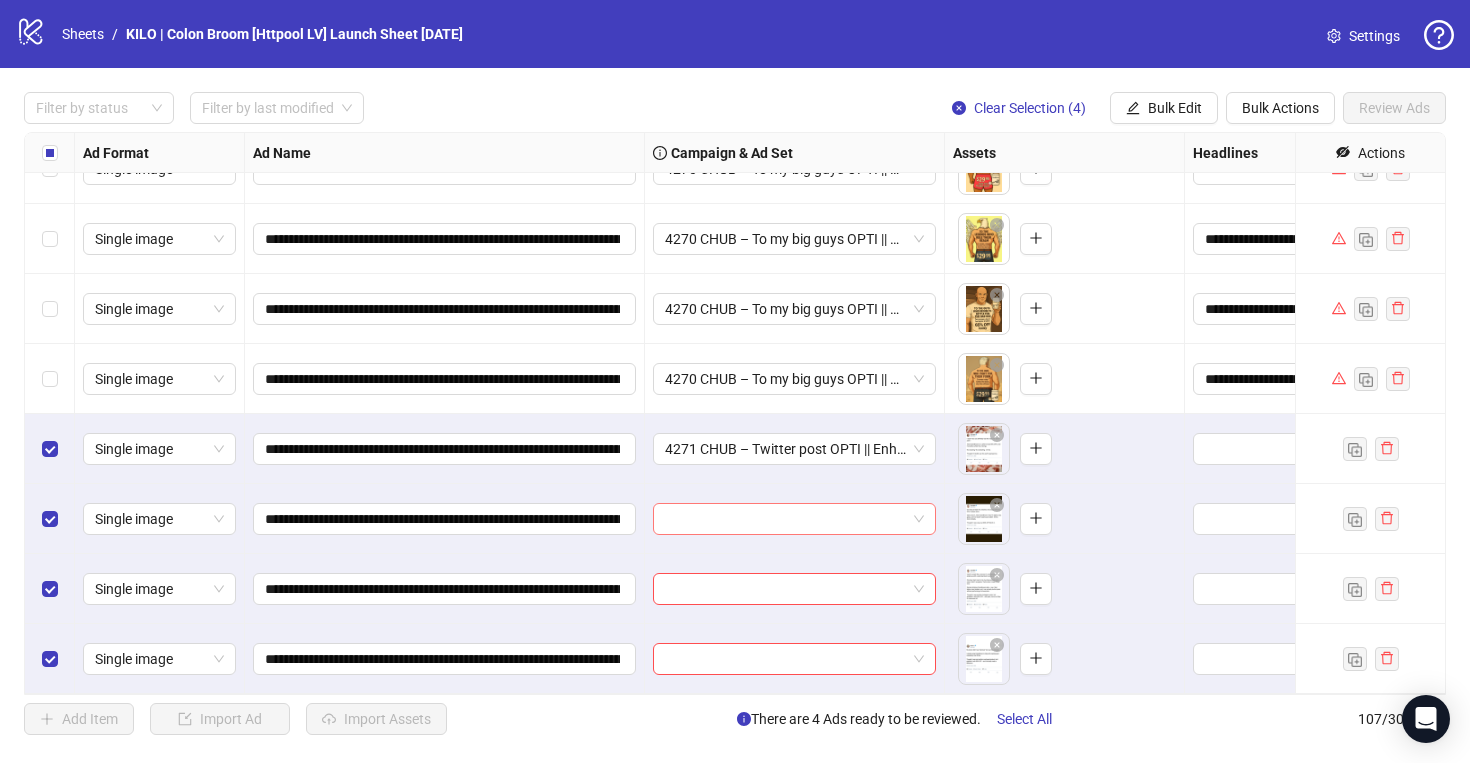 click at bounding box center [785, 519] 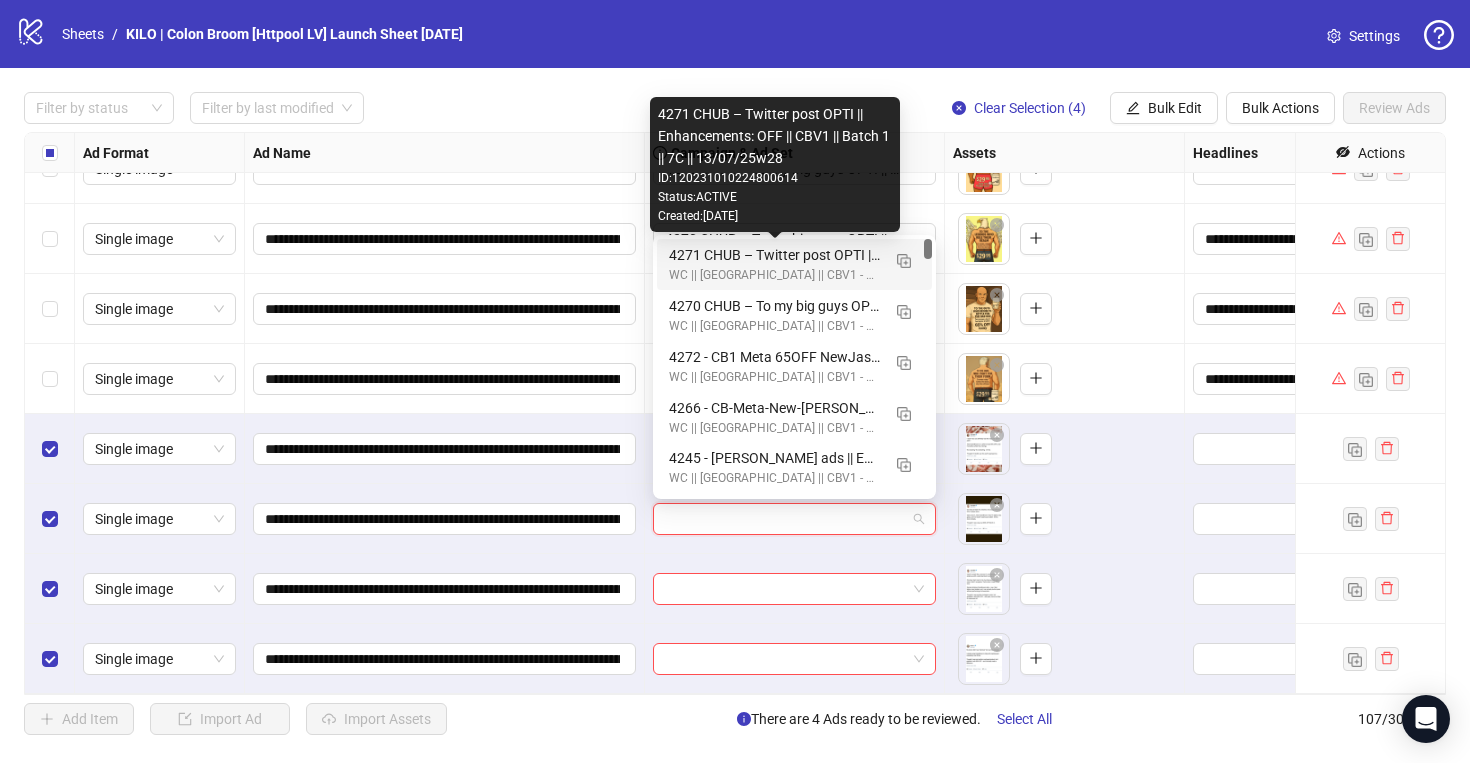 click on "4271 CHUB – Twitter post OPTI || Enhancements: OFF || CBV1 || Batch 1 || 7C || 13/07/25w28" at bounding box center [774, 255] 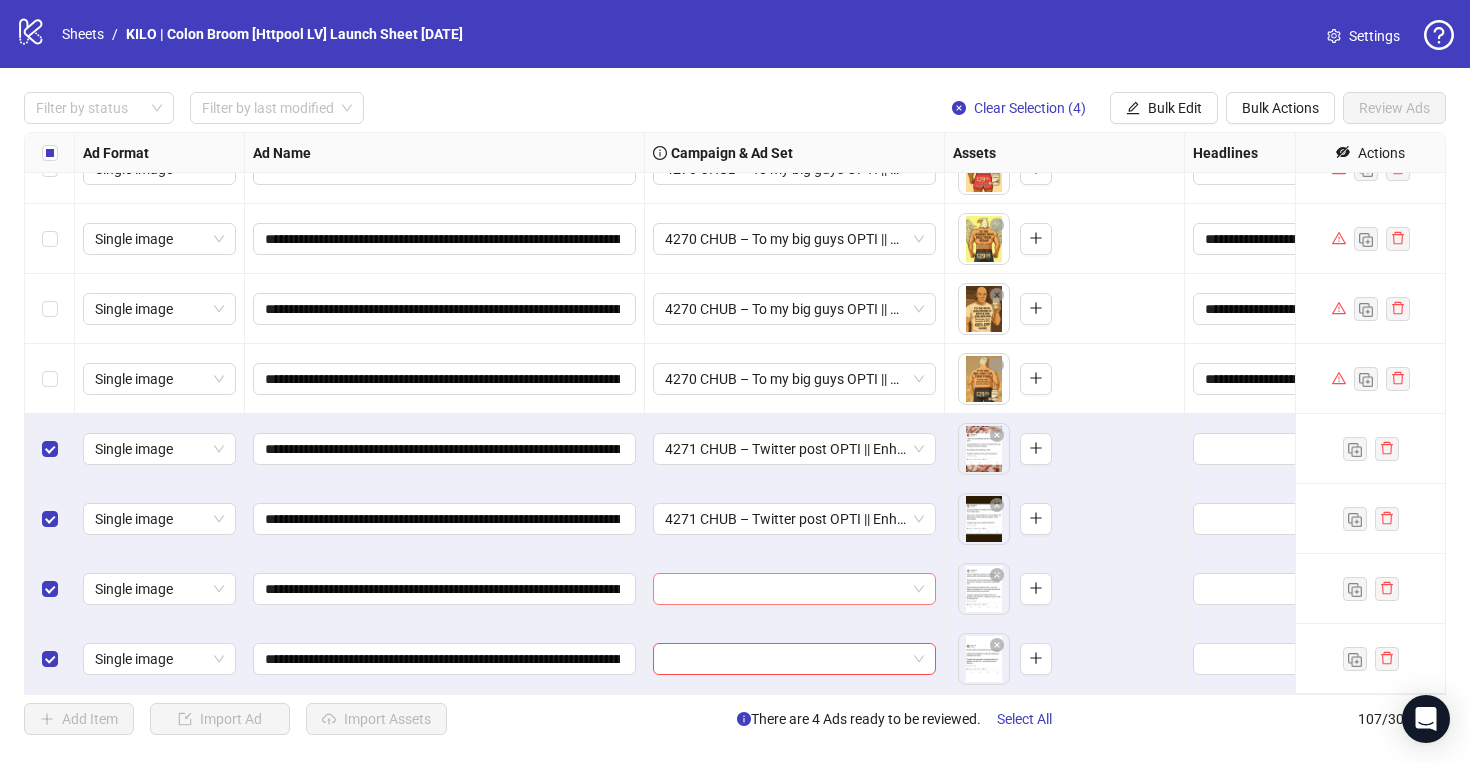click at bounding box center (785, 589) 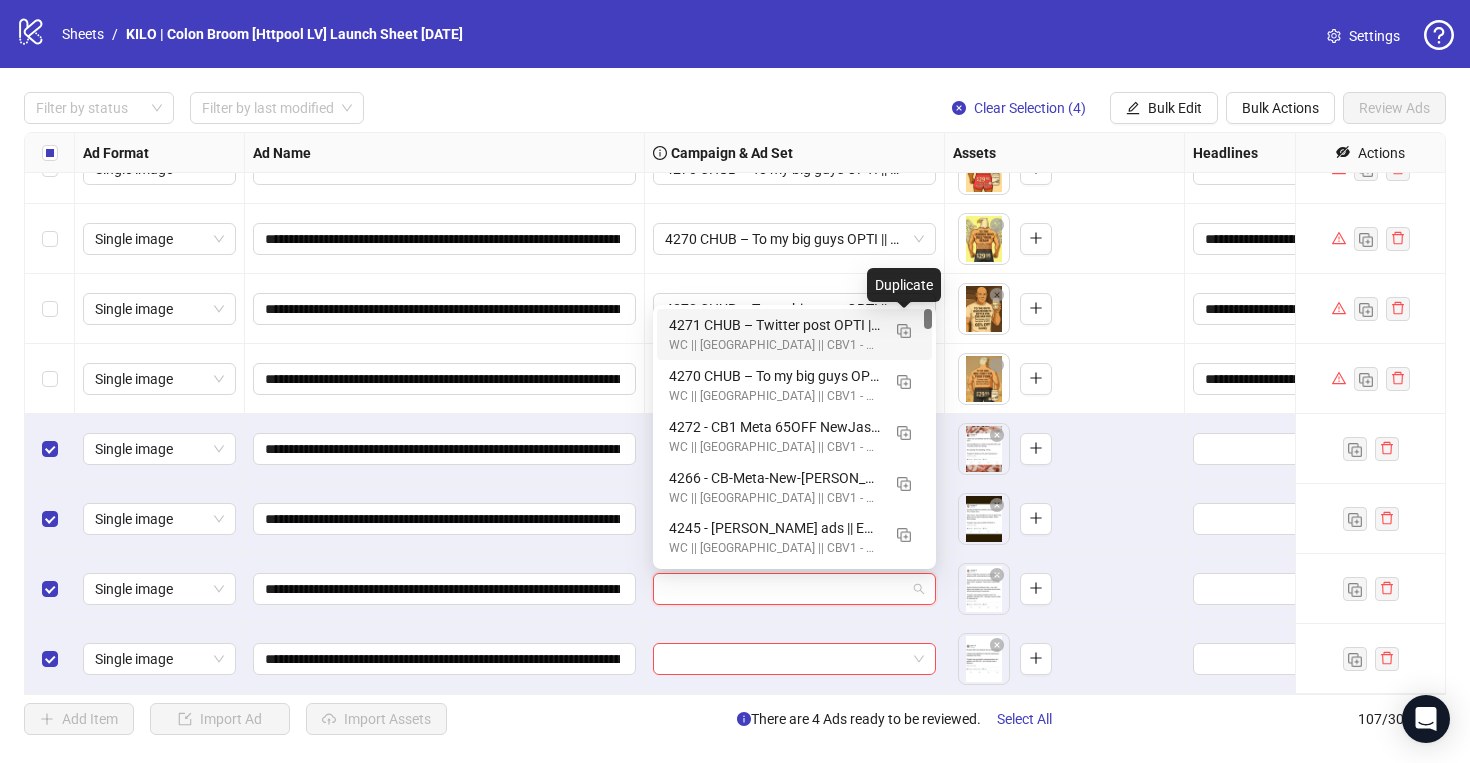 click on "WC || [GEOGRAPHIC_DATA] || CBV1 - NEW ANGLES - Creative Testing || Phase 1" at bounding box center (774, 345) 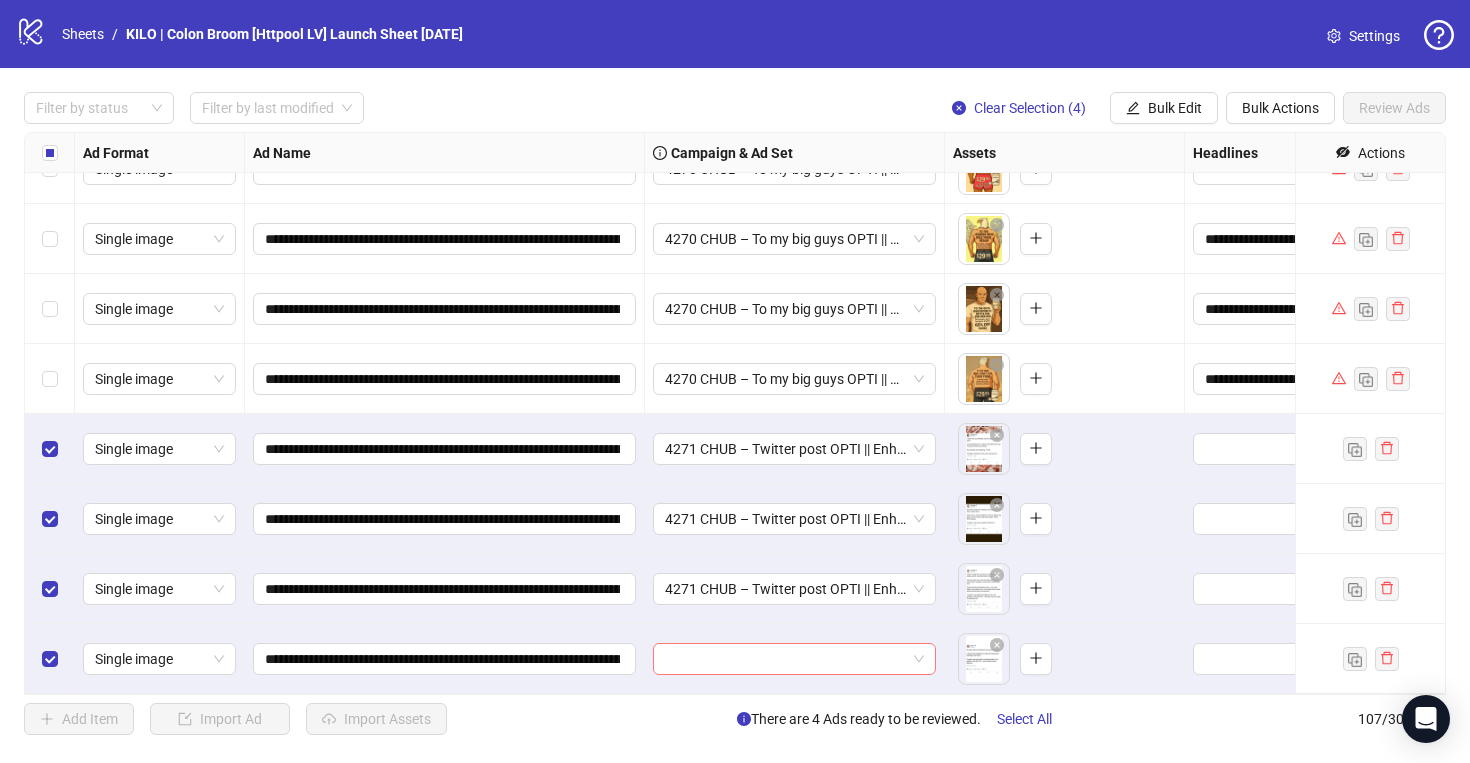 click at bounding box center (785, 659) 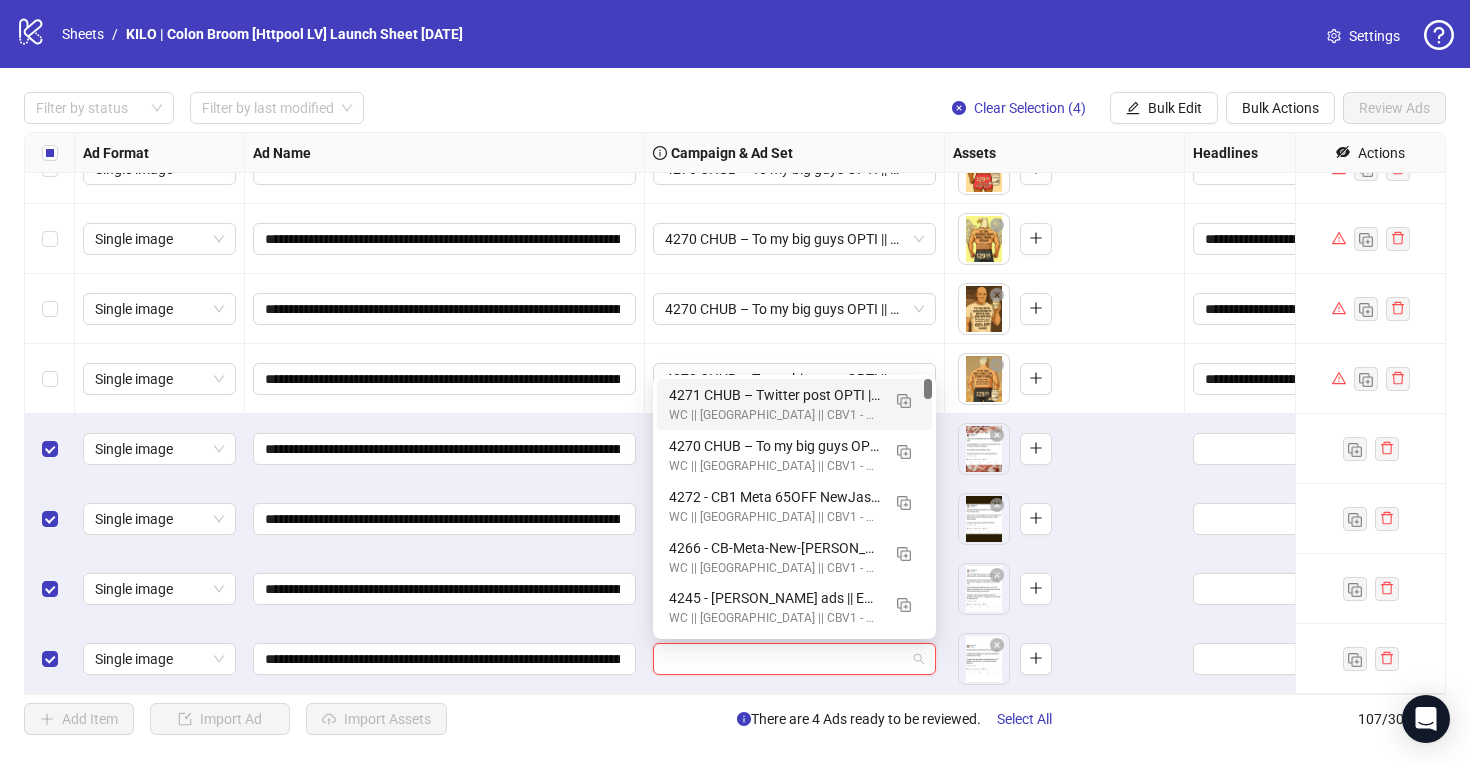click on "4271 CHUB – Twitter post OPTI || Enhancements: OFF || CBV1 || Batch 1 || 7C || 13/07/25w28" at bounding box center (774, 395) 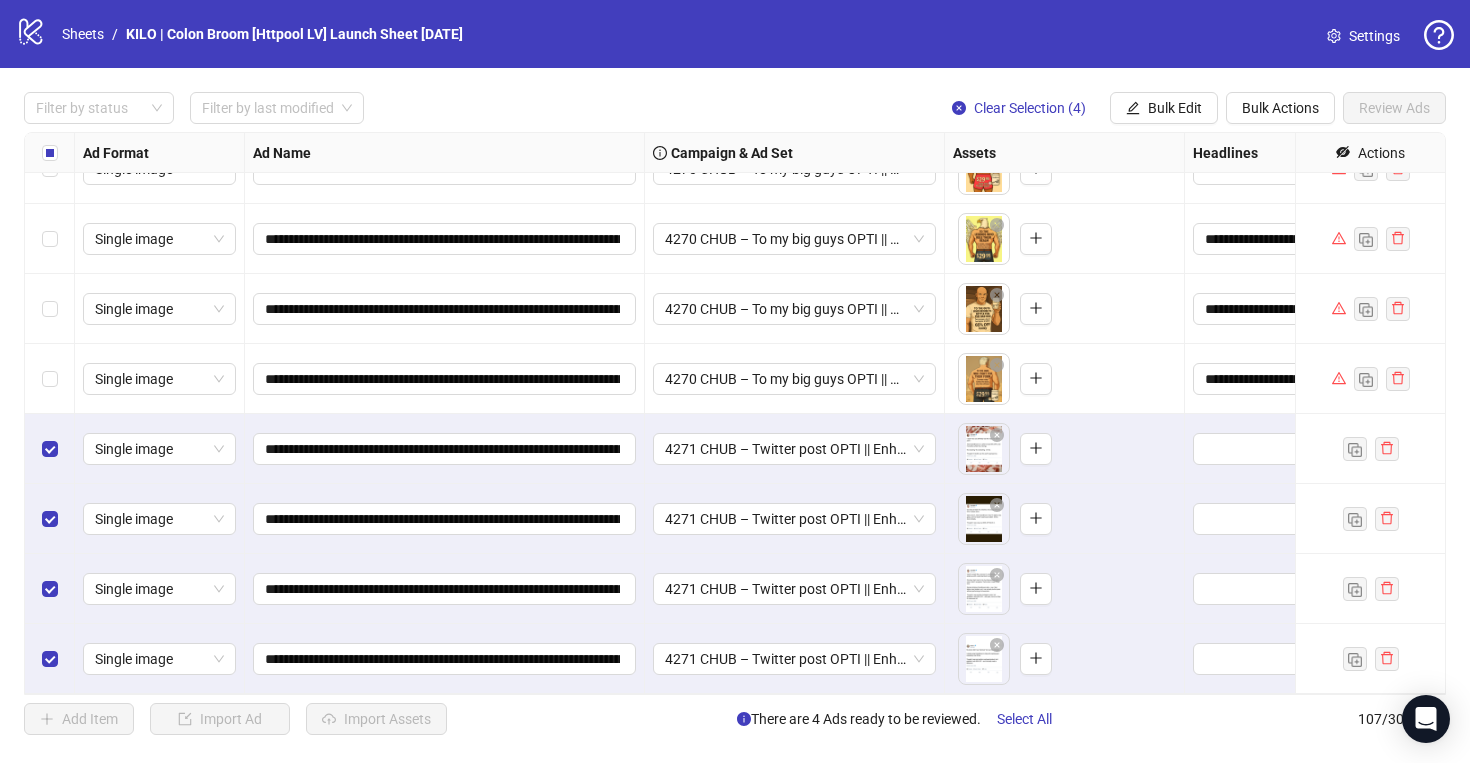 scroll, scrollTop: 6969, scrollLeft: 342, axis: both 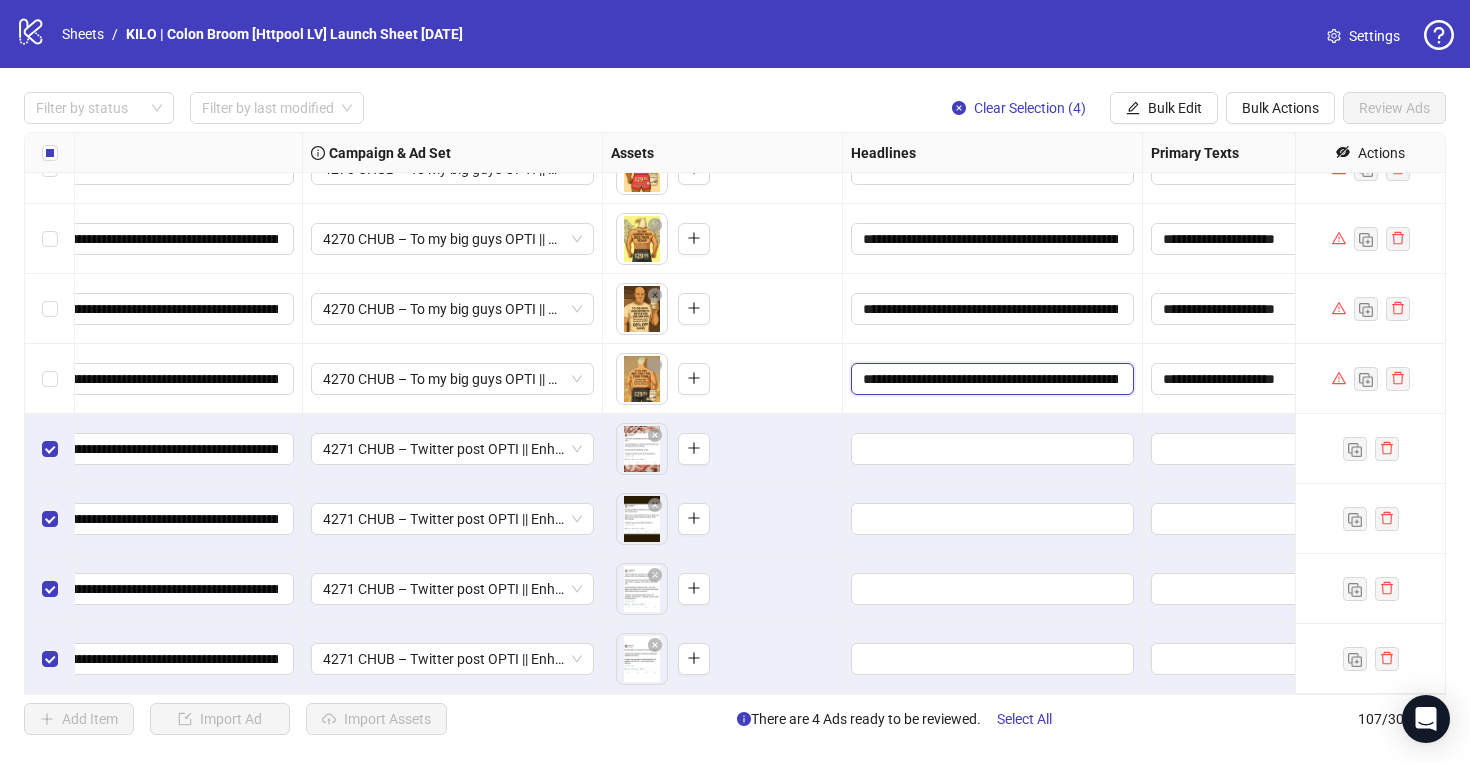 click on "**********" at bounding box center [990, 379] 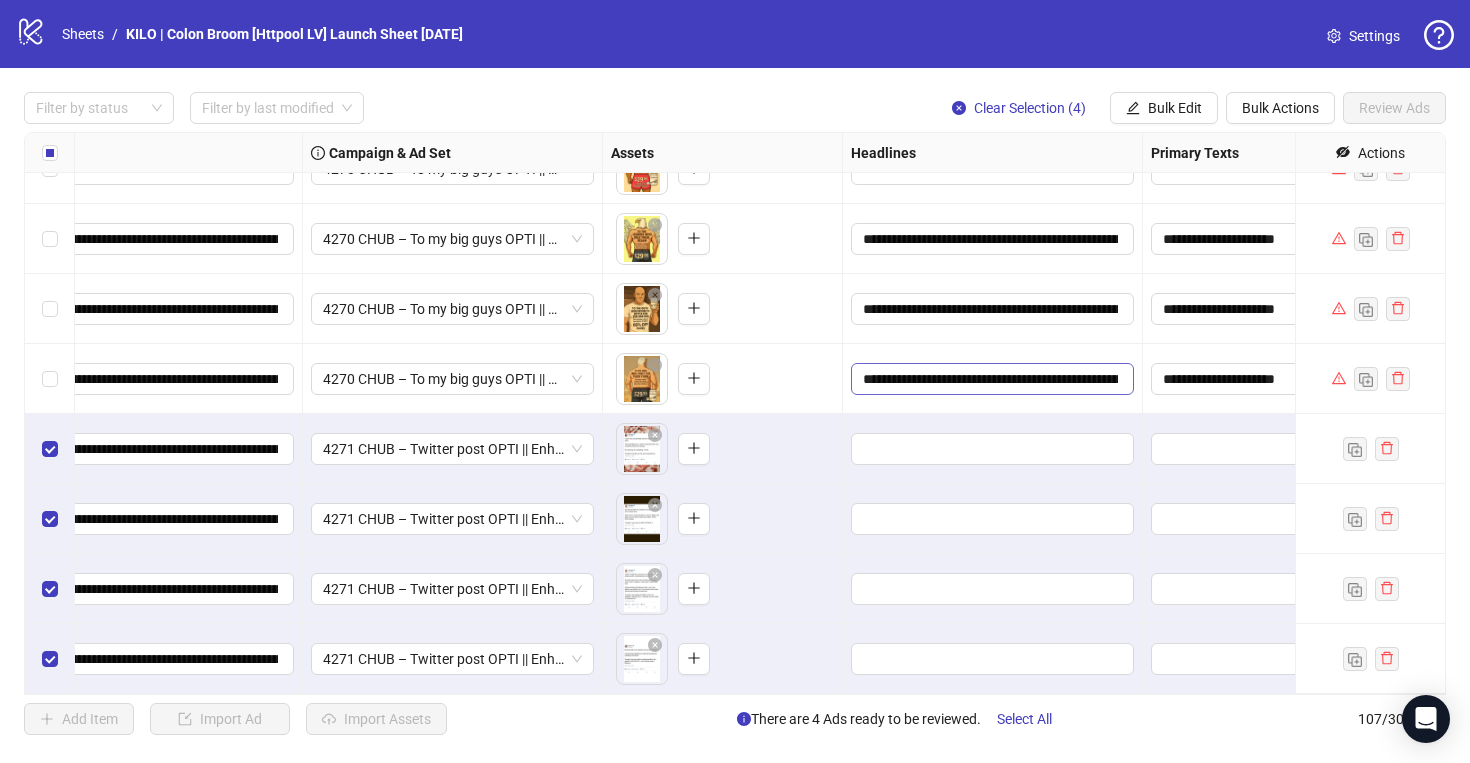 scroll, scrollTop: 0, scrollLeft: 2196, axis: horizontal 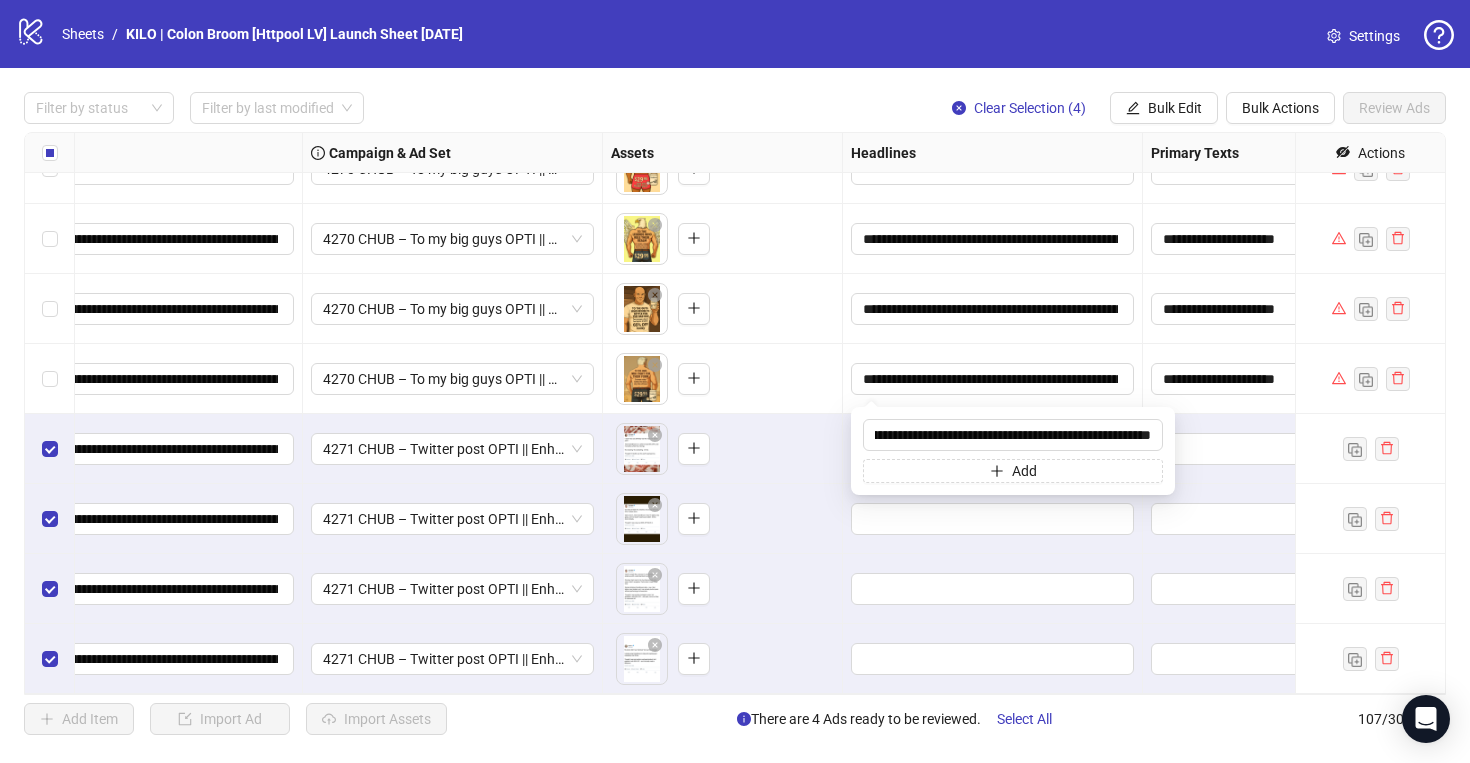 click on "To pick up a draggable item, press the space bar.
While dragging, use the arrow keys to move the item.
Press space again to drop the item in its new position, or press escape to cancel." at bounding box center [722, 449] 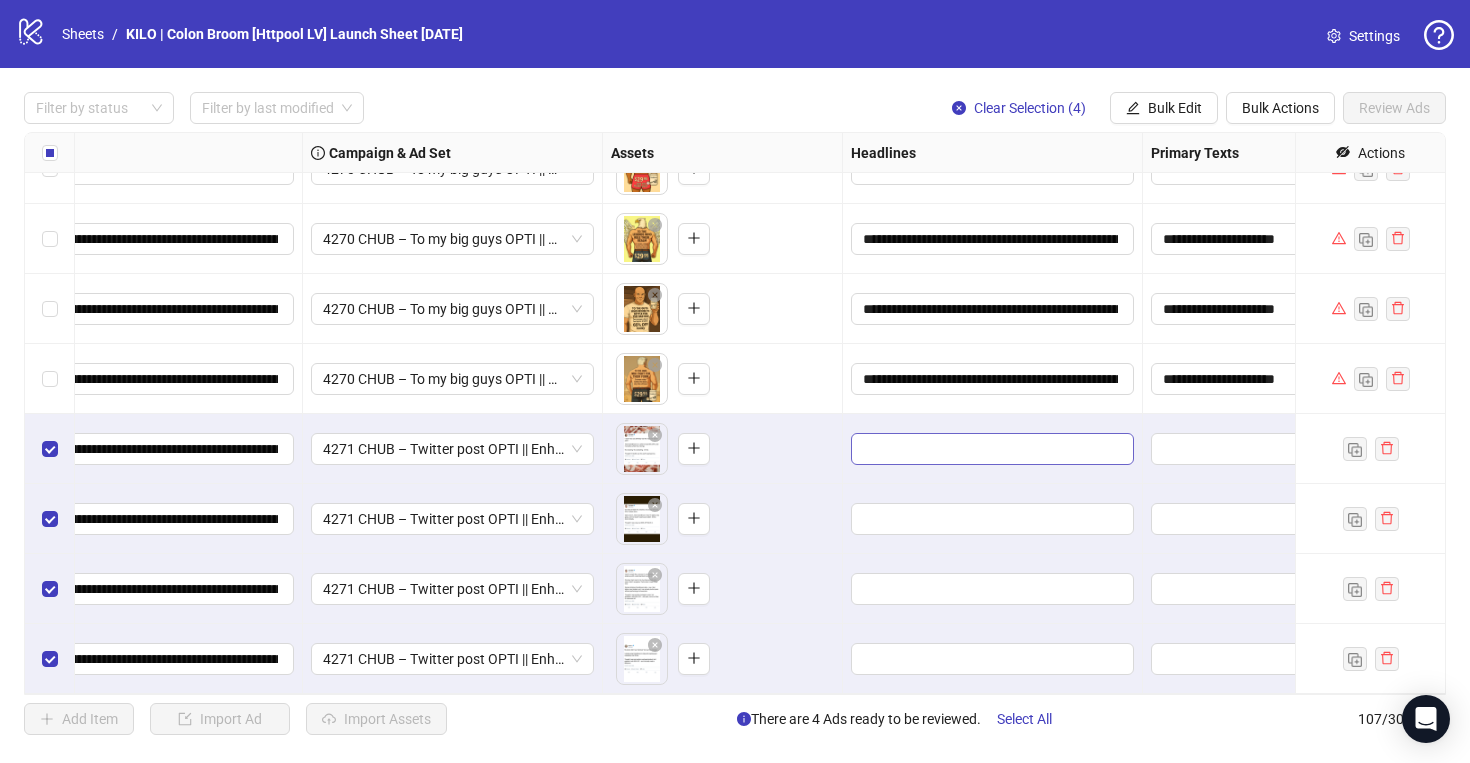 scroll, scrollTop: 0, scrollLeft: 0, axis: both 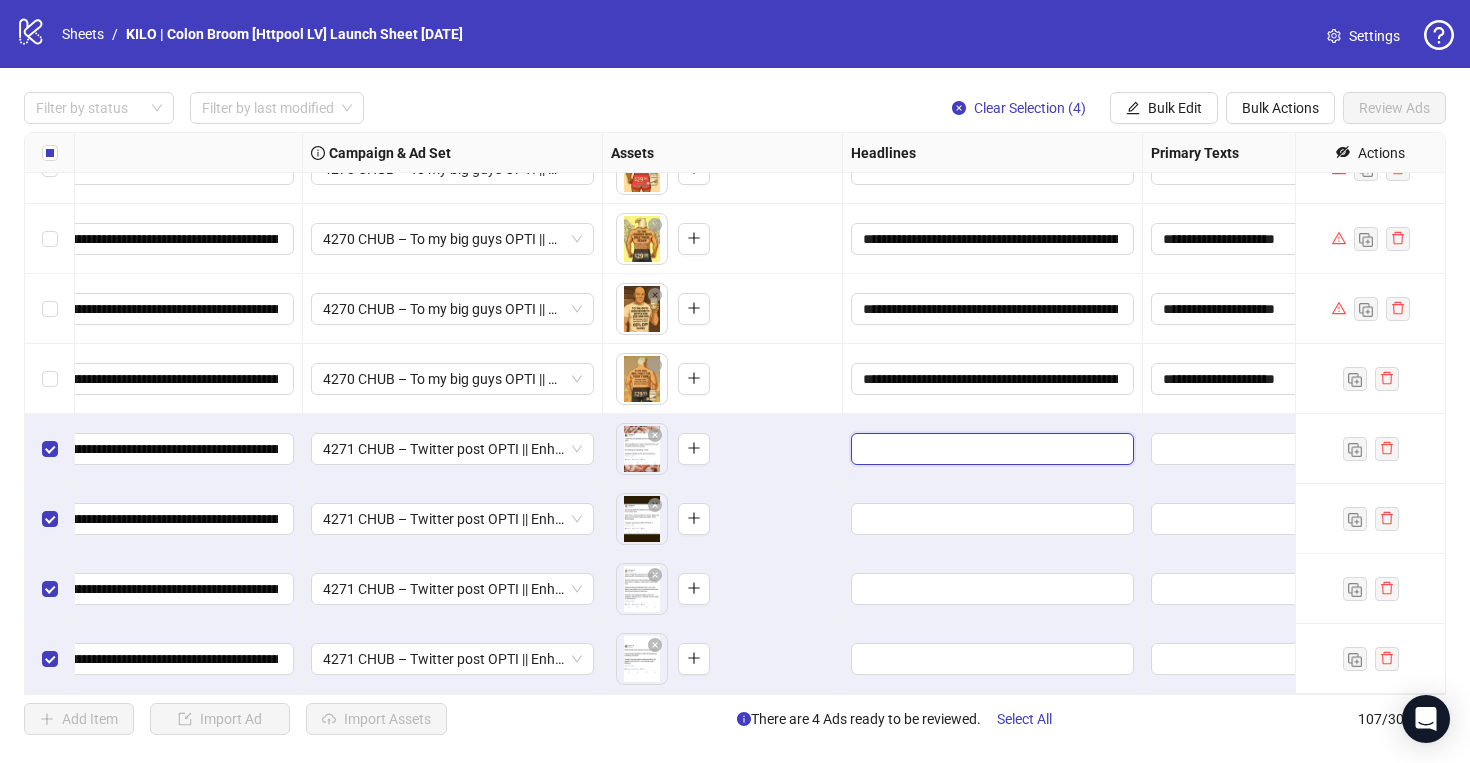 click at bounding box center [990, 449] 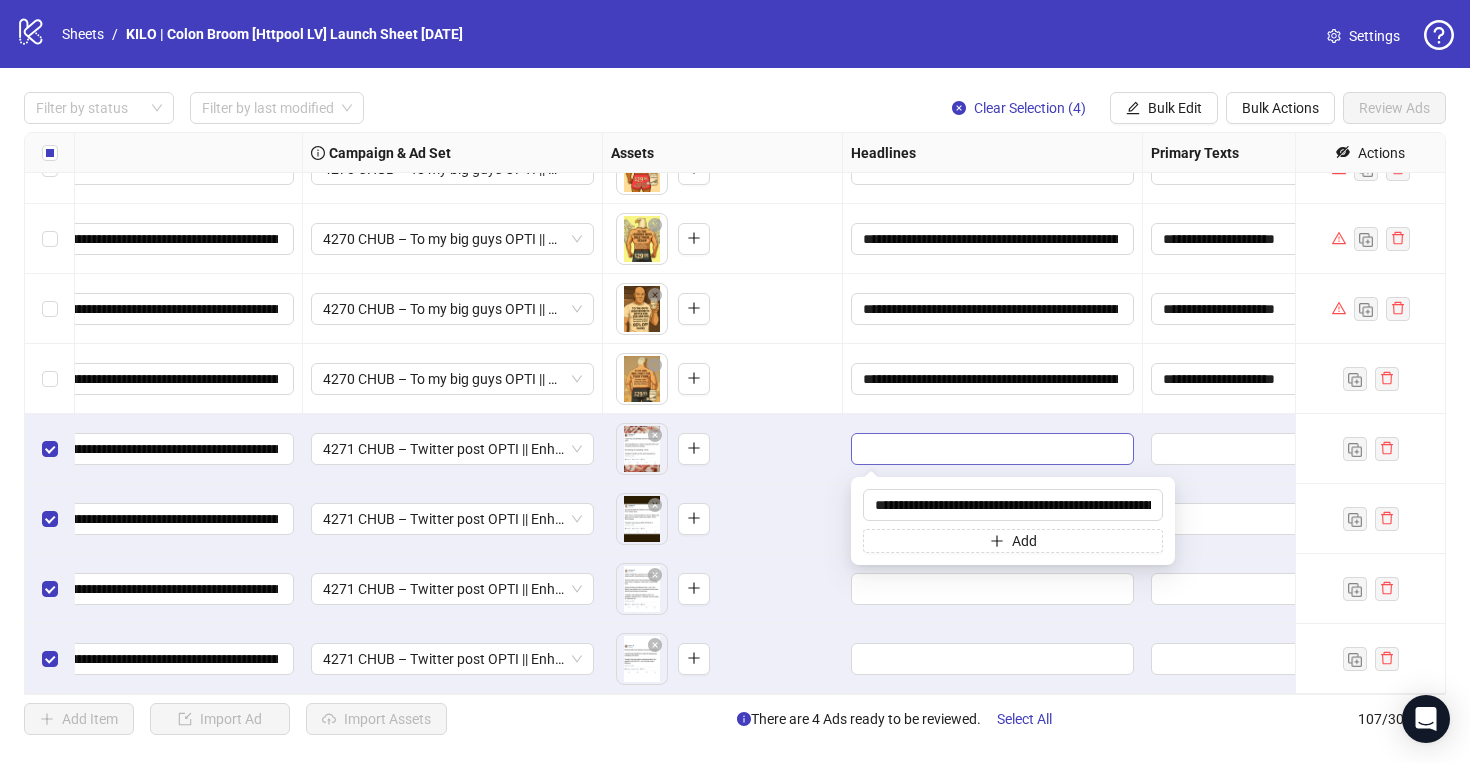 scroll, scrollTop: 0, scrollLeft: 2196, axis: horizontal 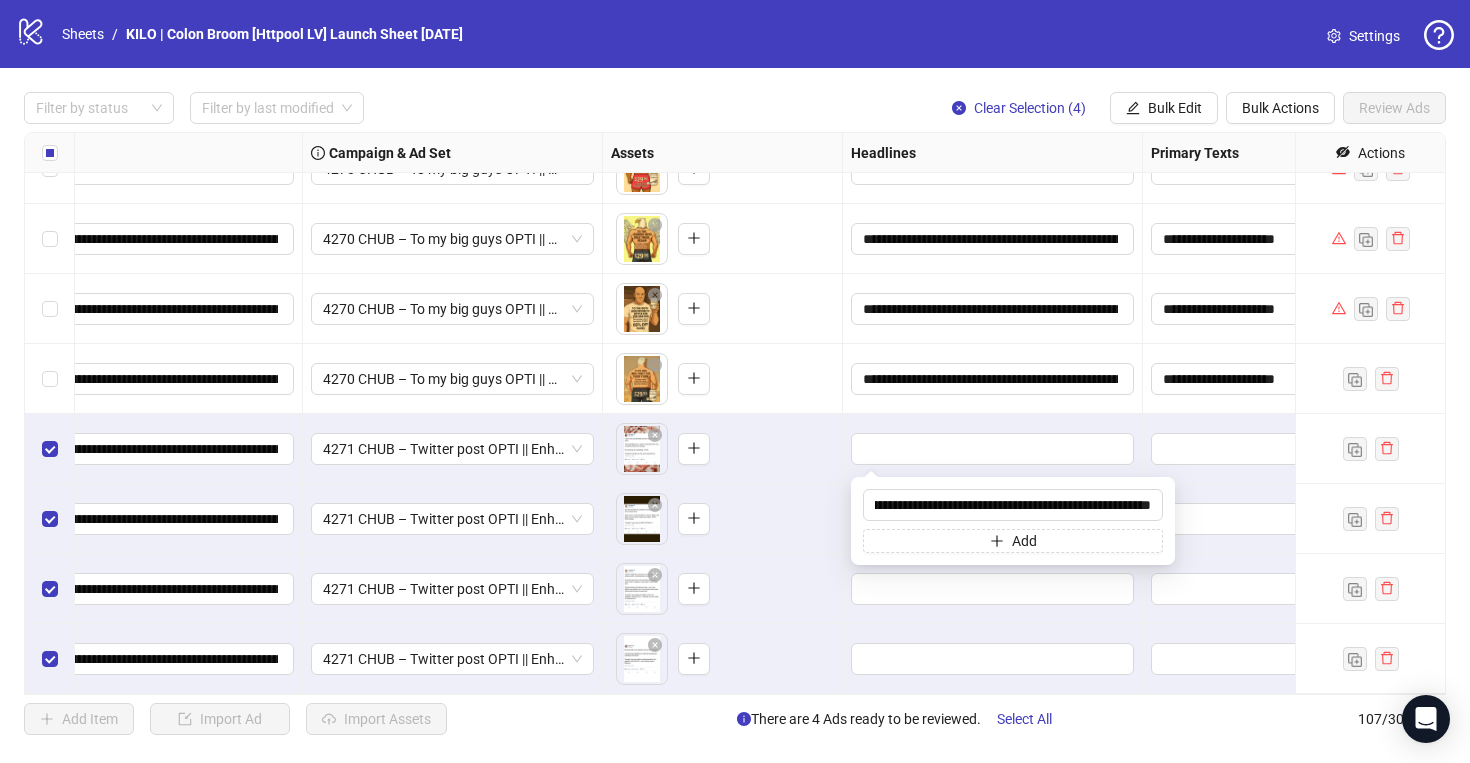 click on "To pick up a draggable item, press the space bar.
While dragging, use the arrow keys to move the item.
Press space again to drop the item in its new position, or press escape to cancel." at bounding box center (723, 519) 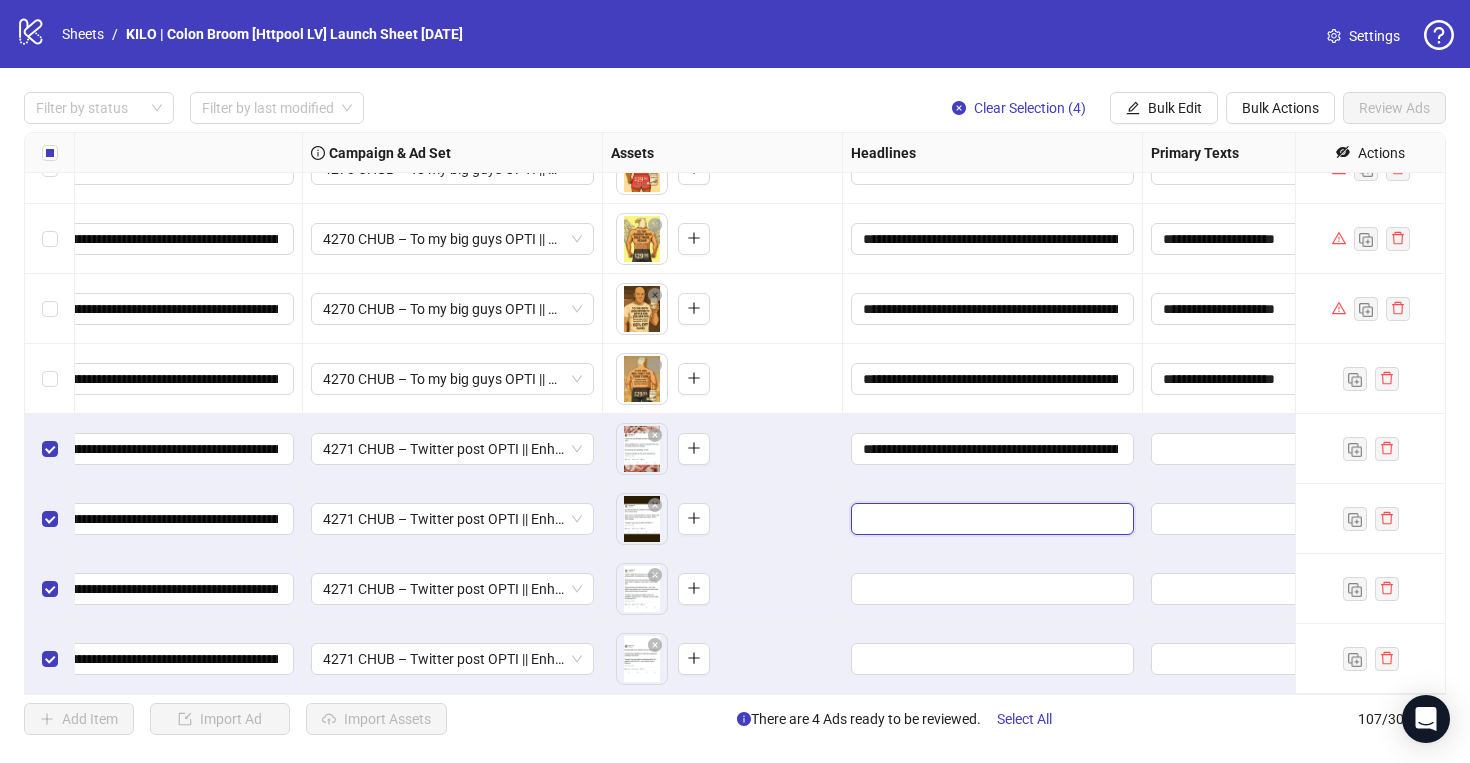 click at bounding box center [990, 519] 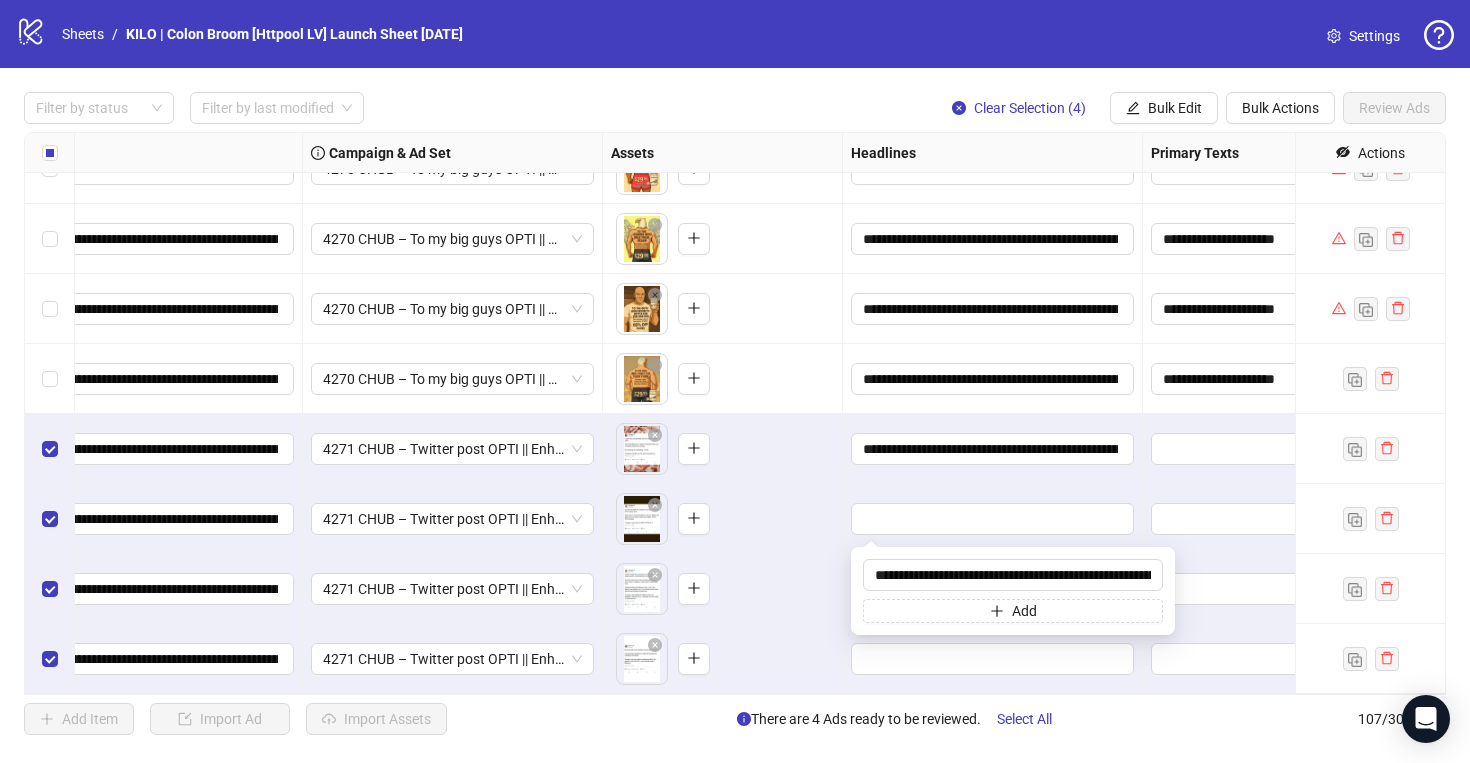click on "To pick up a draggable item, press the space bar.
While dragging, use the arrow keys to move the item.
Press space again to drop the item in its new position, or press escape to cancel." at bounding box center [722, 519] 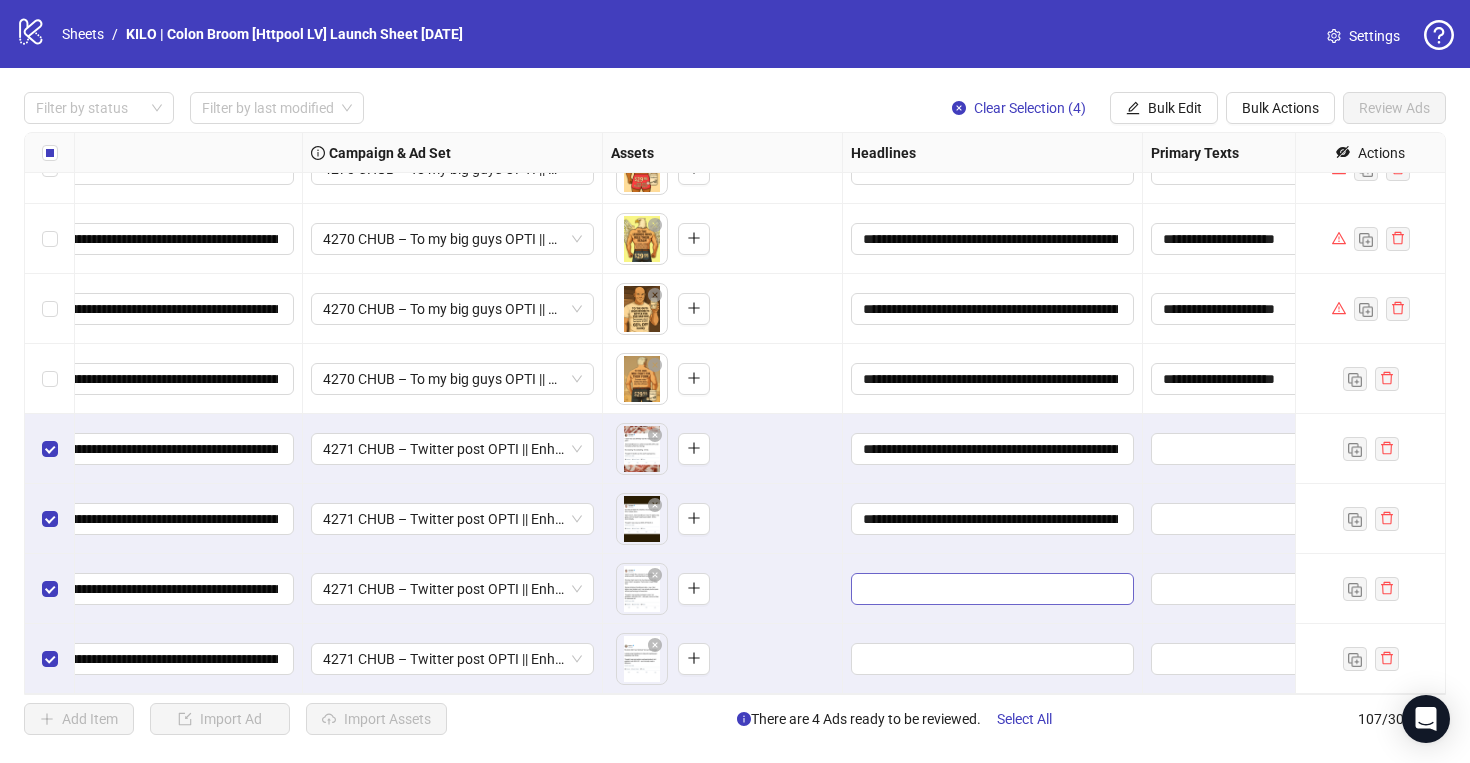 click at bounding box center (992, 589) 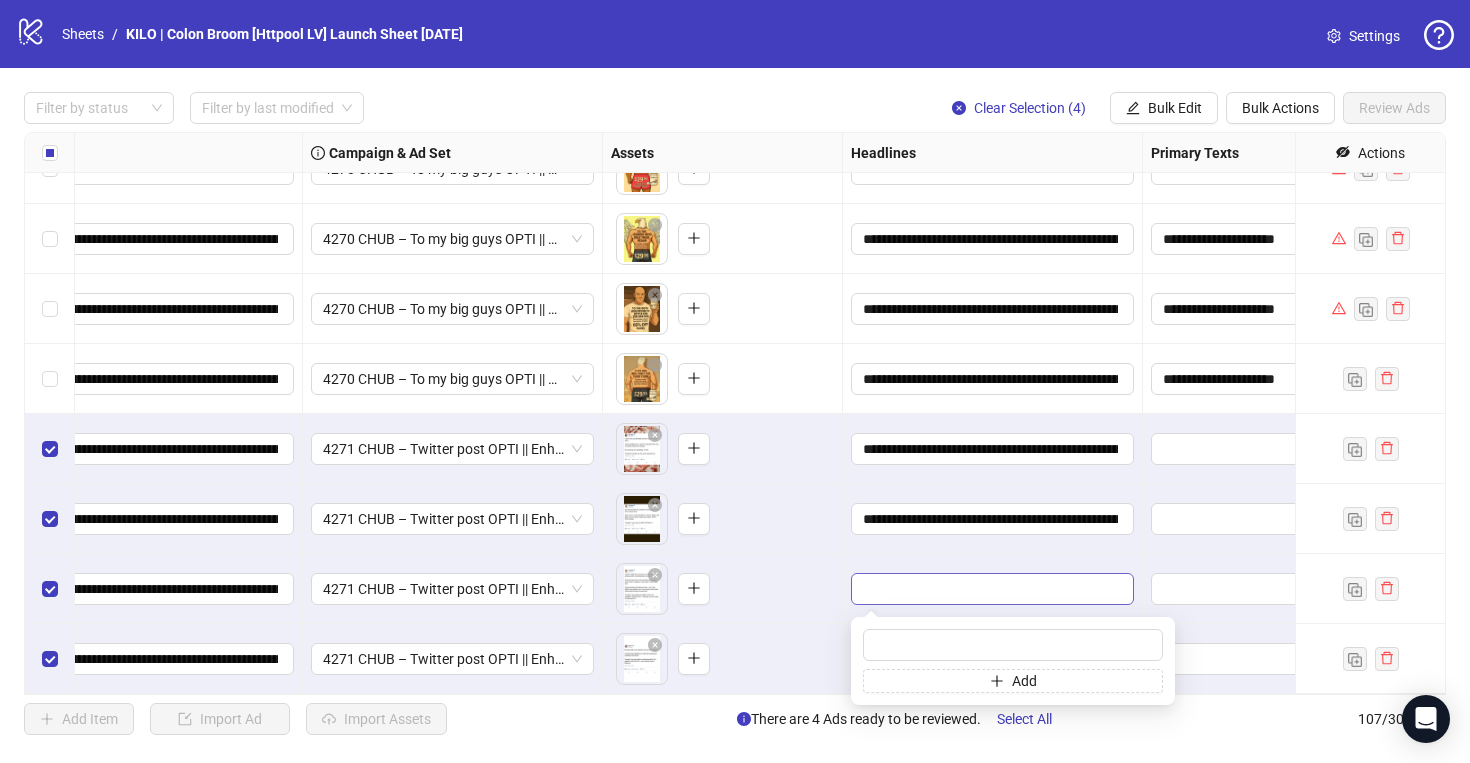 type on "**********" 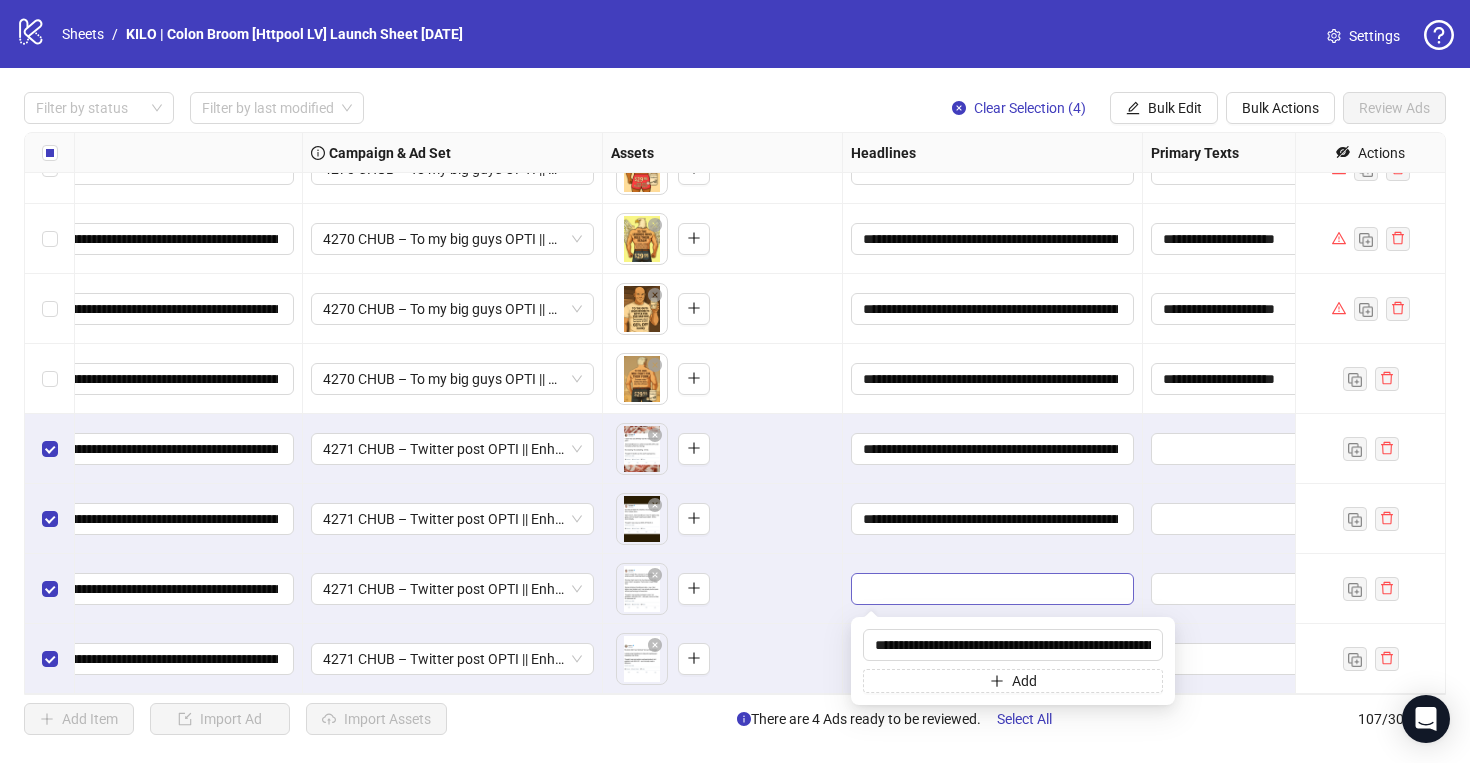 scroll, scrollTop: 0, scrollLeft: 2195, axis: horizontal 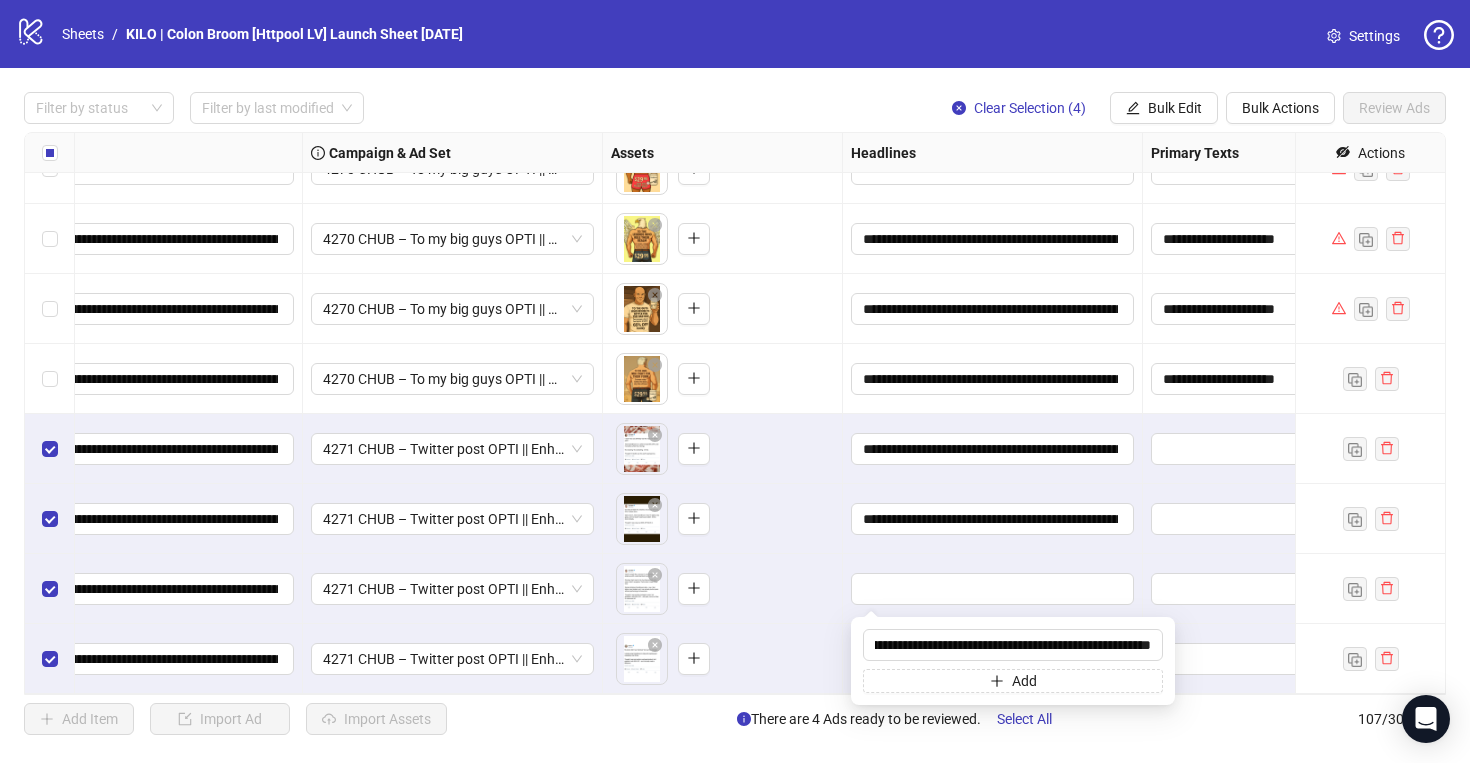 click on "To pick up a draggable item, press the space bar.
While dragging, use the arrow keys to move the item.
Press space again to drop the item in its new position, or press escape to cancel." at bounding box center (722, 589) 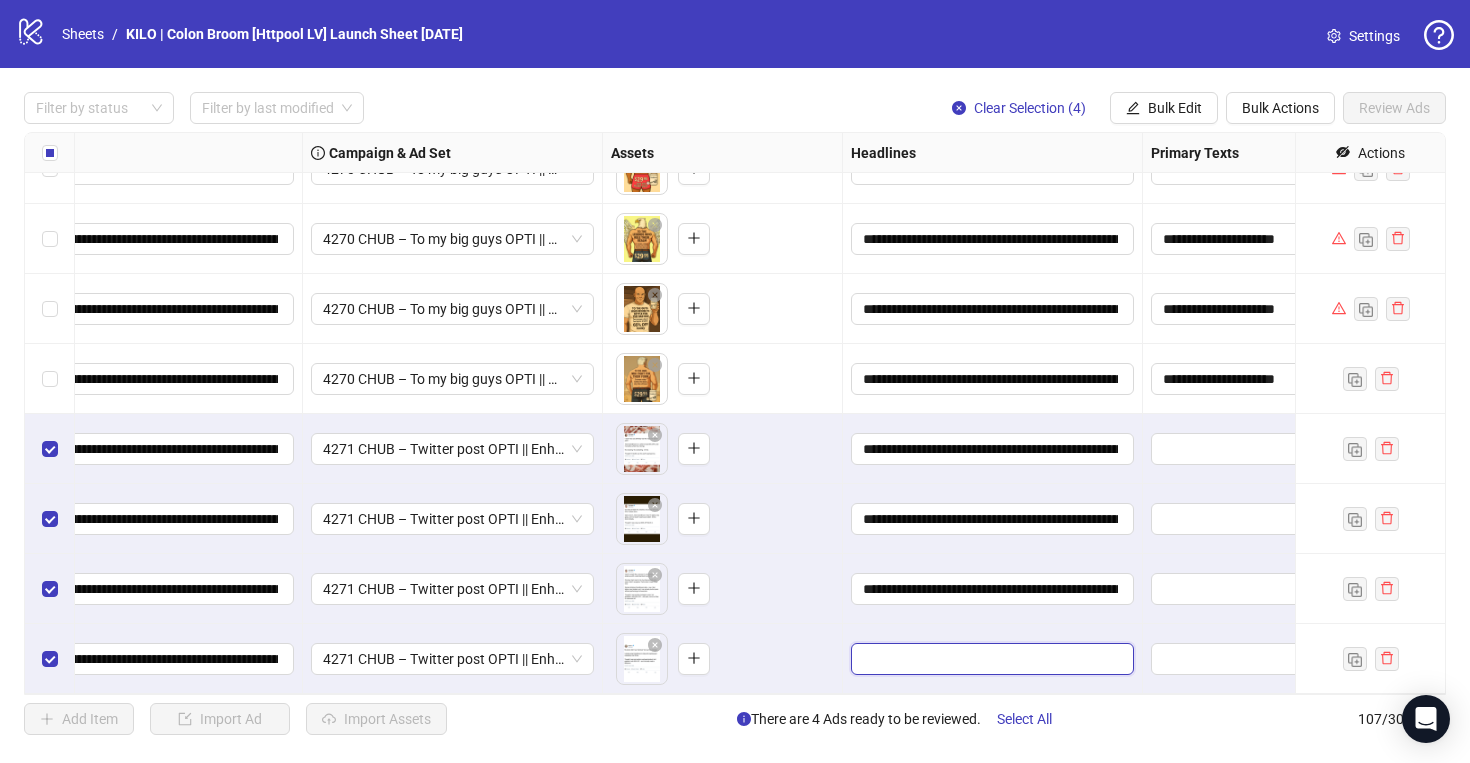 click at bounding box center (990, 659) 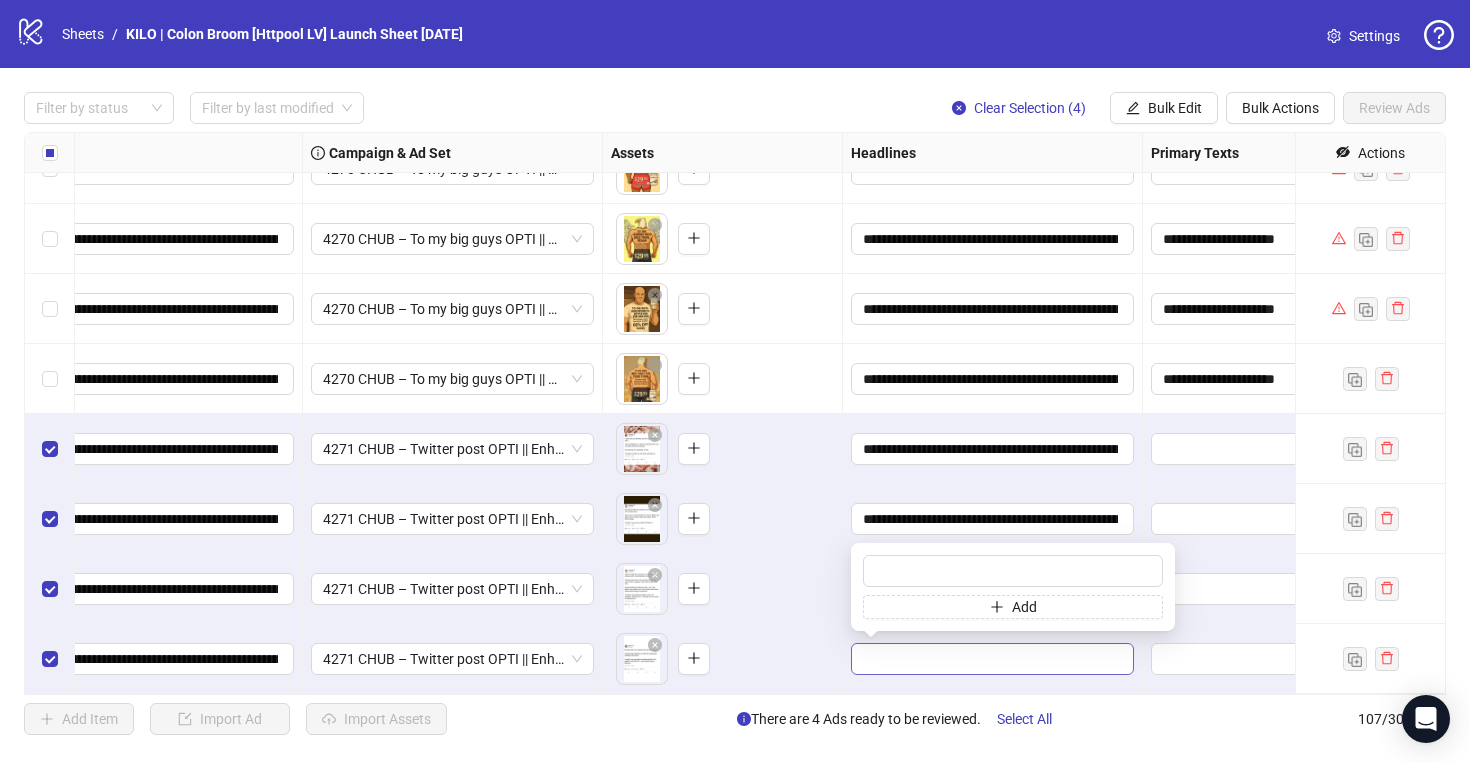 type on "**********" 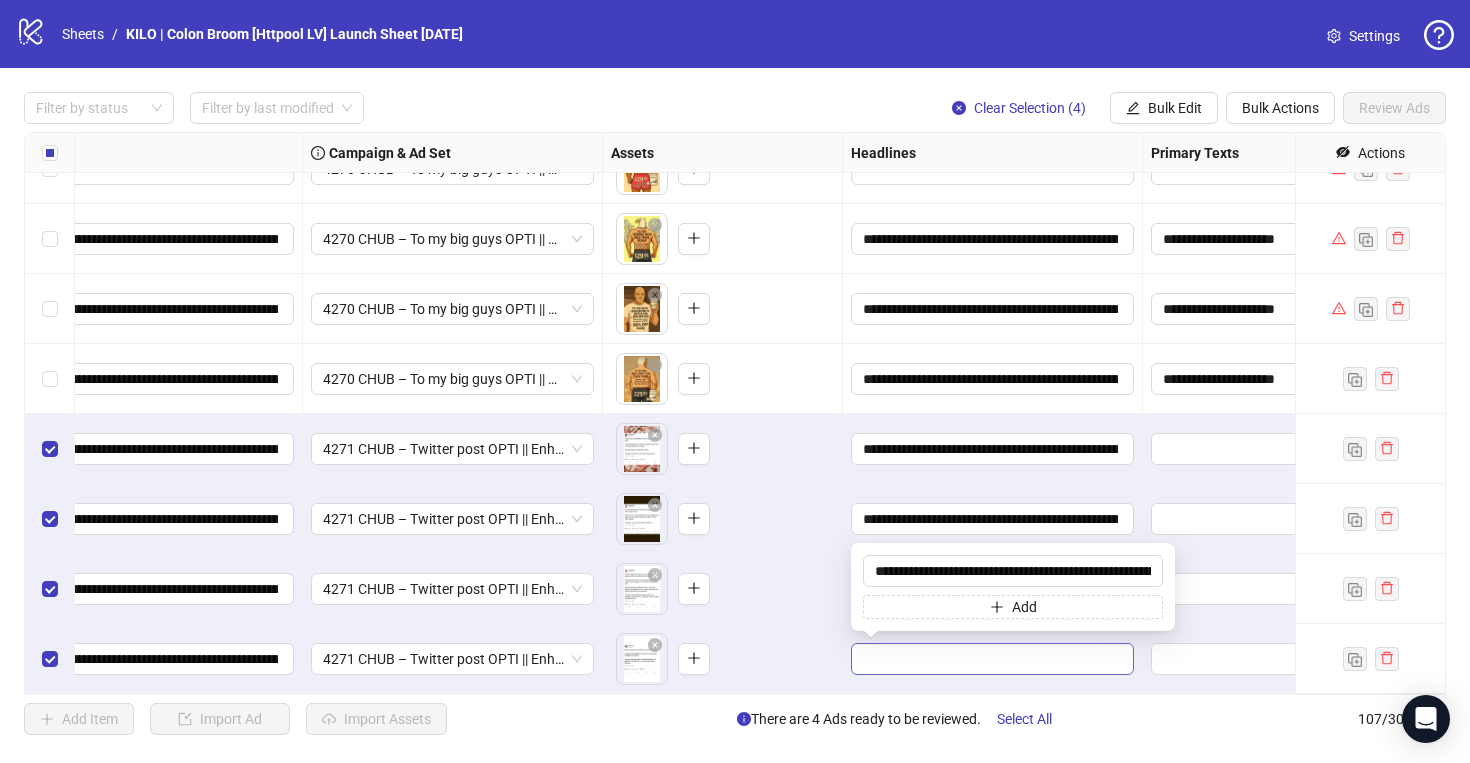 scroll, scrollTop: 0, scrollLeft: 2196, axis: horizontal 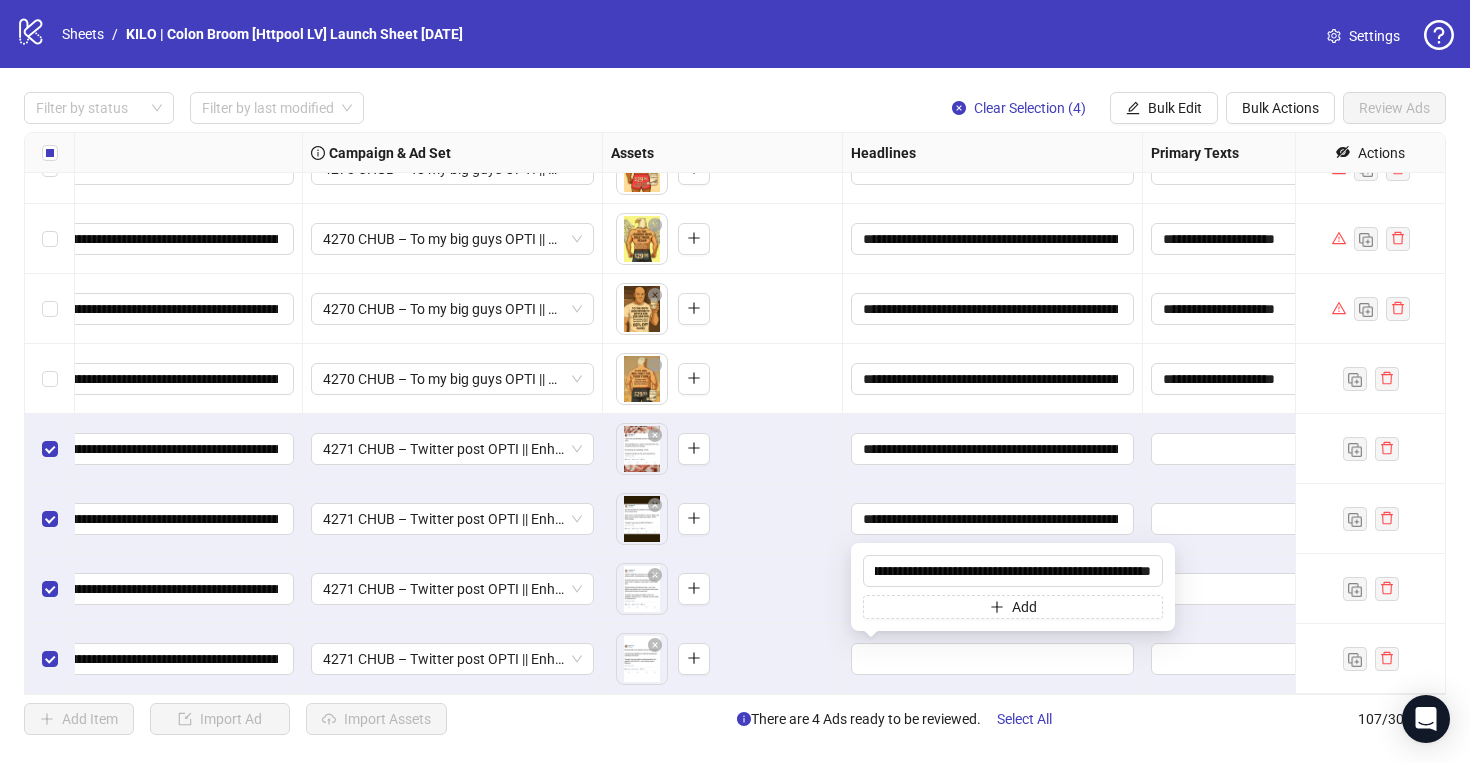 click on "To pick up a draggable item, press the space bar.
While dragging, use the arrow keys to move the item.
Press space again to drop the item in its new position, or press escape to cancel." at bounding box center (722, 659) 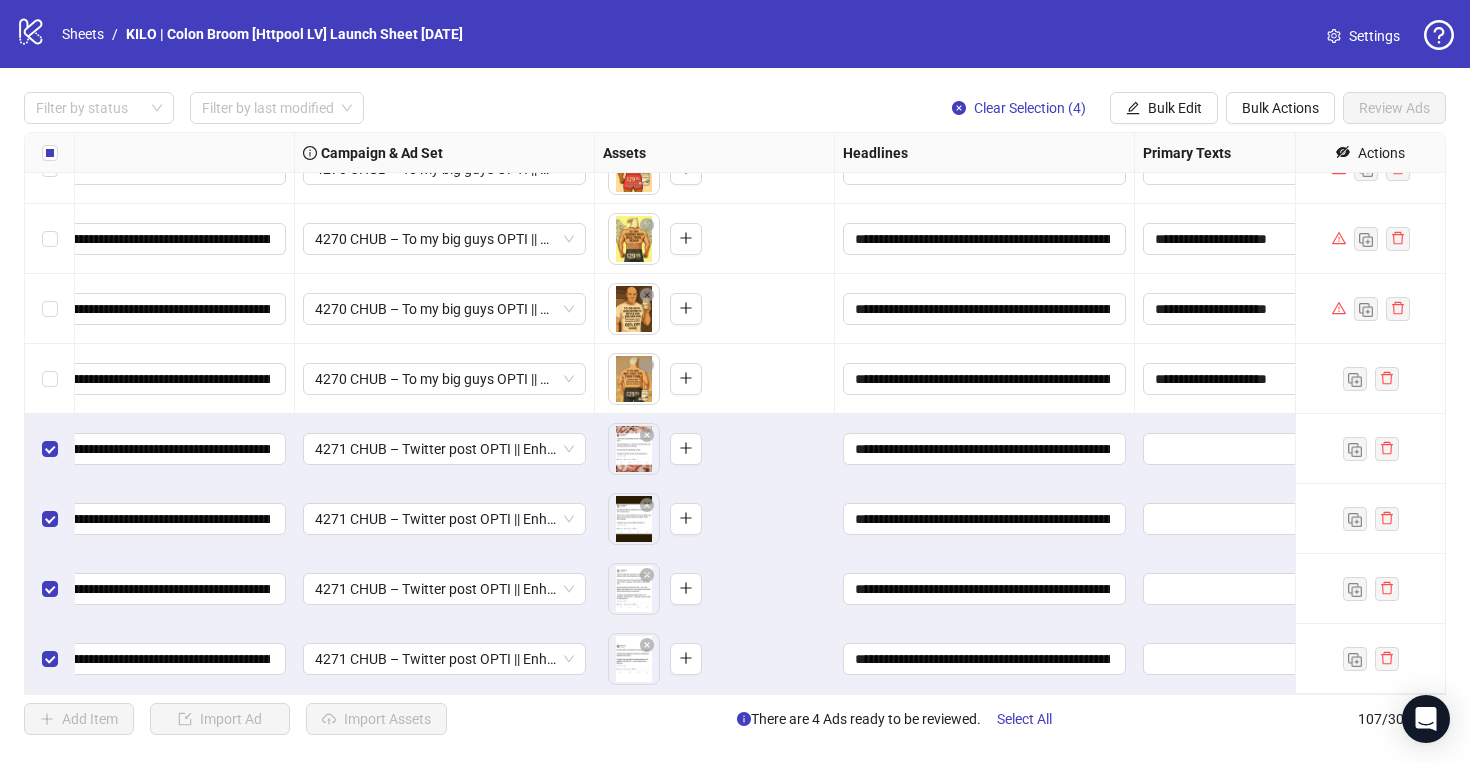 scroll, scrollTop: 6969, scrollLeft: 627, axis: both 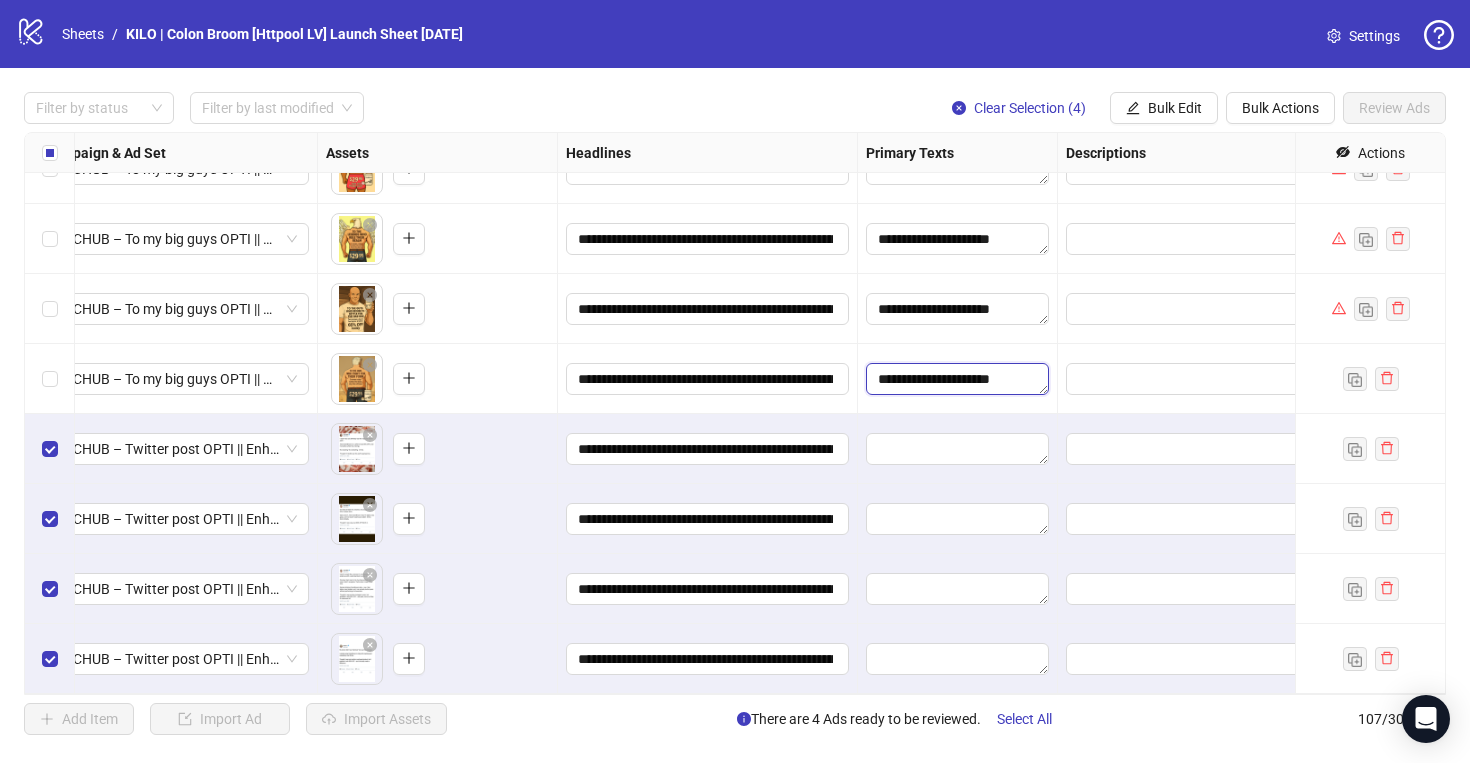 click on "**********" at bounding box center [957, 379] 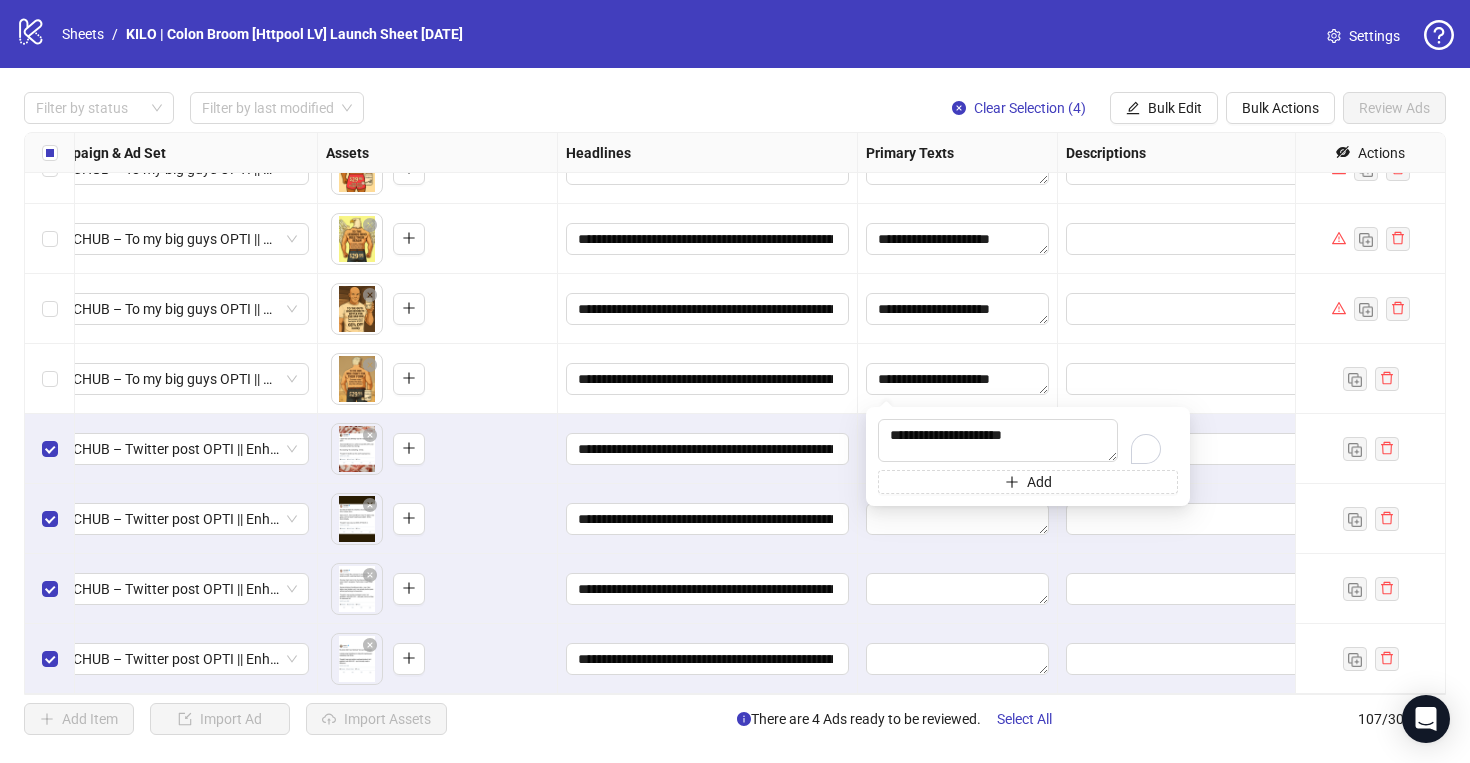 click on "**********" at bounding box center [708, 449] 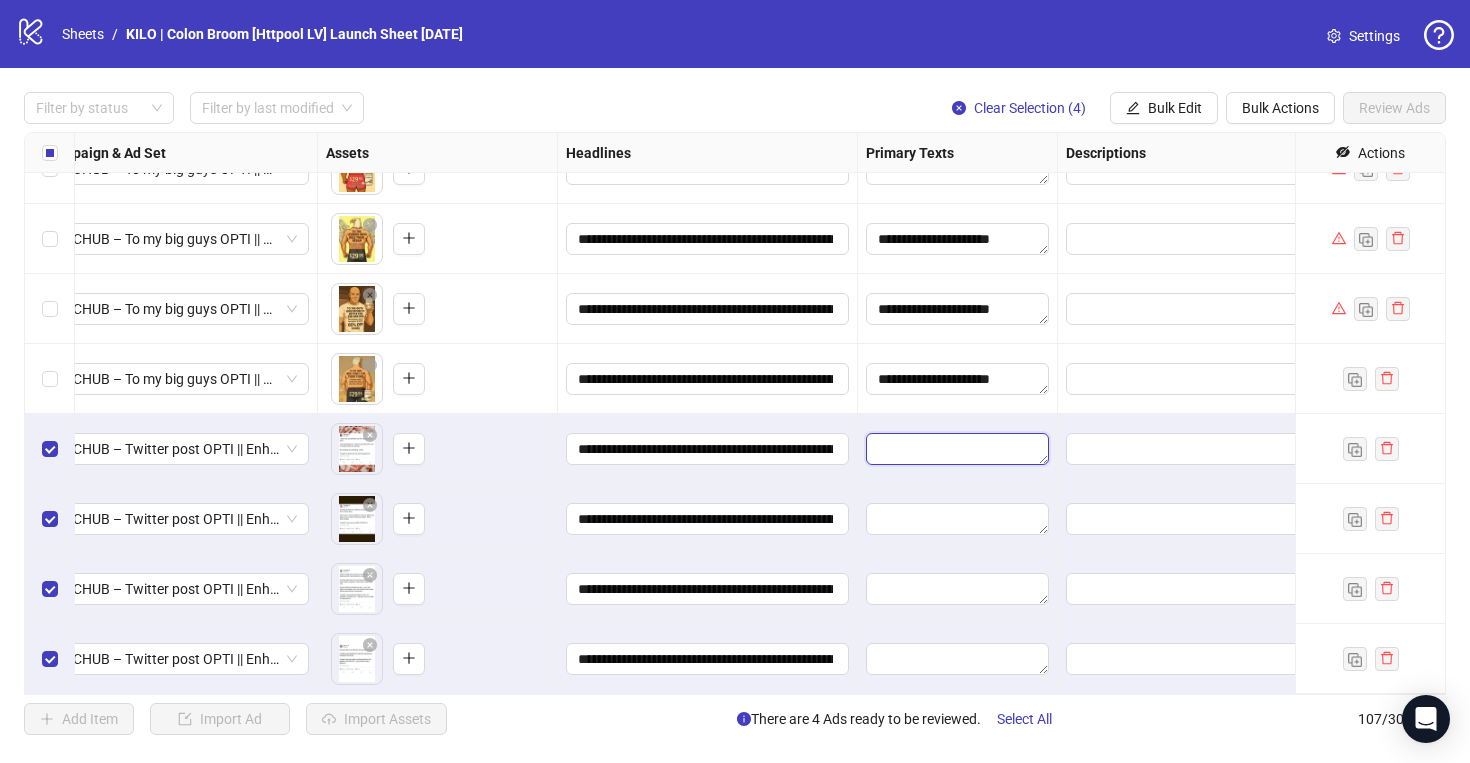 click at bounding box center (957, 449) 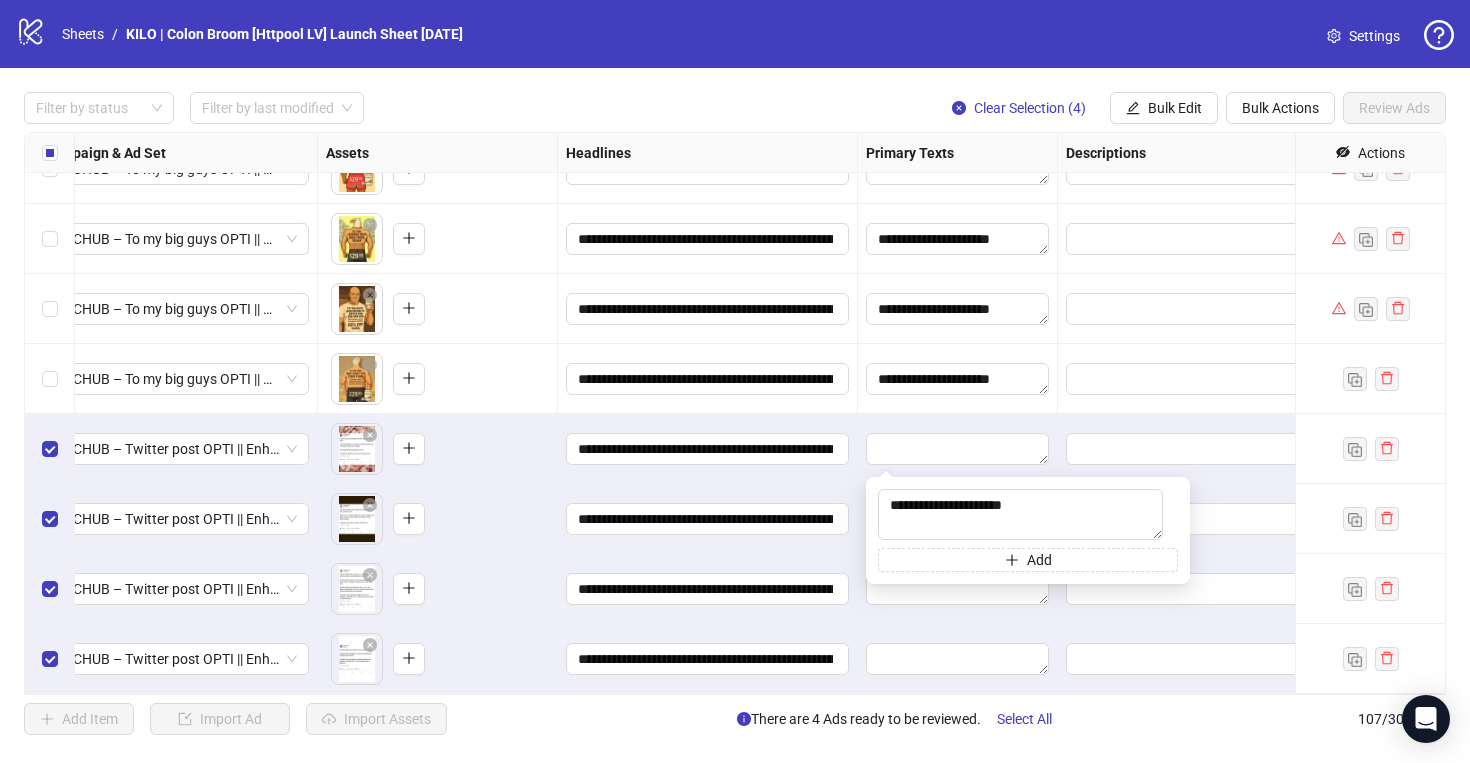 click on "**********" at bounding box center (708, 449) 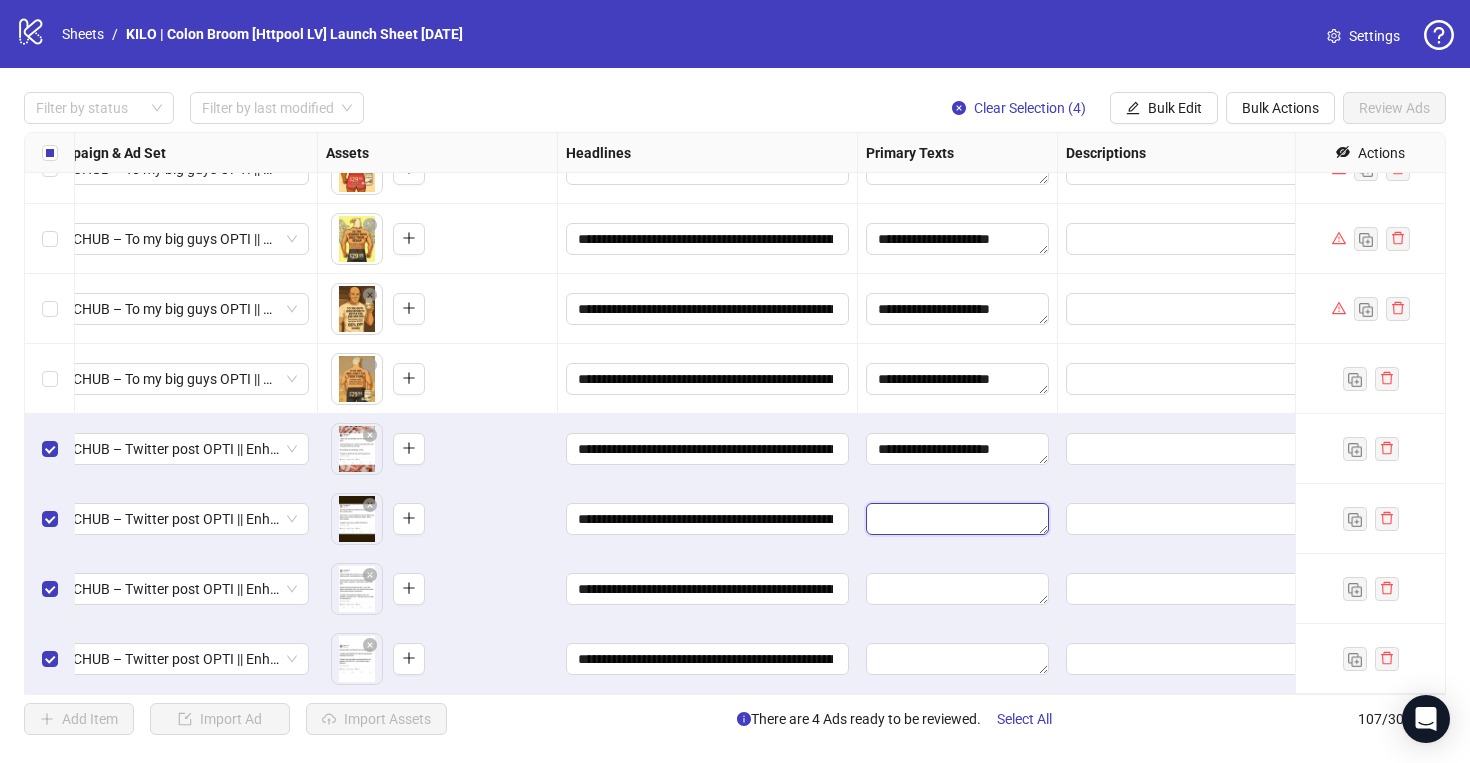 click at bounding box center [957, 519] 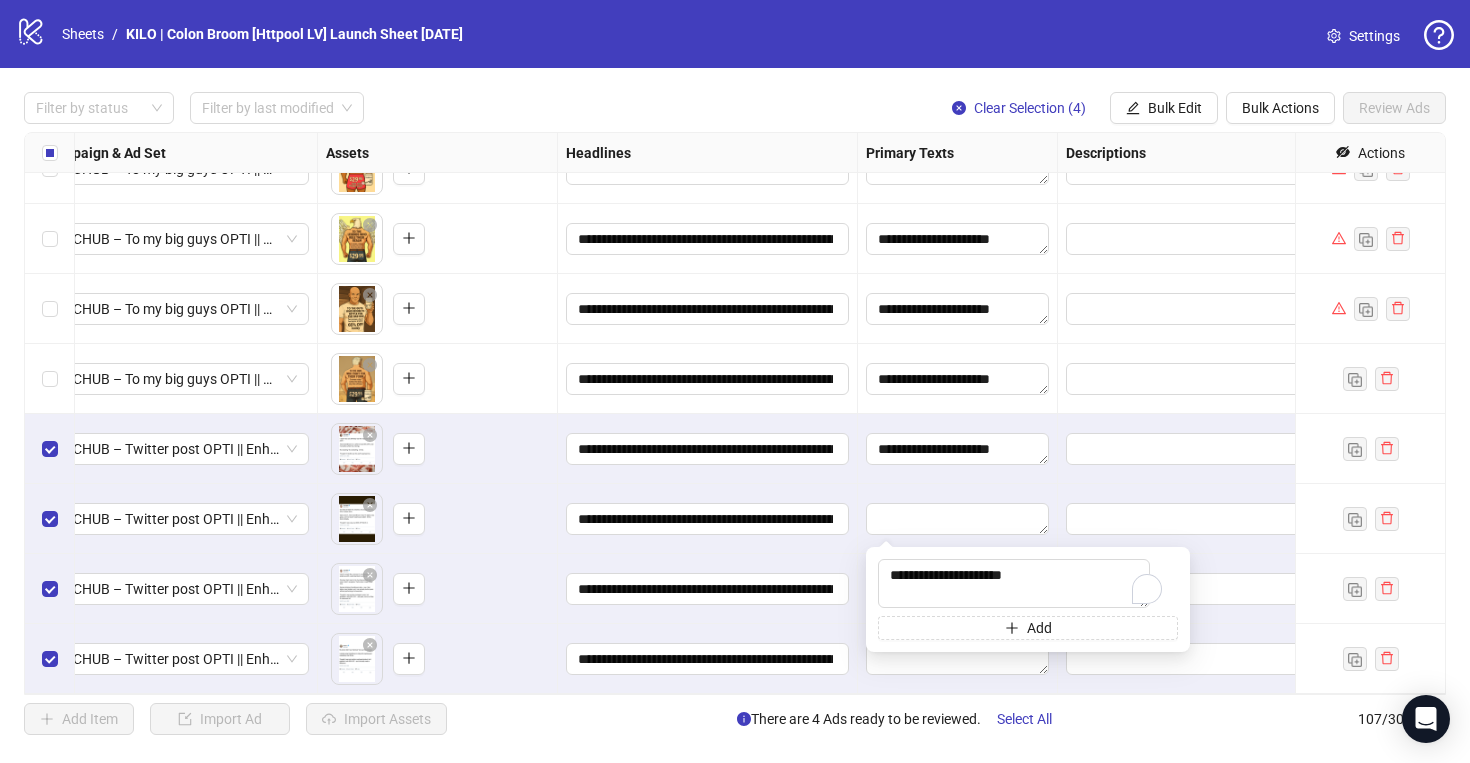 click on "**********" at bounding box center (708, 589) 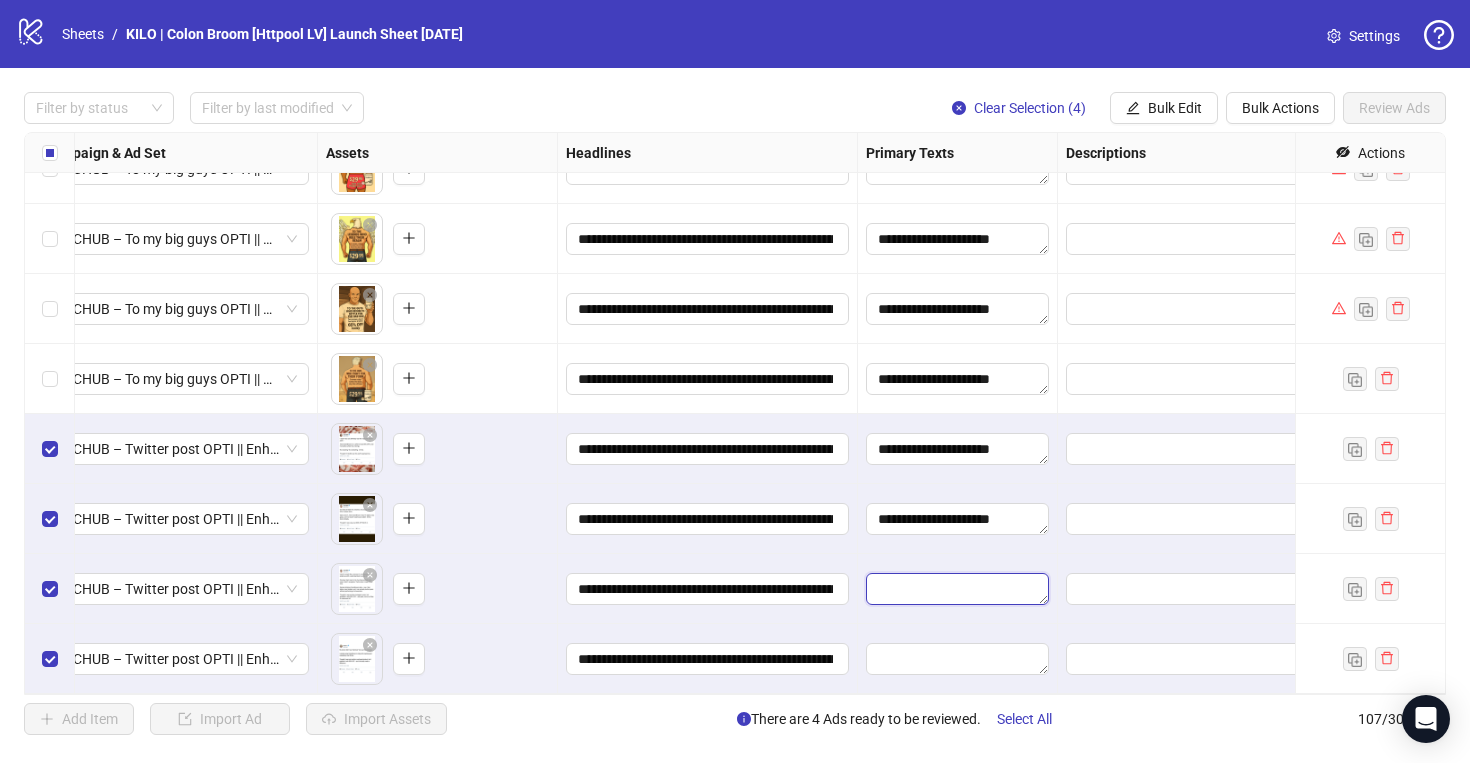 click at bounding box center [957, 589] 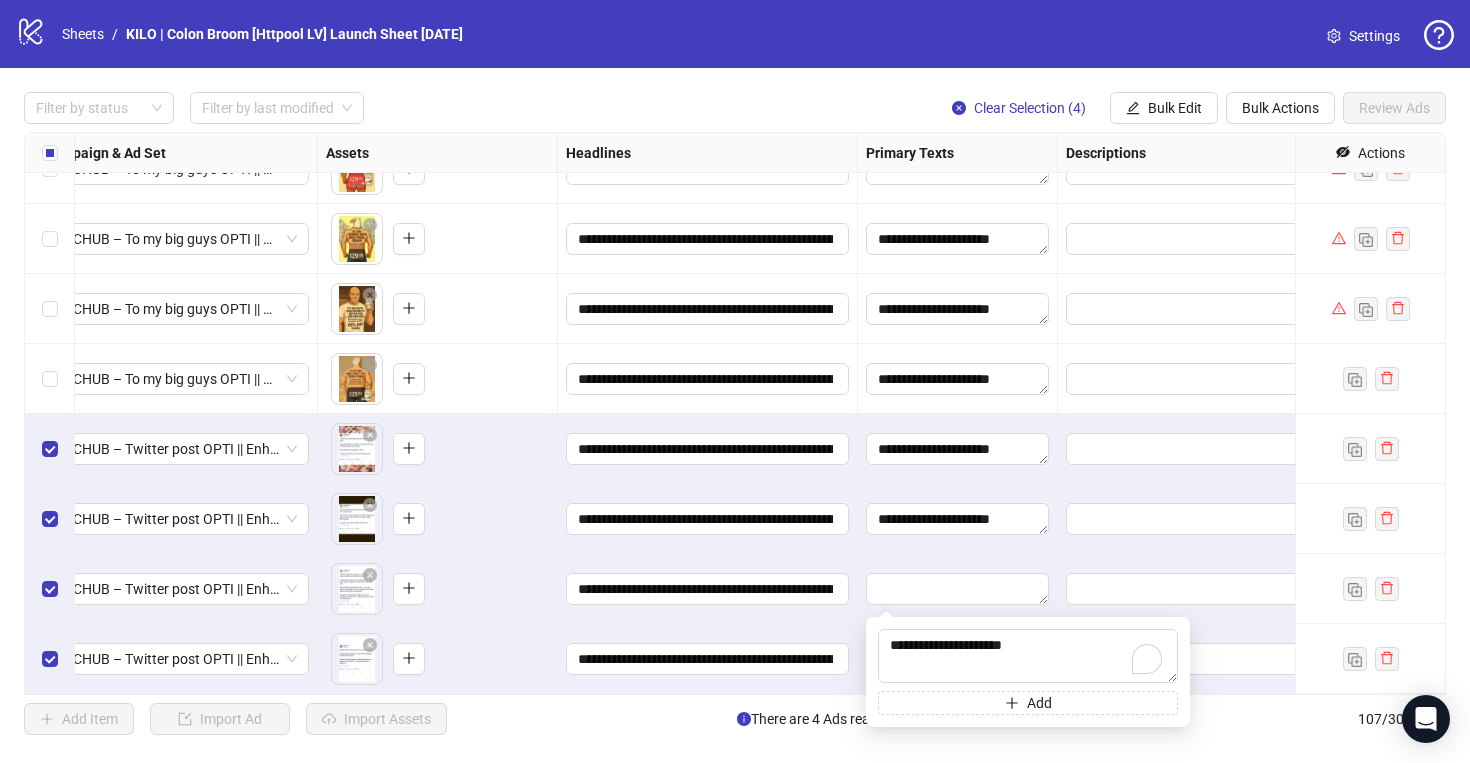 click on "**********" at bounding box center [708, 659] 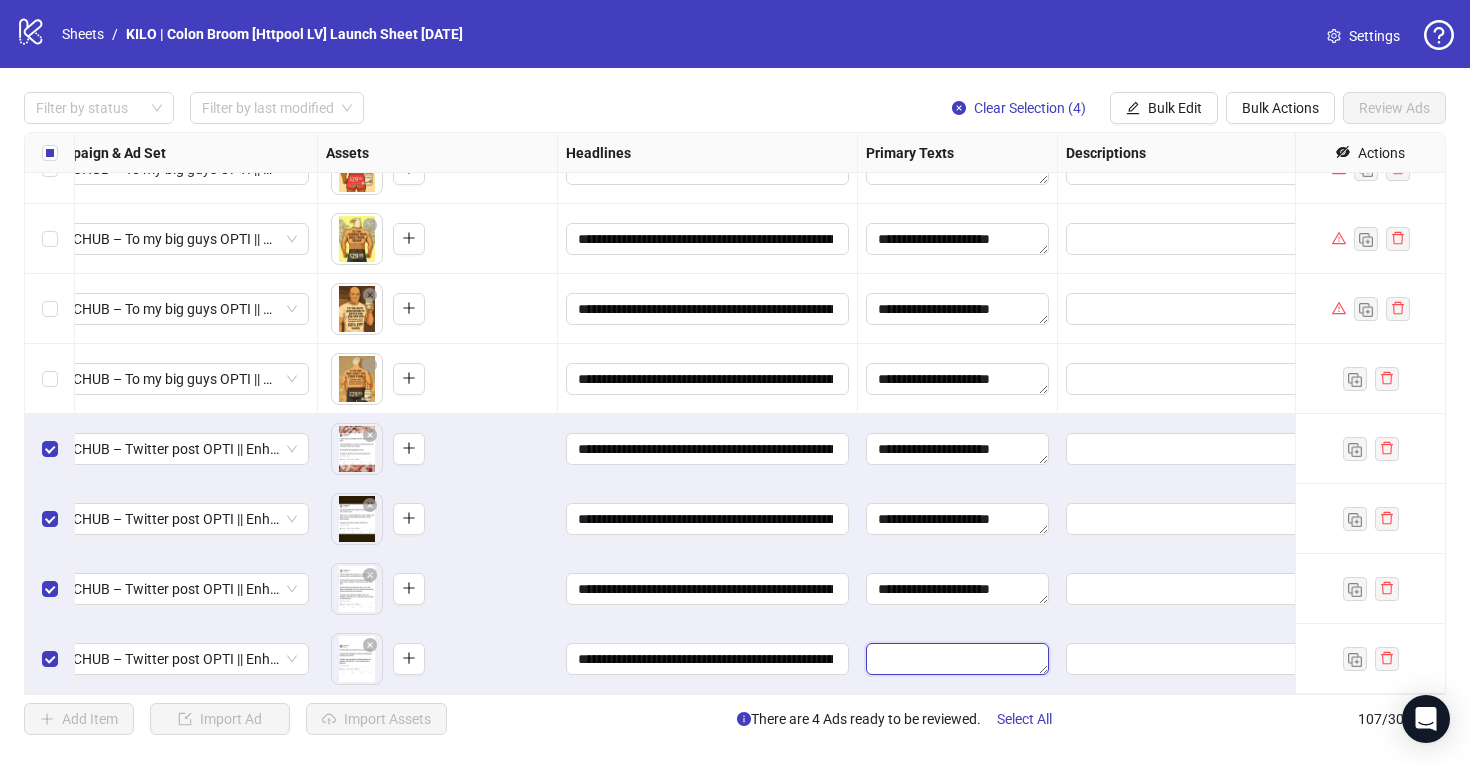 click at bounding box center (957, 659) 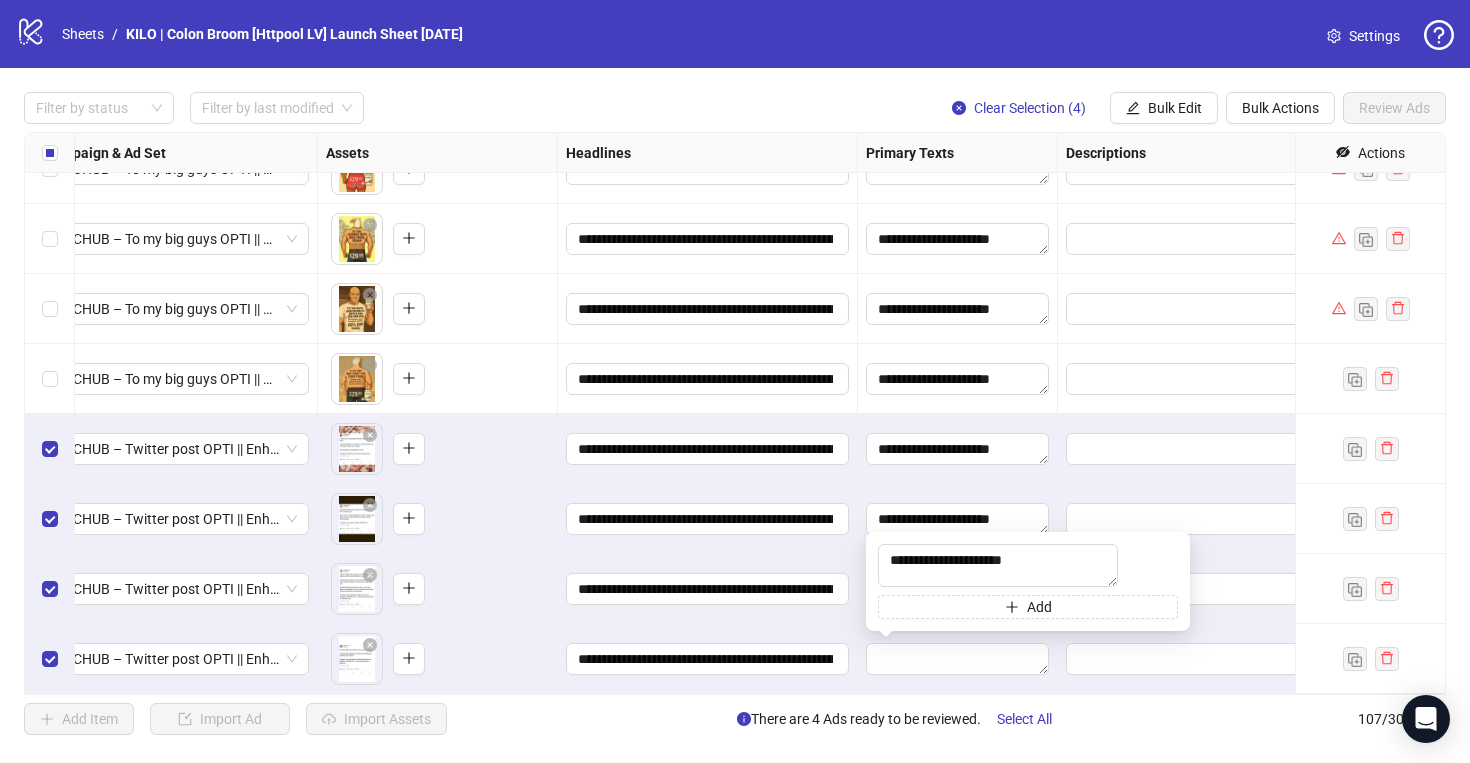 click on "**********" at bounding box center [708, 659] 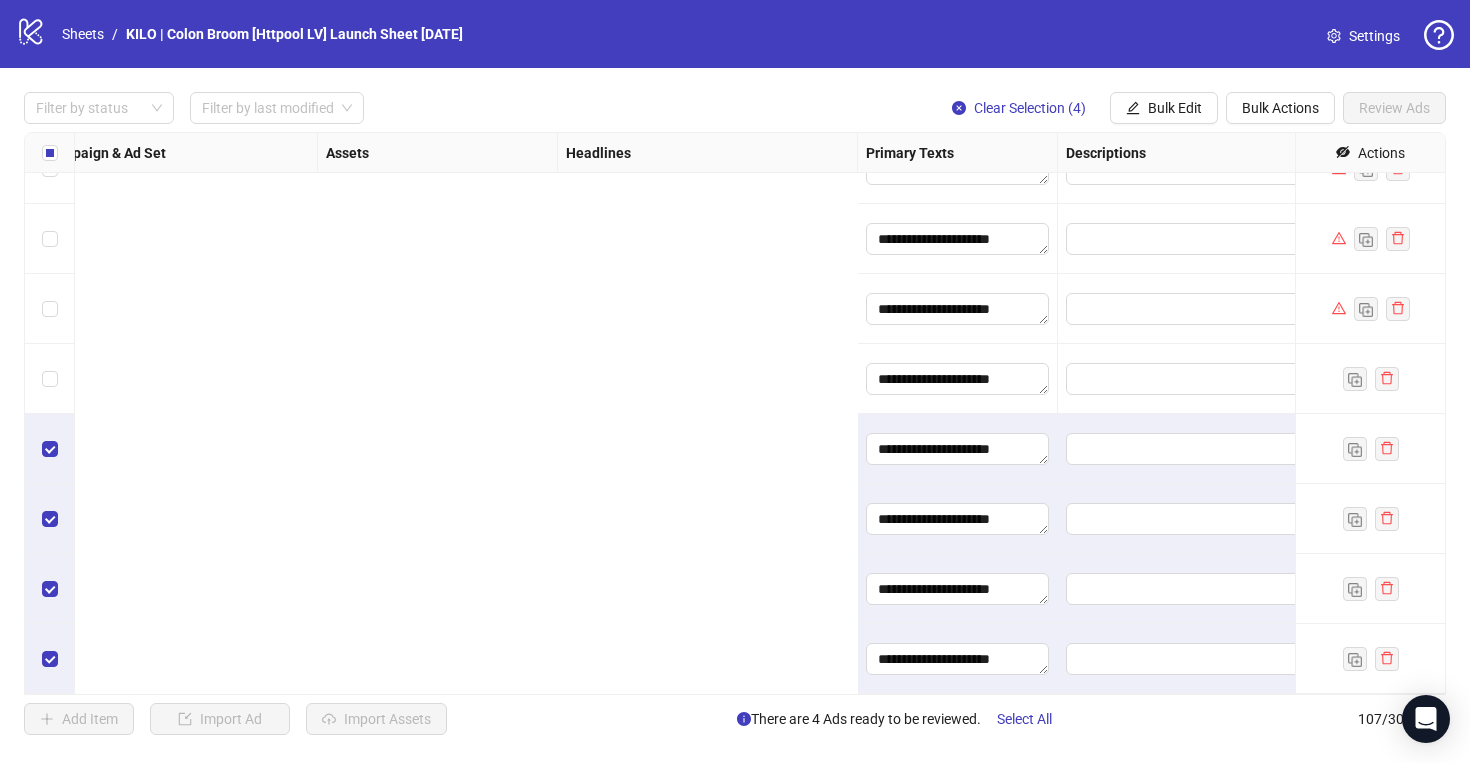 scroll, scrollTop: 6969, scrollLeft: 1850, axis: both 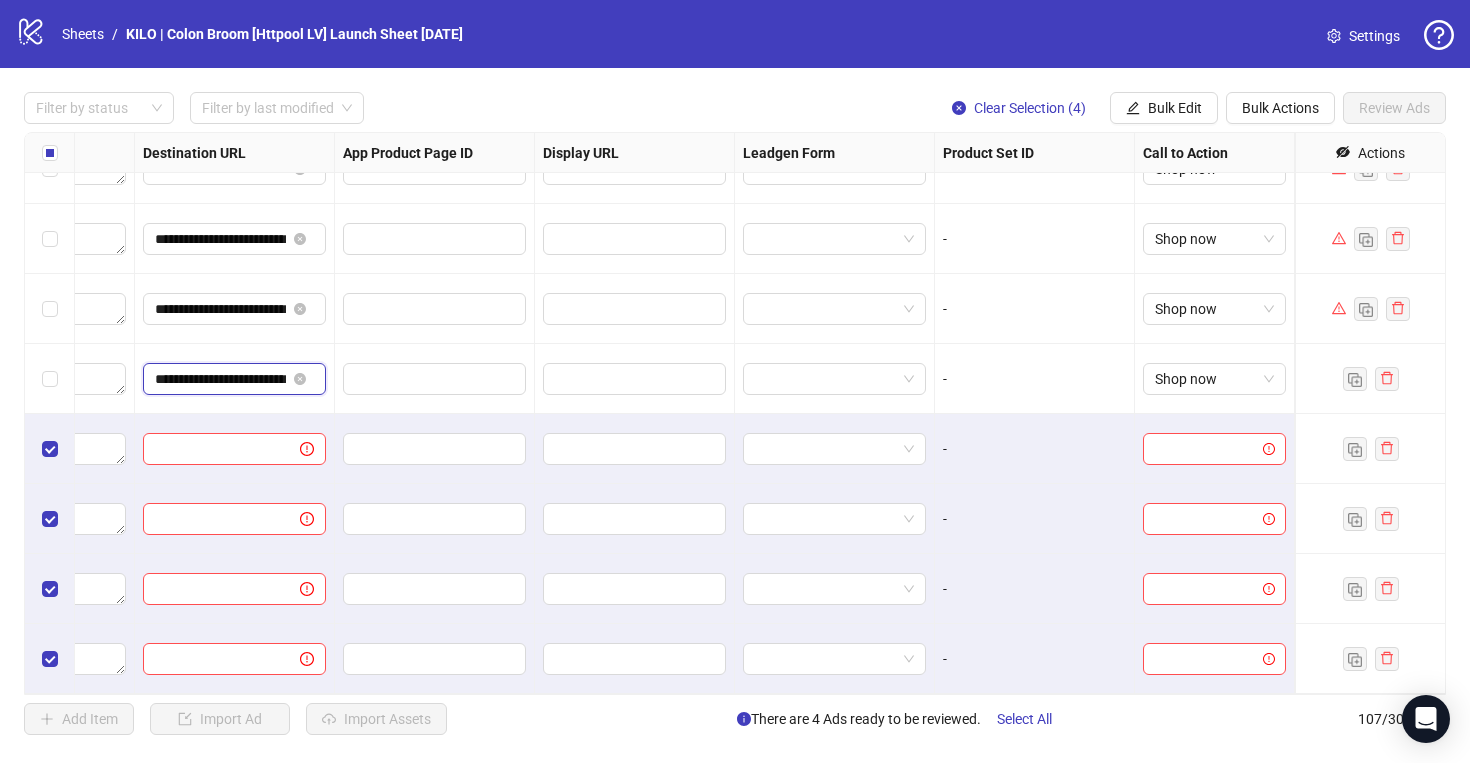 click on "**********" at bounding box center (220, 379) 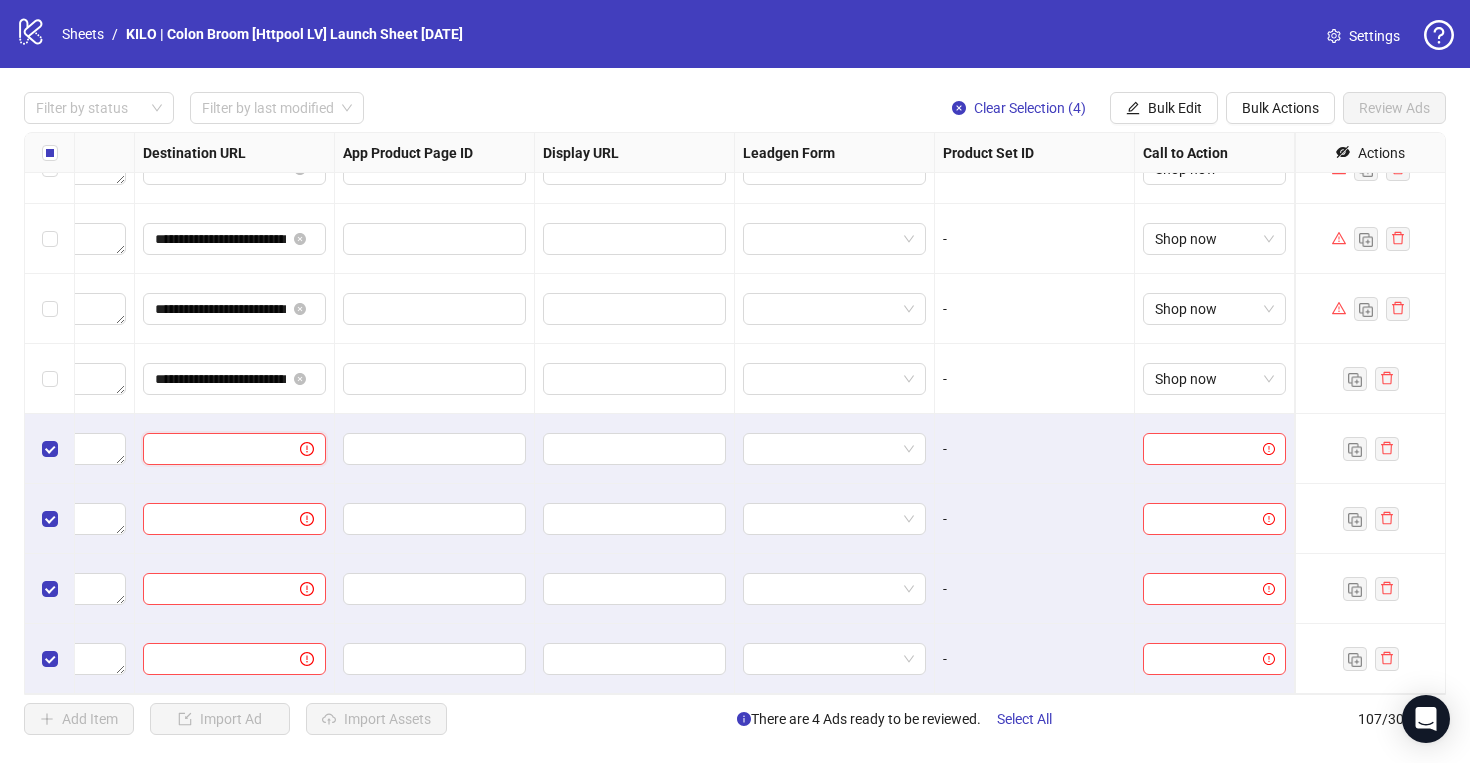 click at bounding box center (213, 449) 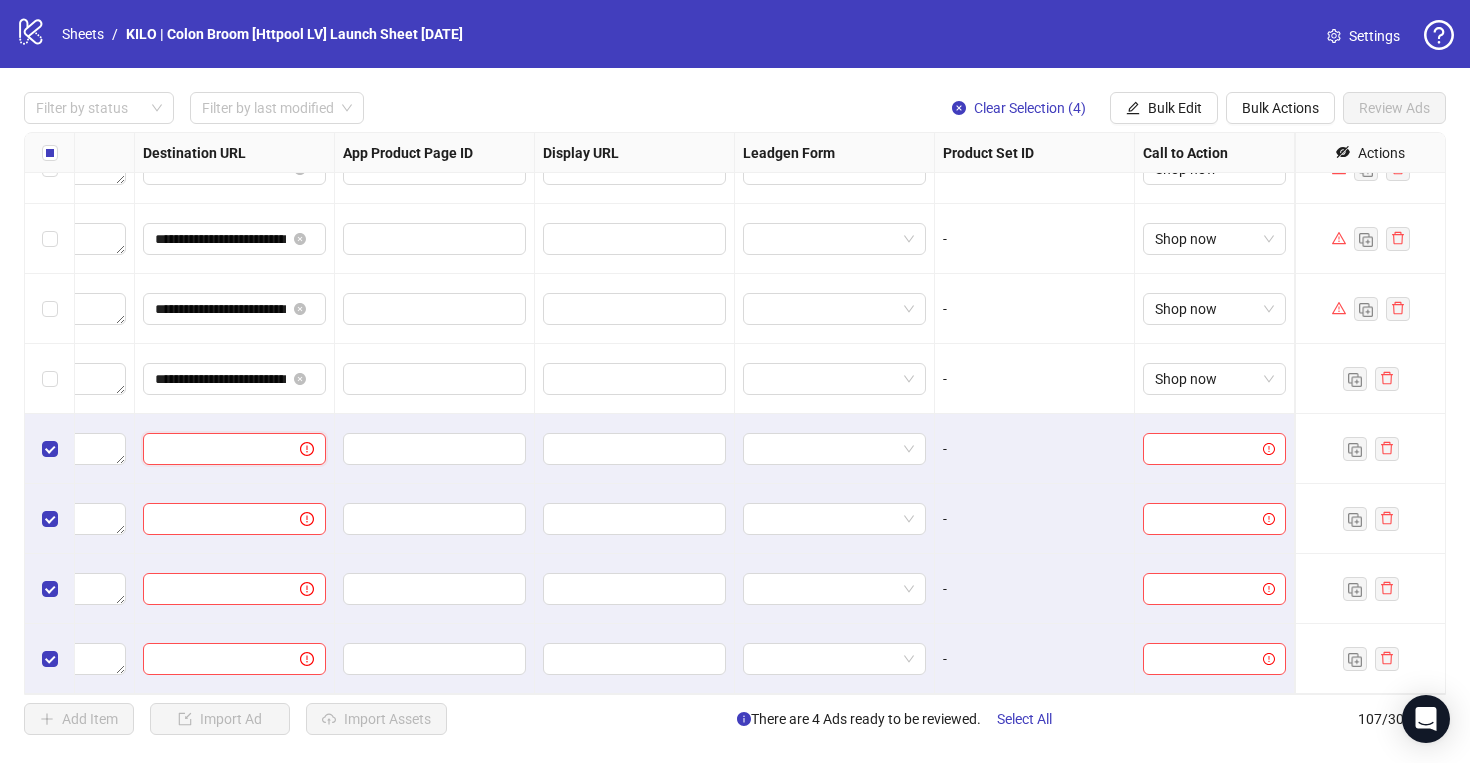 paste on "**********" 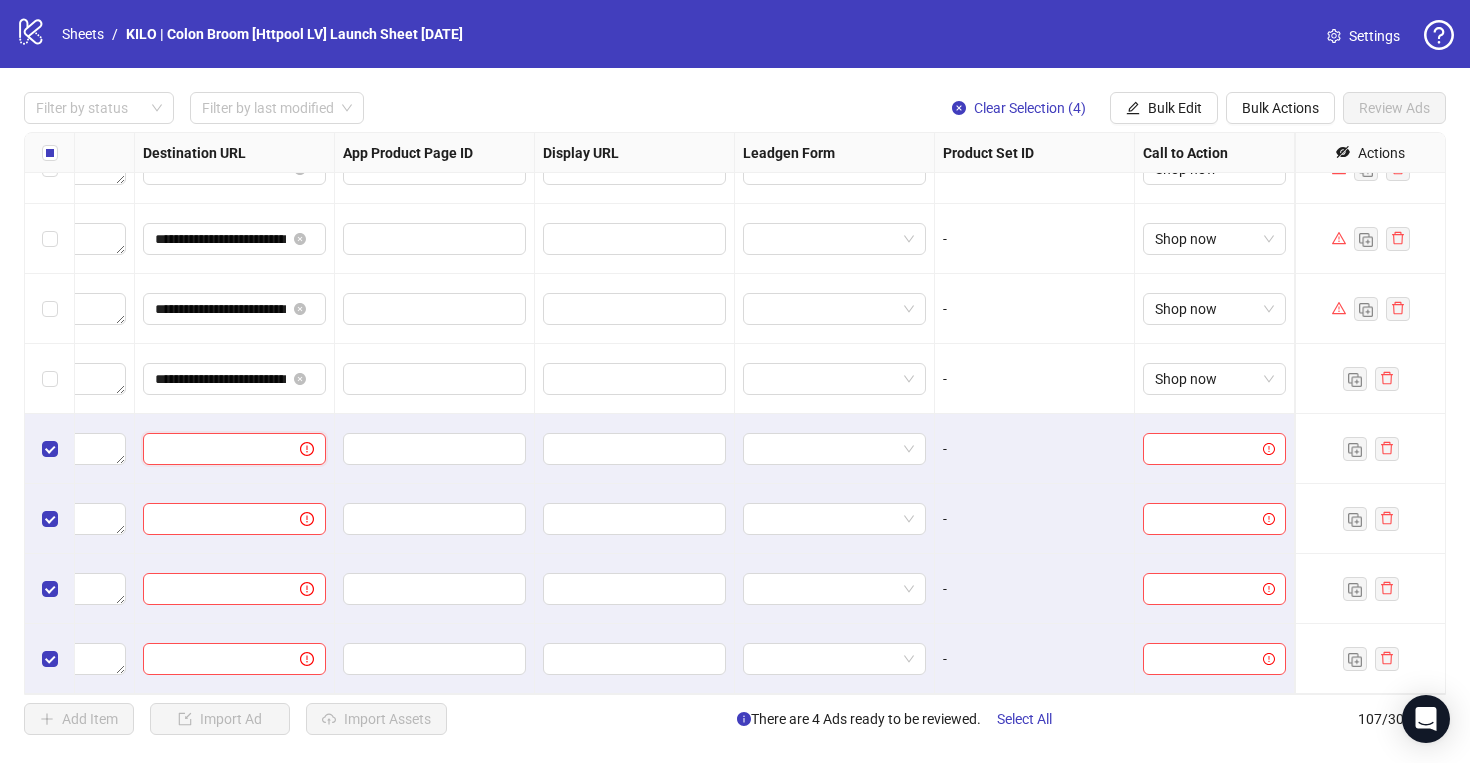 type on "**********" 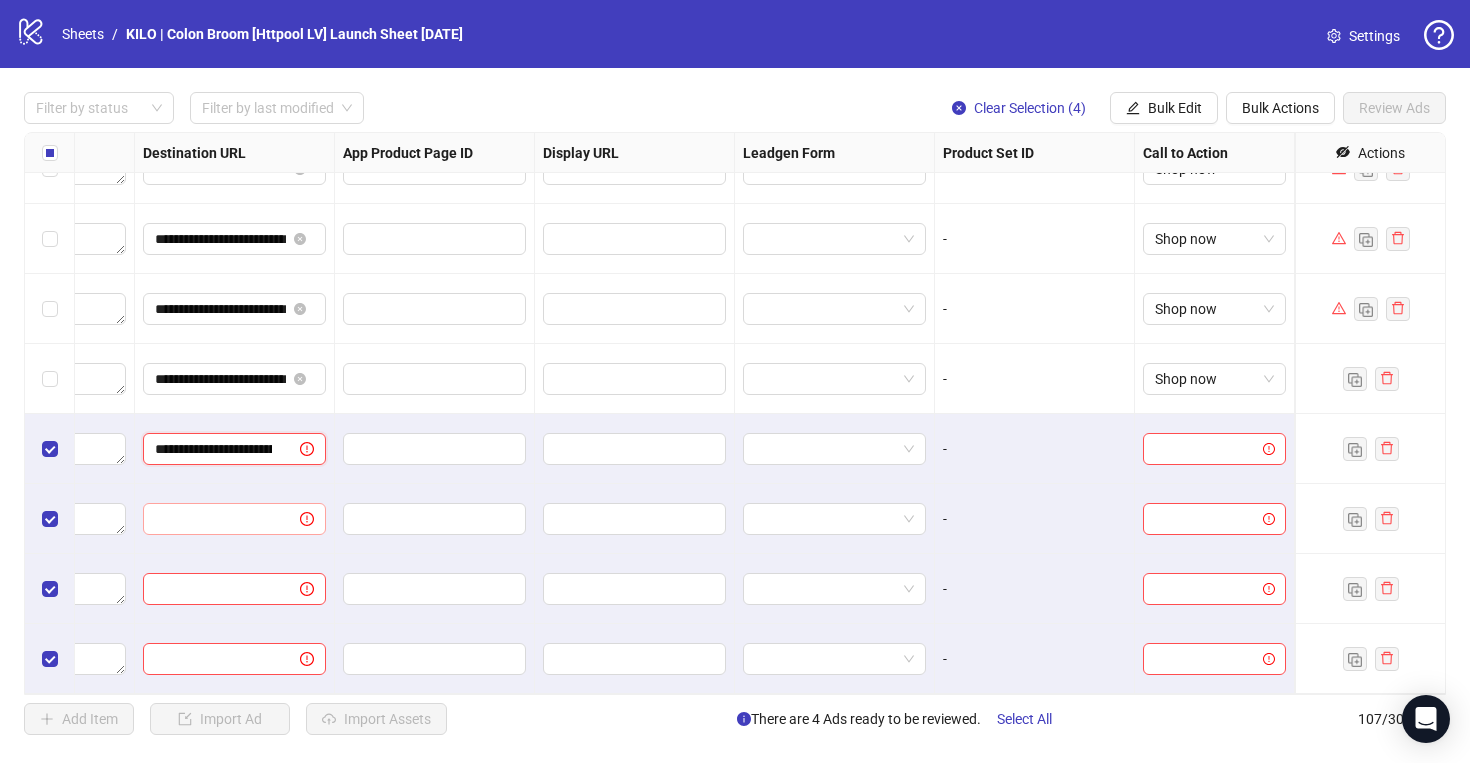 scroll, scrollTop: 0, scrollLeft: 52, axis: horizontal 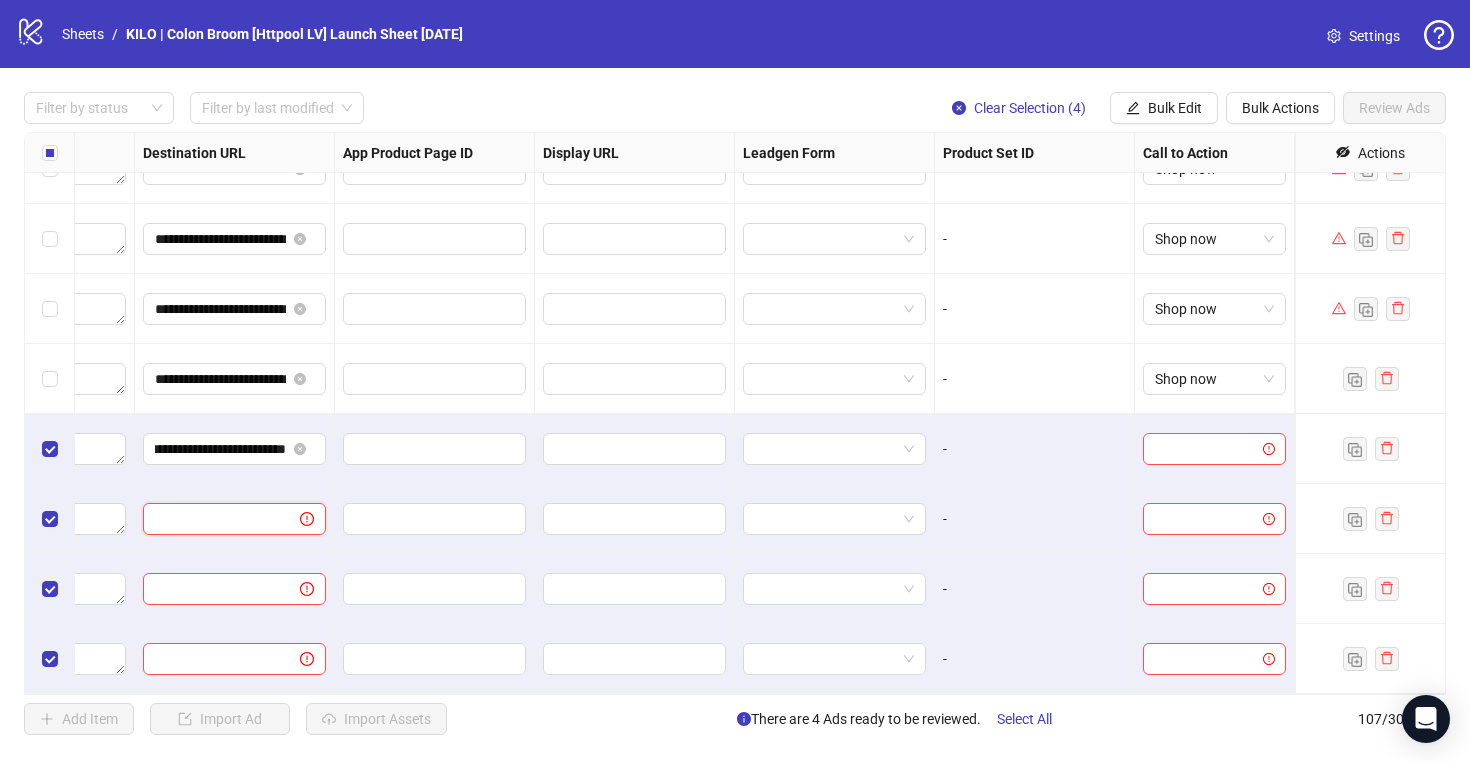 click at bounding box center (213, 519) 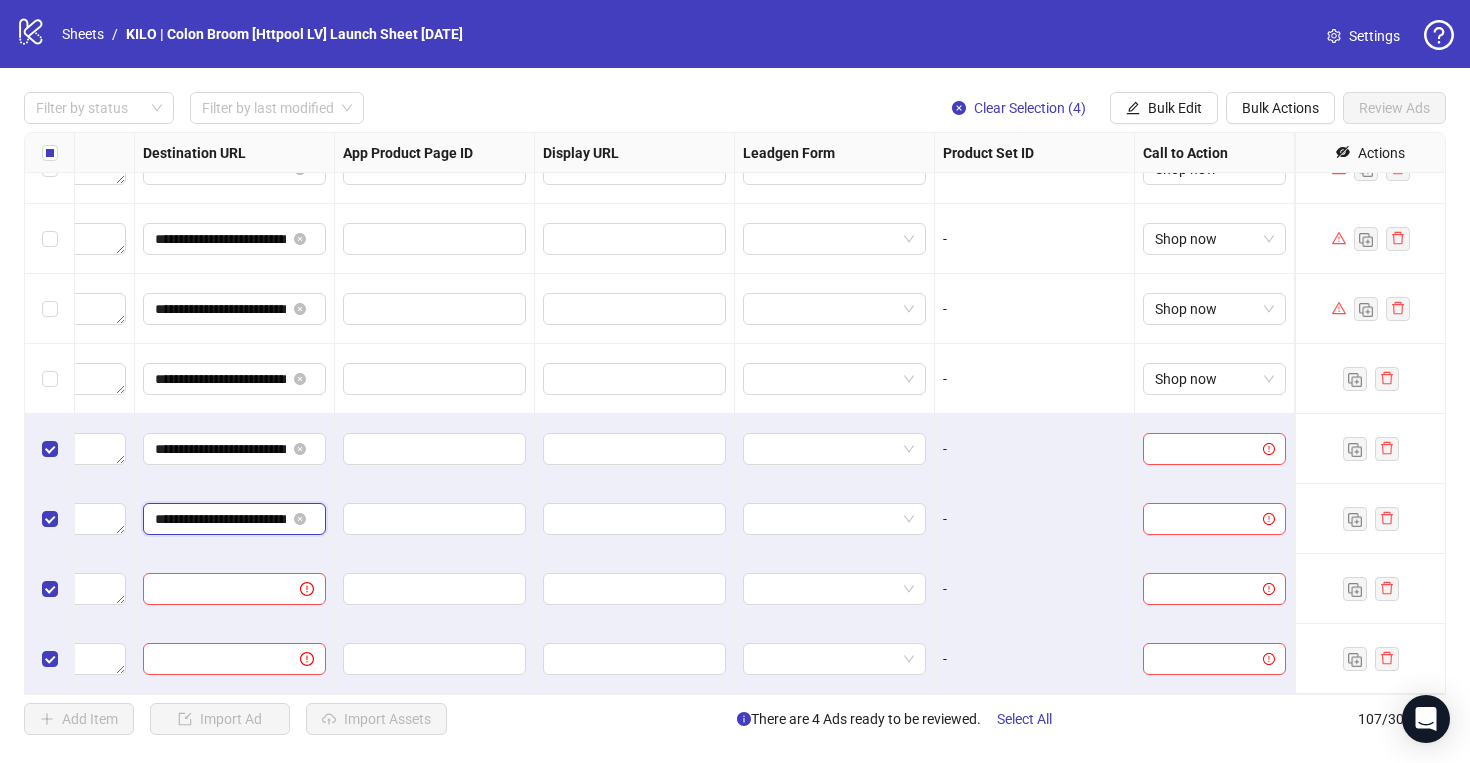 type on "**********" 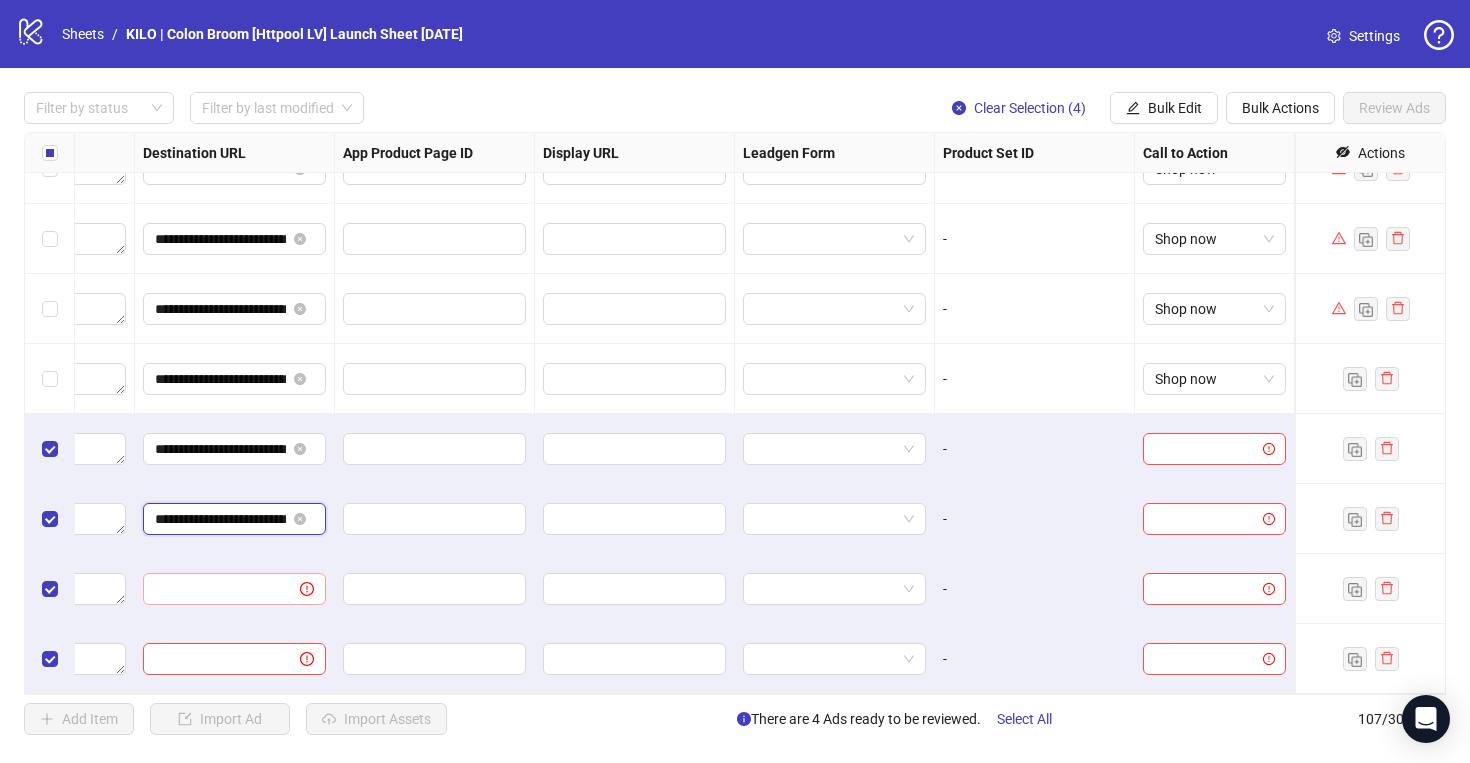scroll, scrollTop: 0, scrollLeft: 52, axis: horizontal 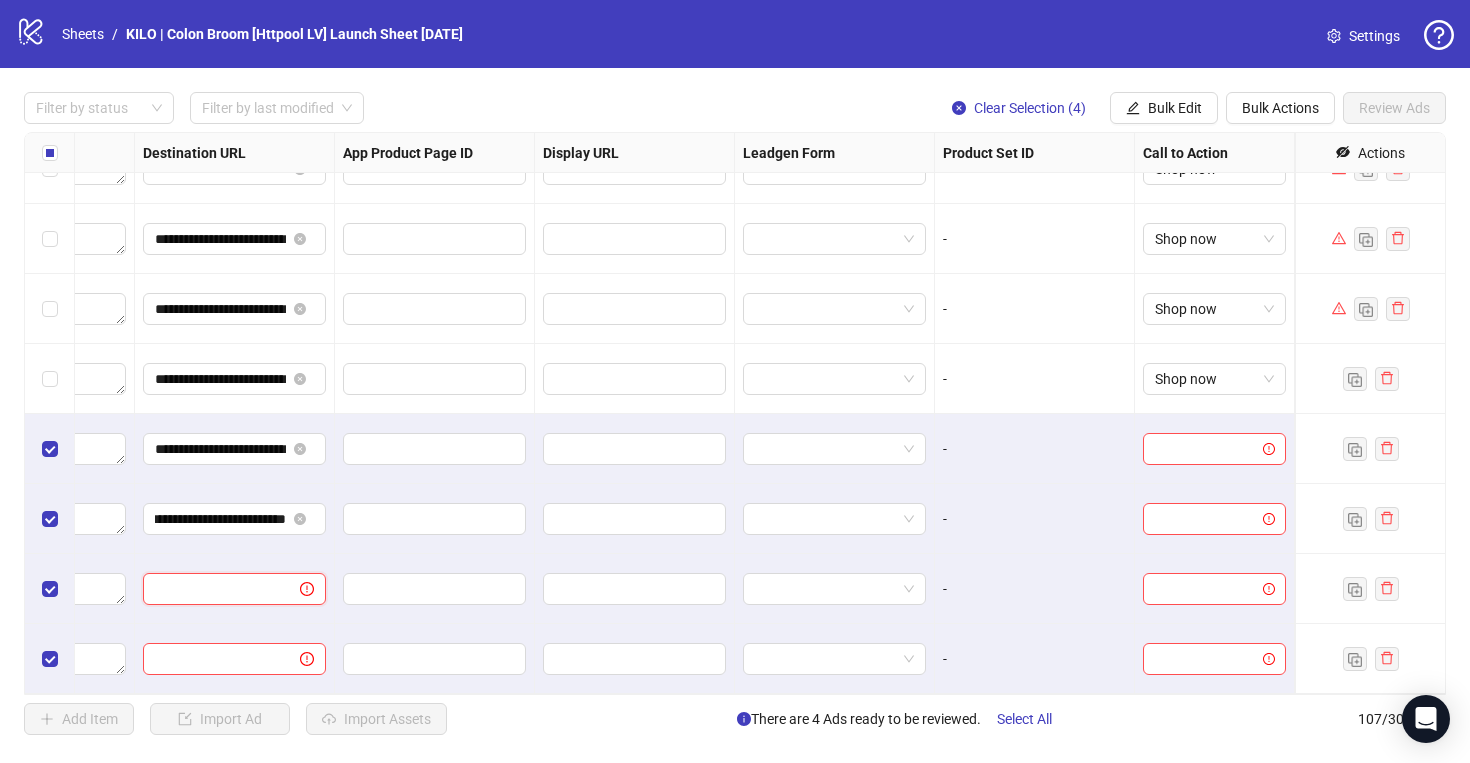 click at bounding box center (213, 589) 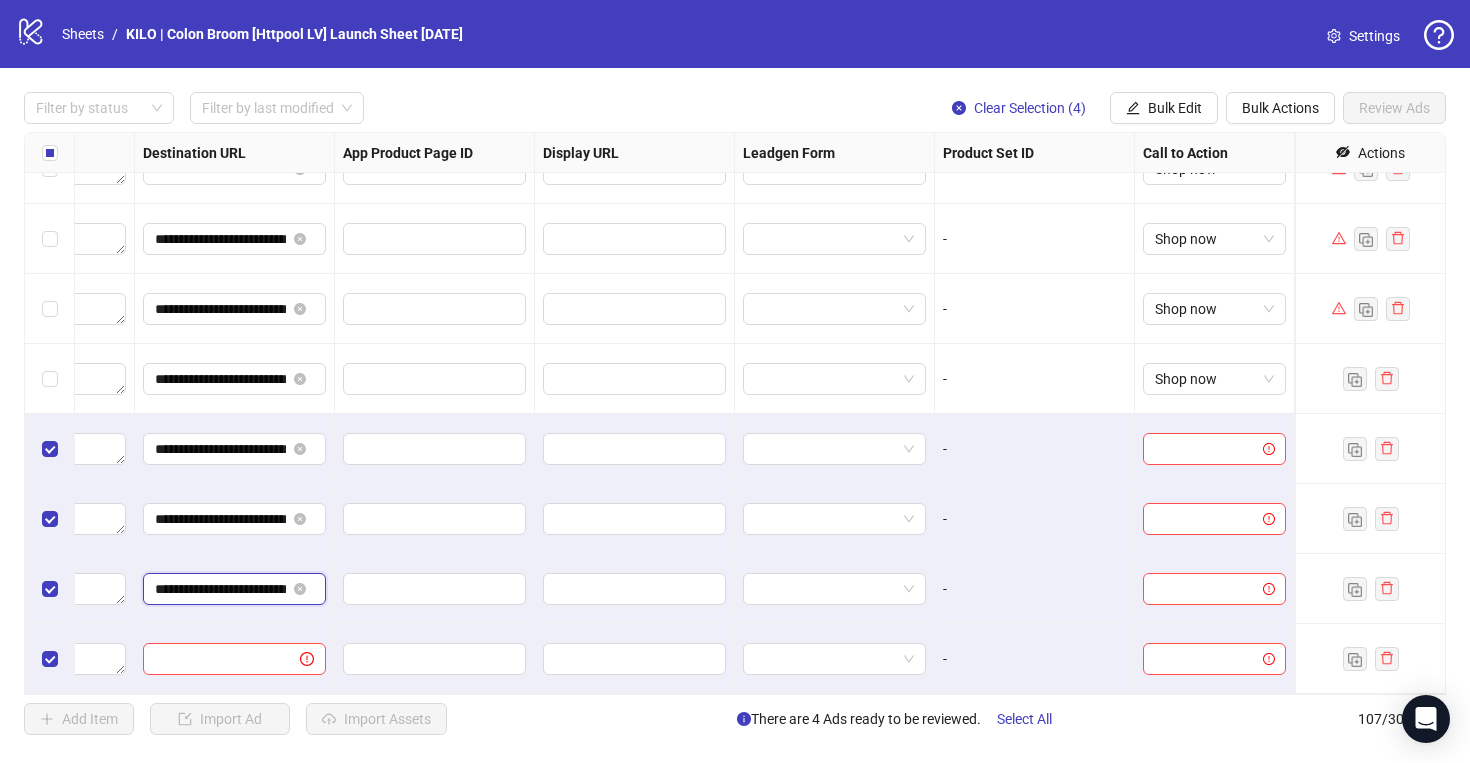 type on "**********" 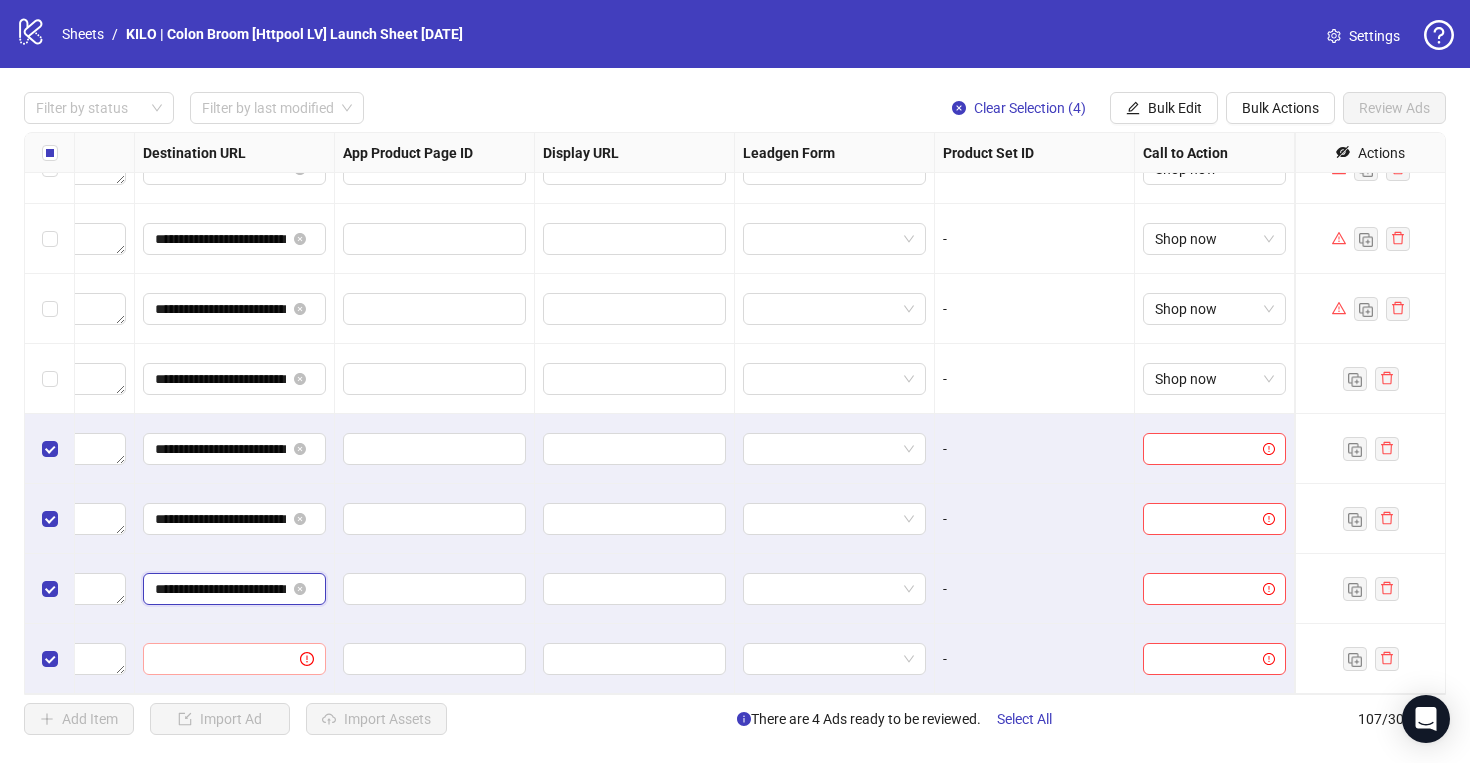 scroll, scrollTop: 0, scrollLeft: 52, axis: horizontal 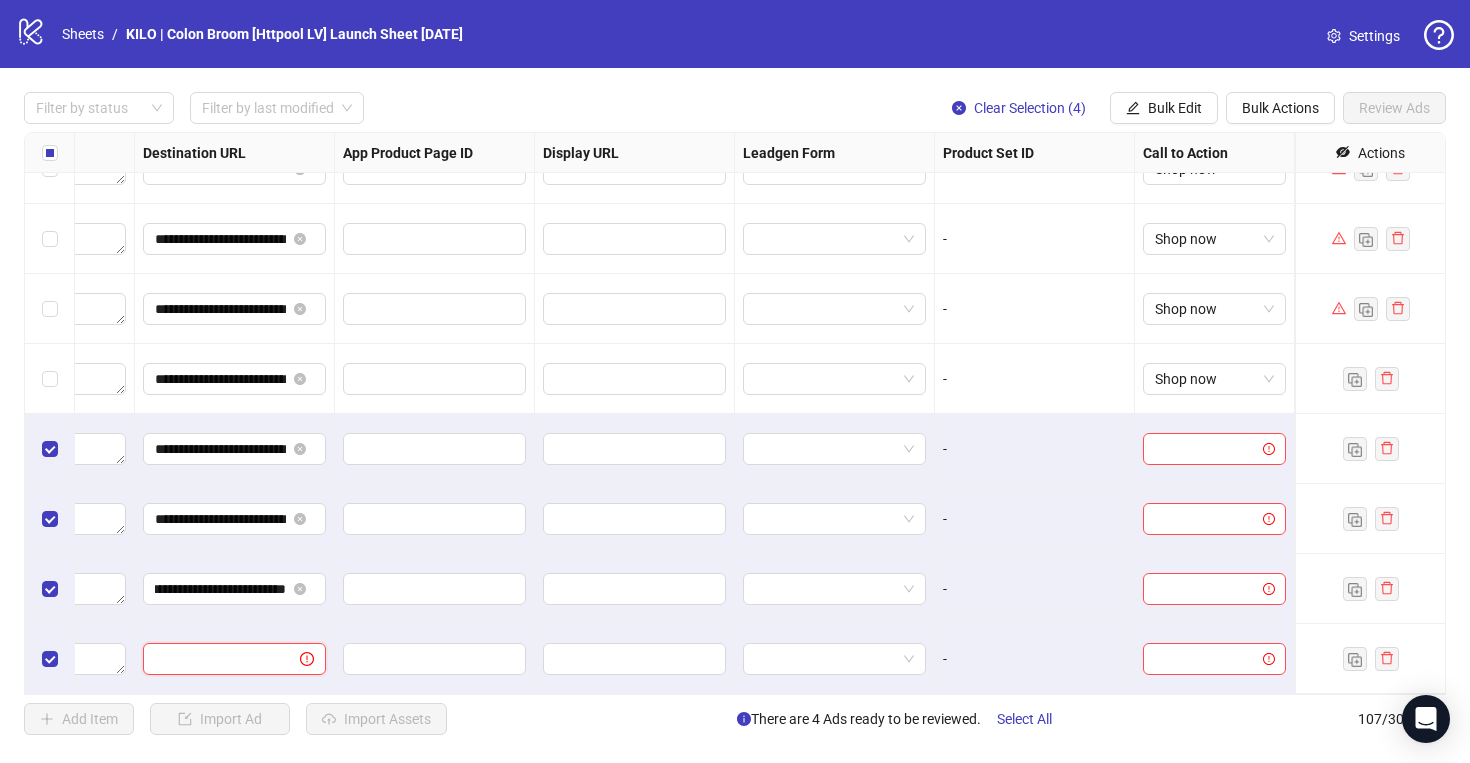 click at bounding box center [213, 659] 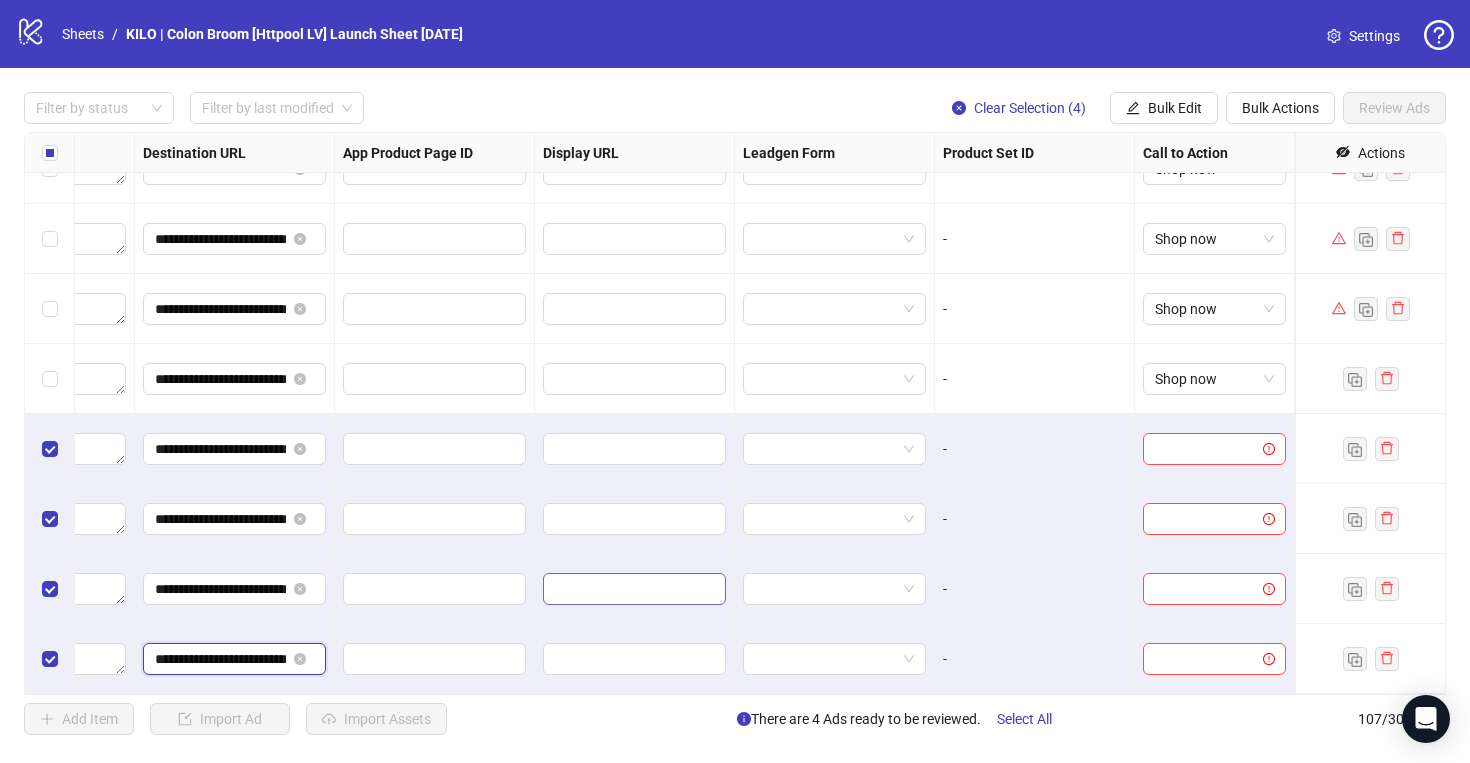 scroll, scrollTop: 0, scrollLeft: 52, axis: horizontal 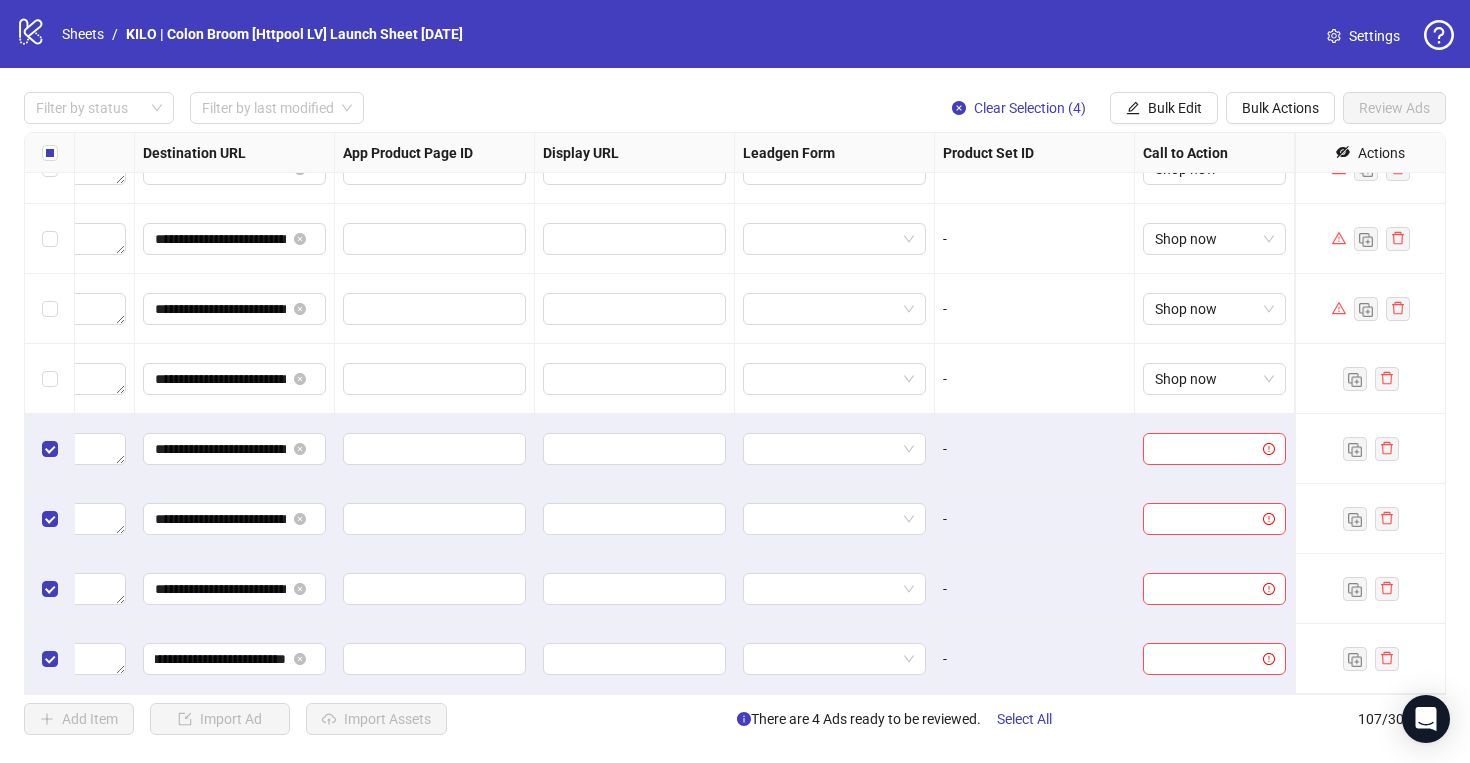 click at bounding box center [635, 589] 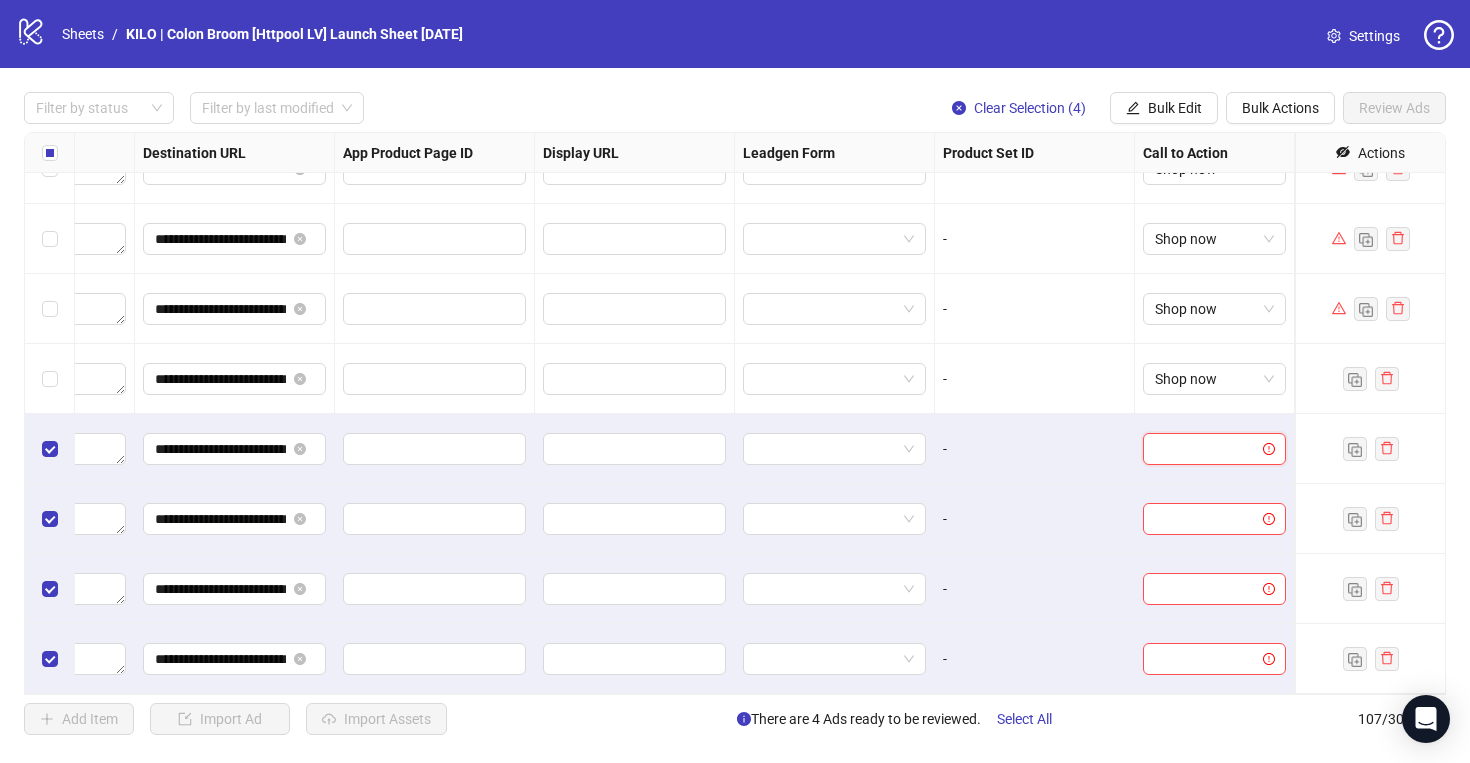 click at bounding box center [1205, 449] 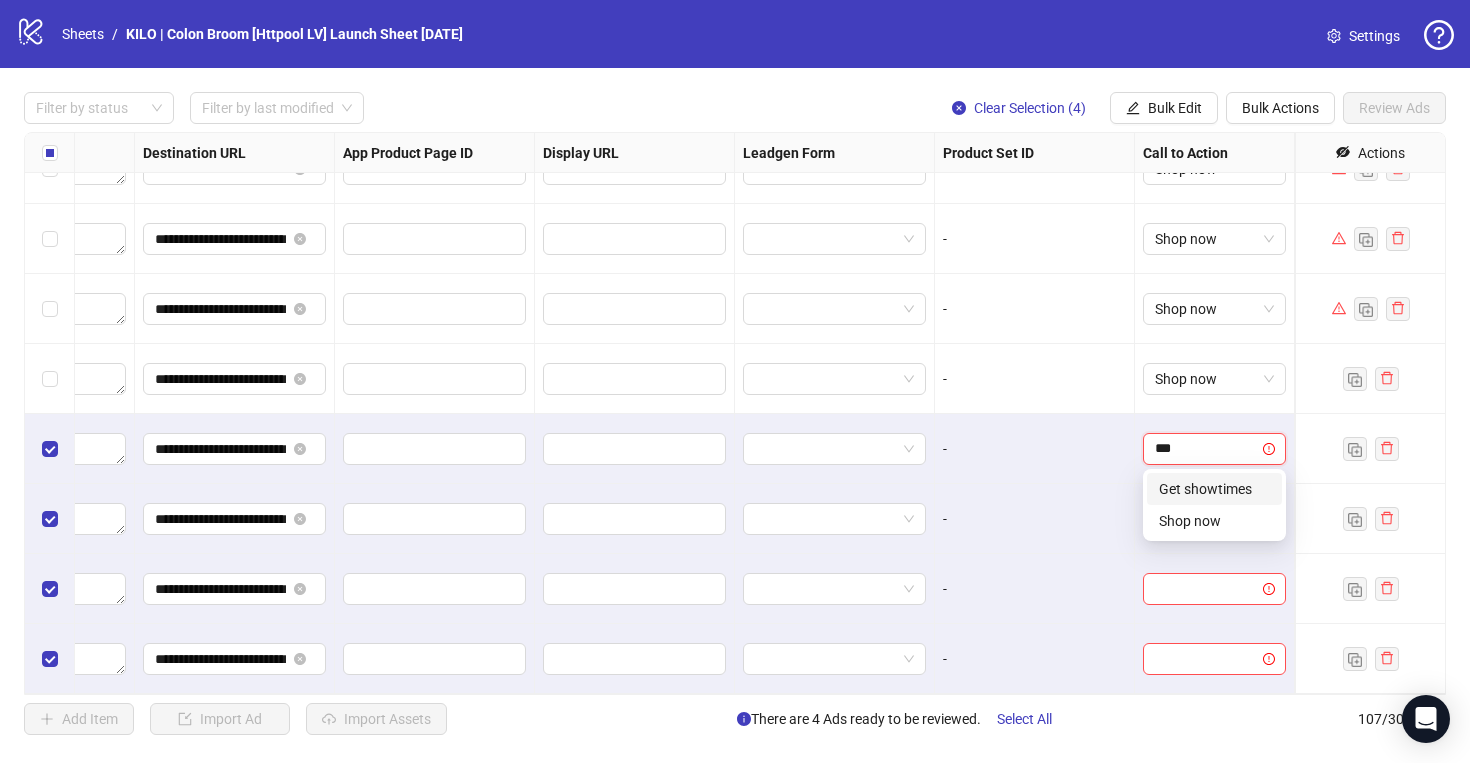 type on "****" 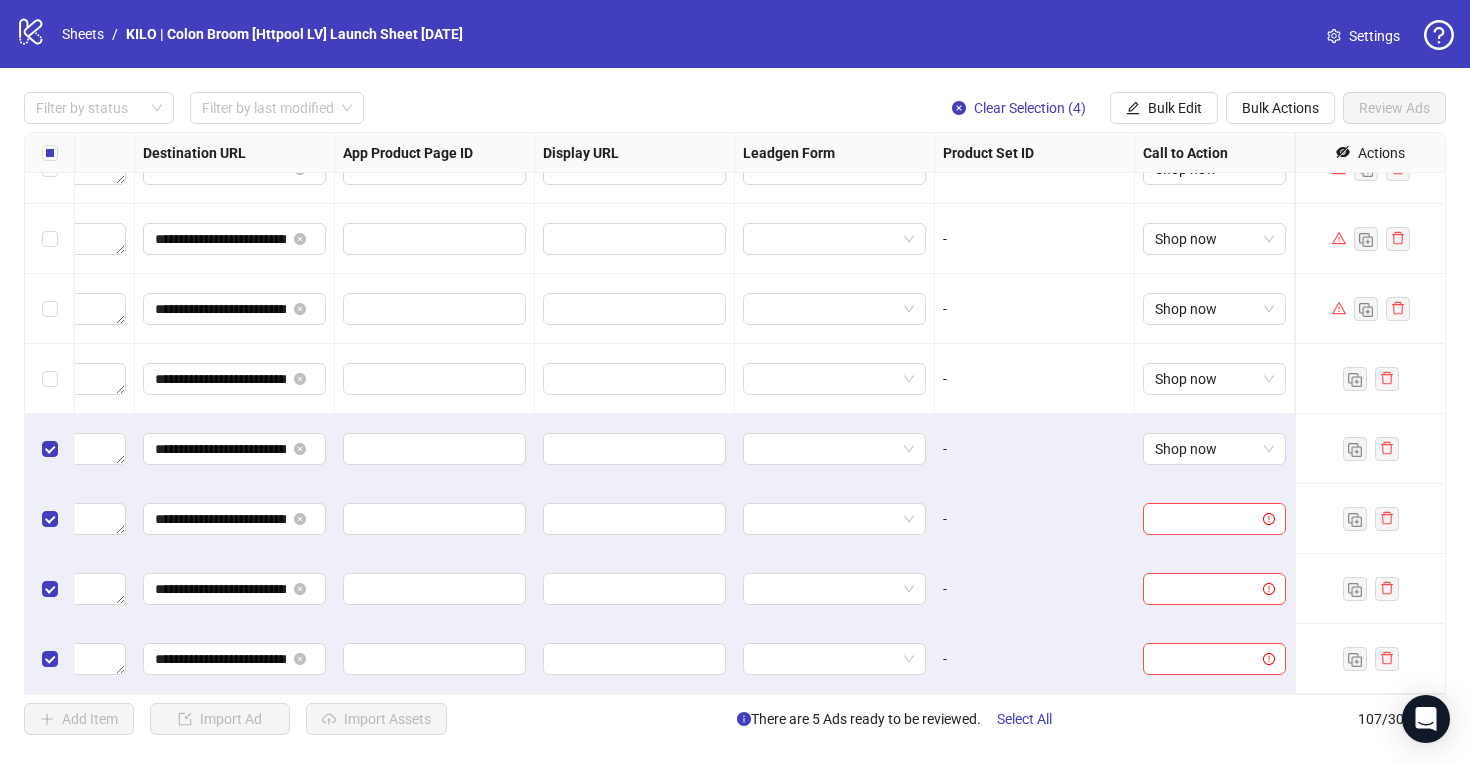 click at bounding box center [1215, 519] 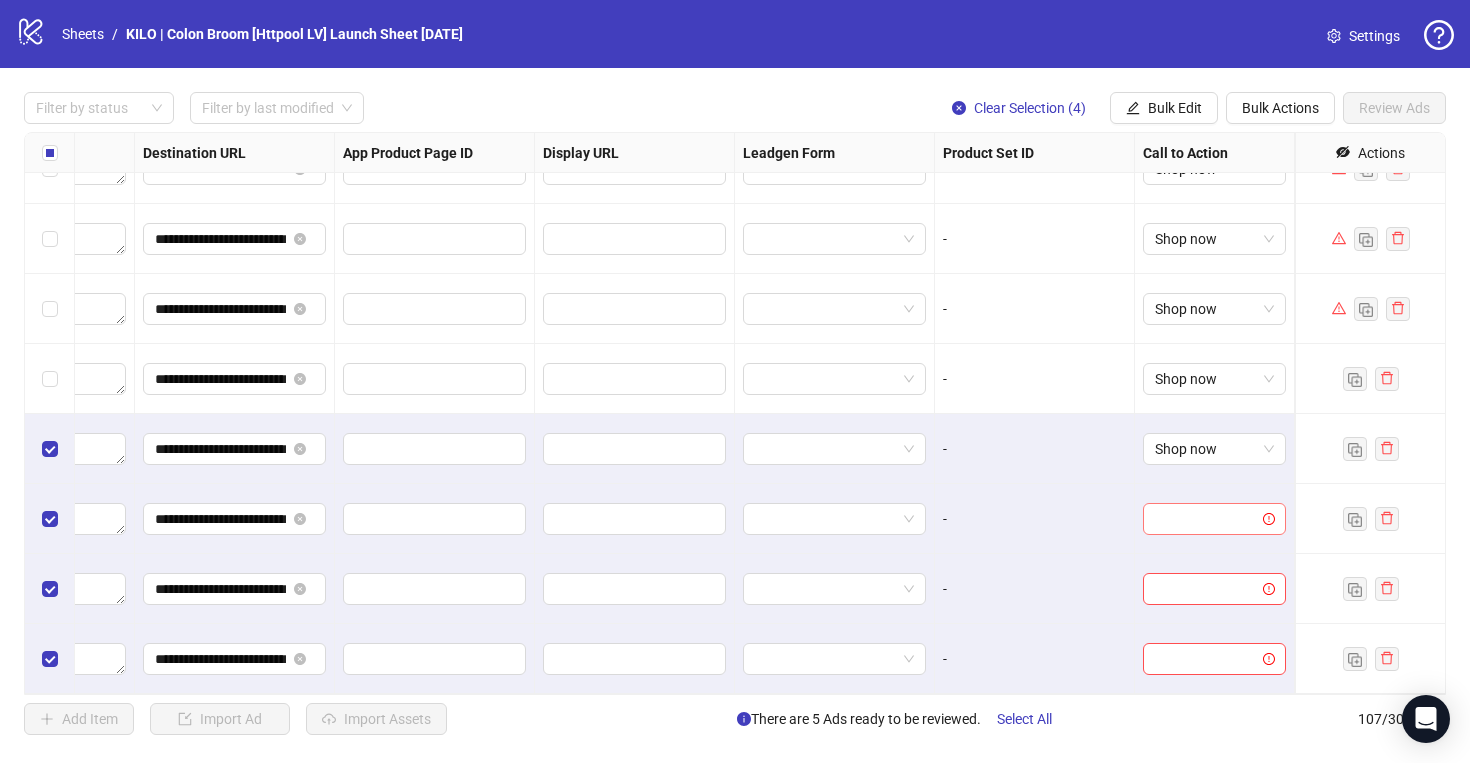 click at bounding box center (1205, 519) 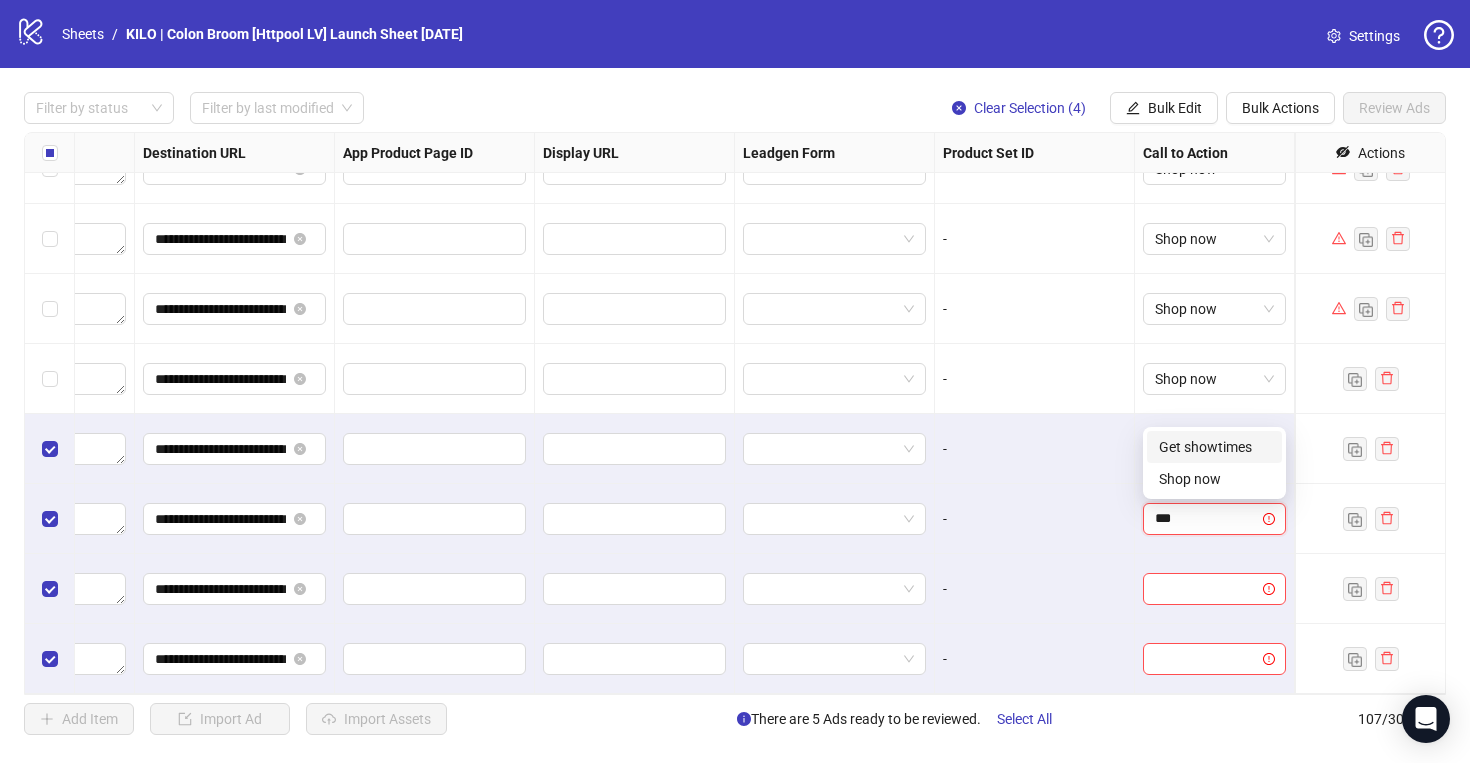 type on "****" 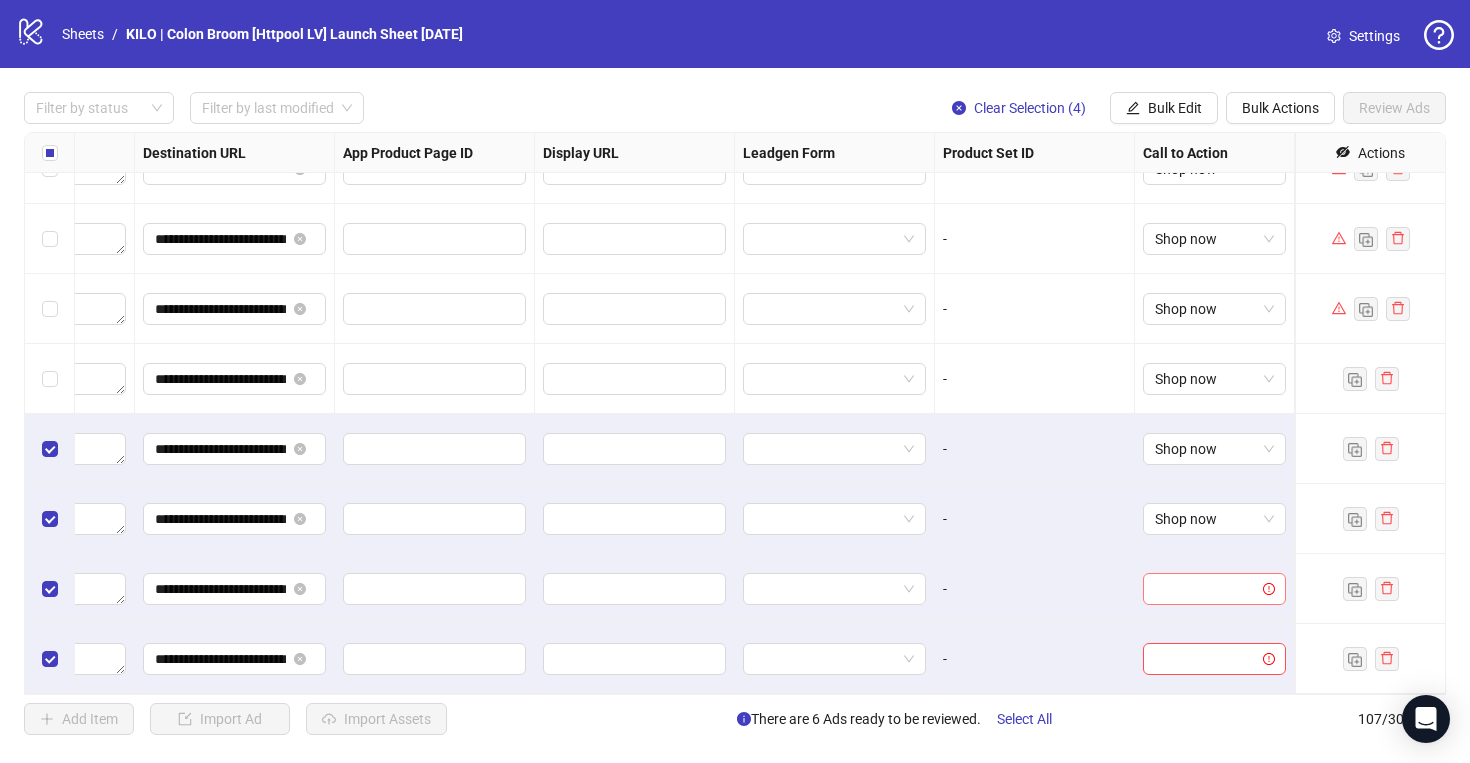 click at bounding box center [1205, 589] 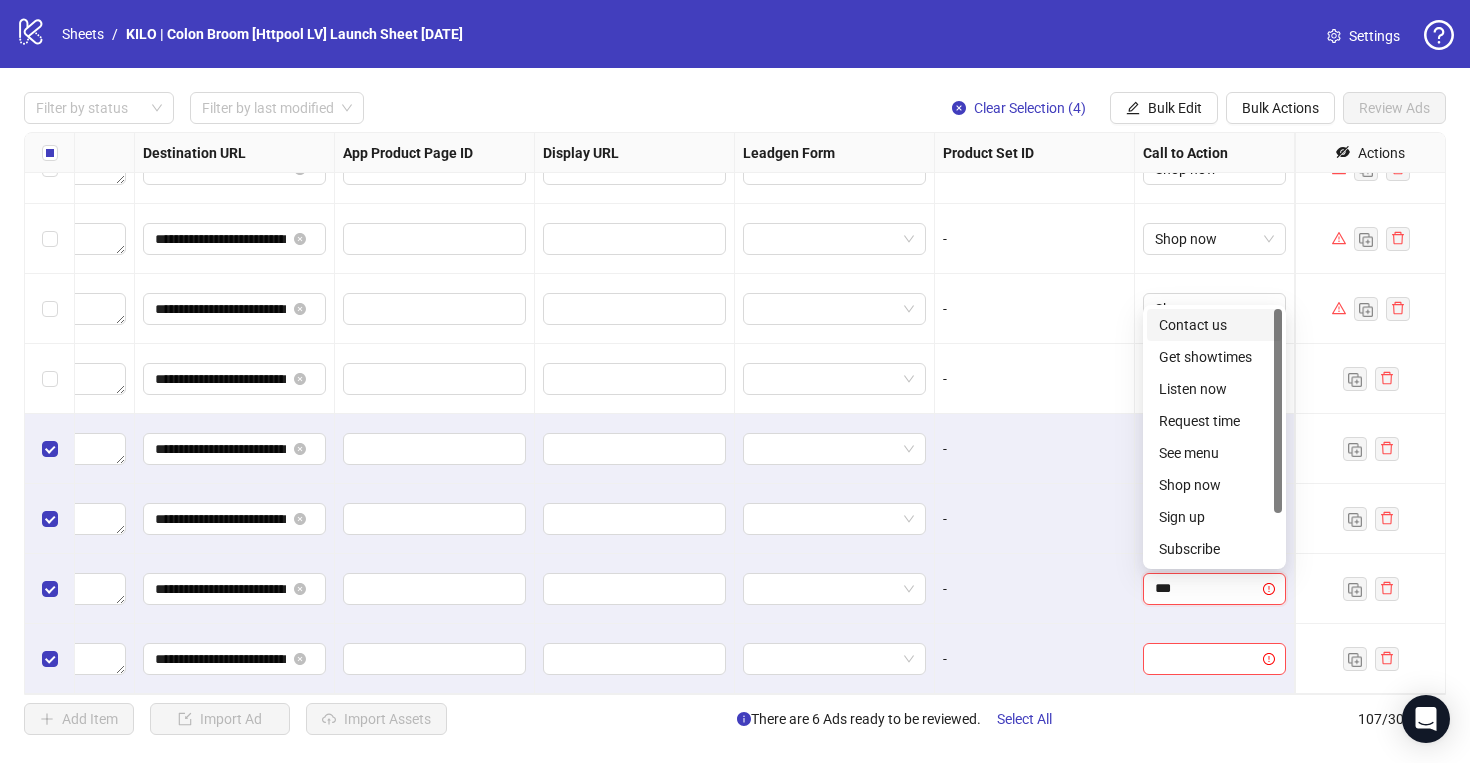 type on "****" 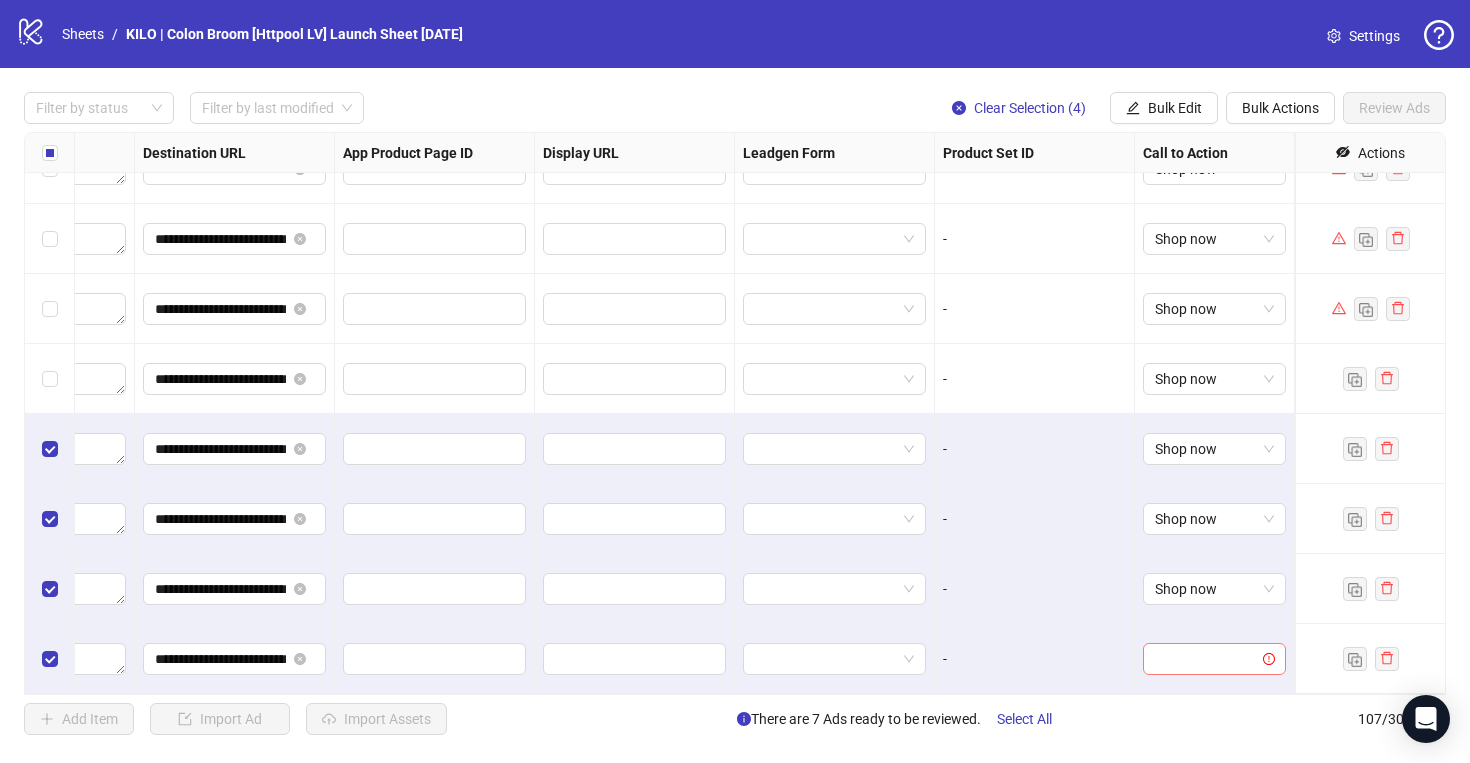 click at bounding box center [1205, 659] 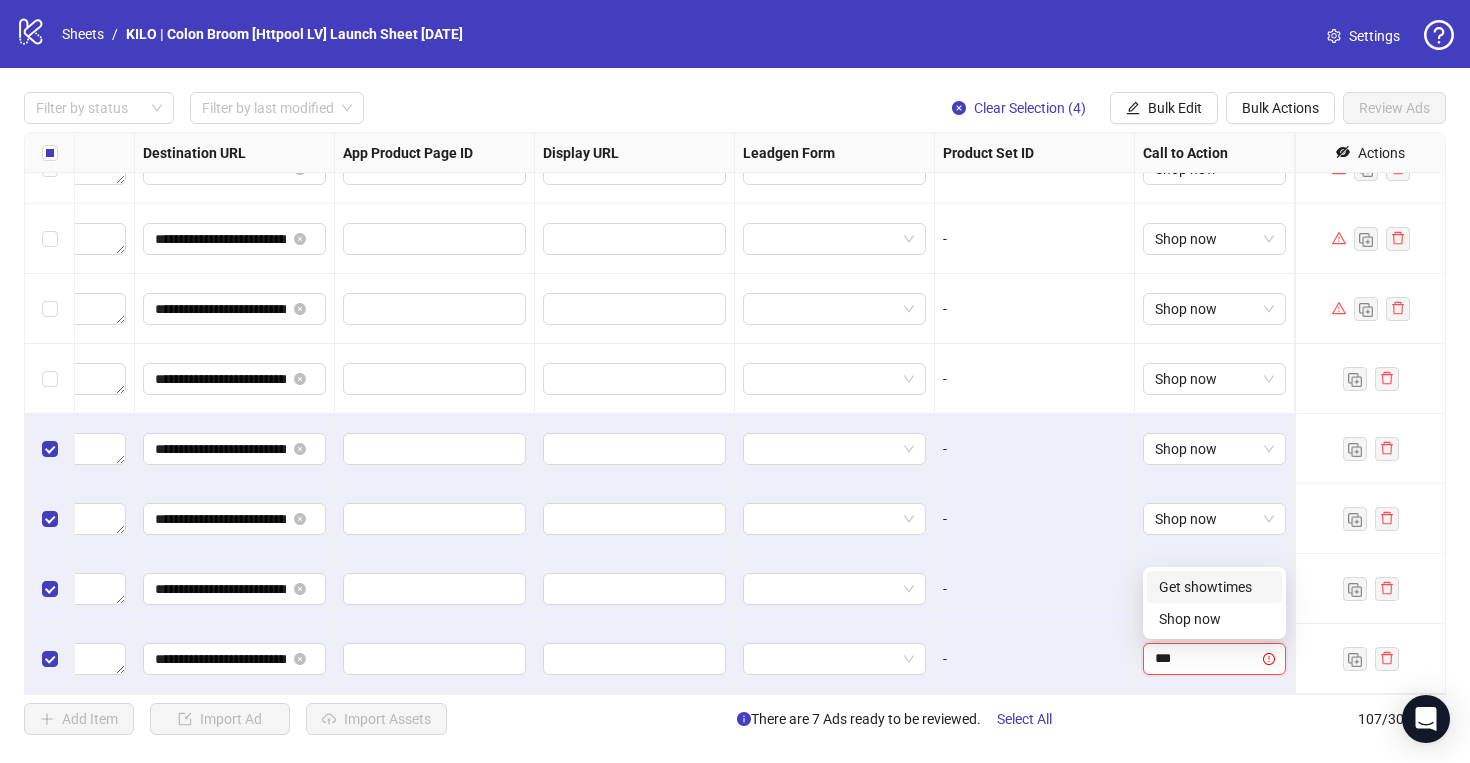 type on "****" 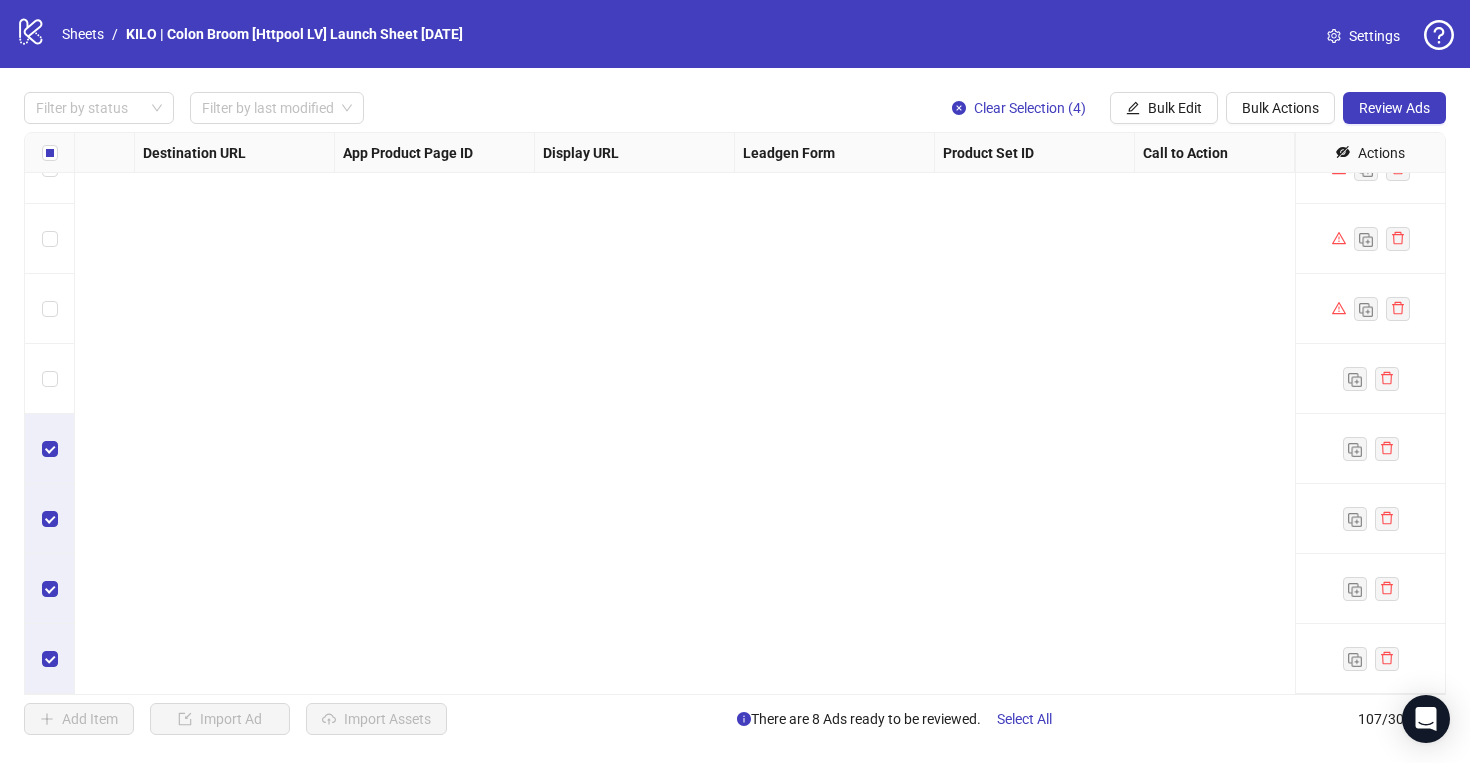 scroll, scrollTop: 6969, scrollLeft: 0, axis: vertical 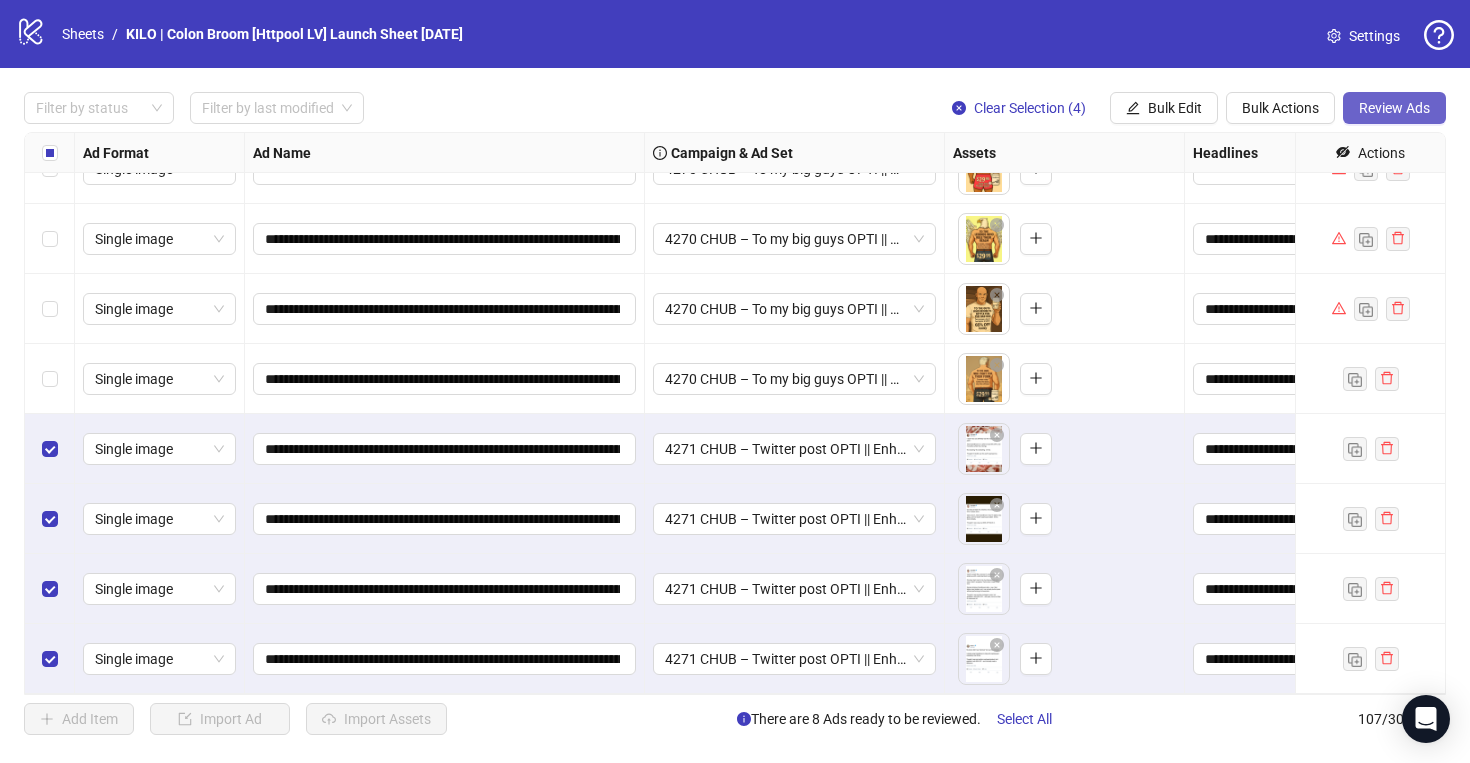 click on "Review Ads" at bounding box center (1394, 108) 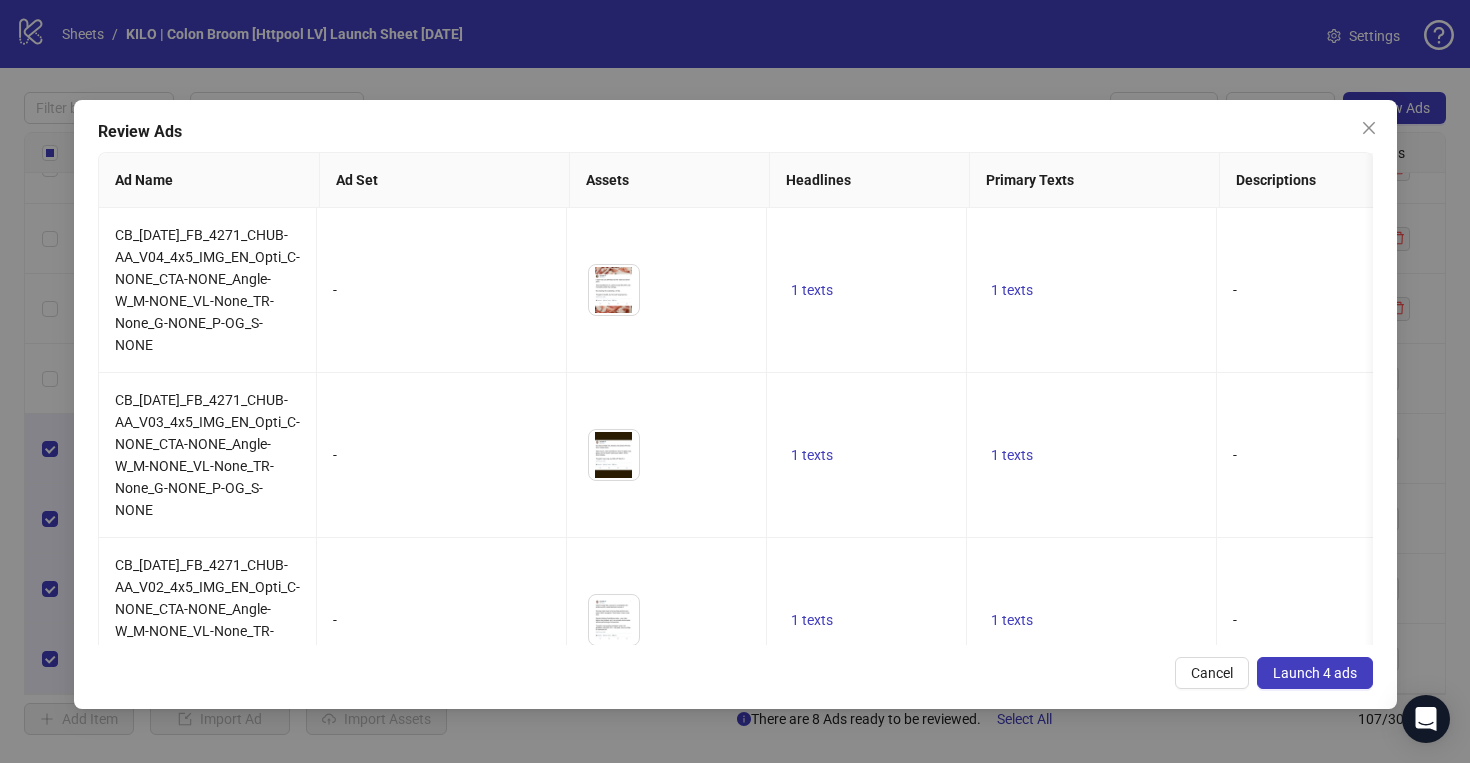 click on "Launch 4 ads" at bounding box center [1315, 673] 